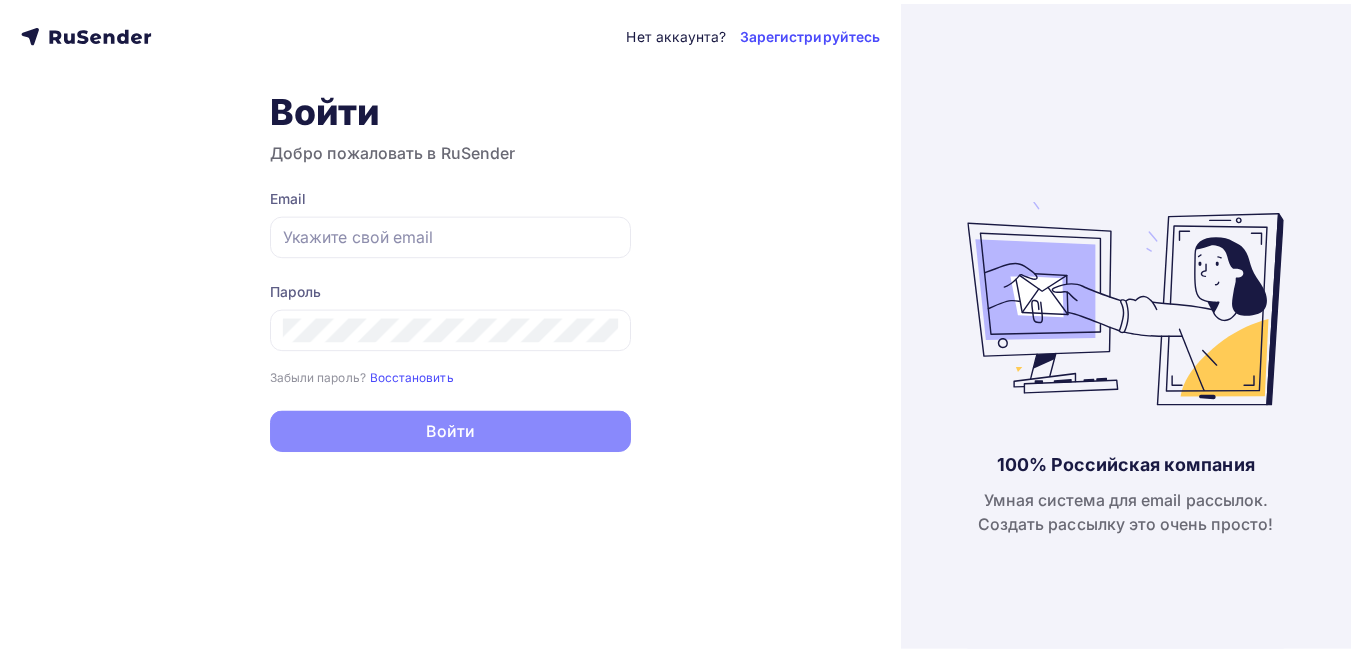 scroll, scrollTop: 0, scrollLeft: 0, axis: both 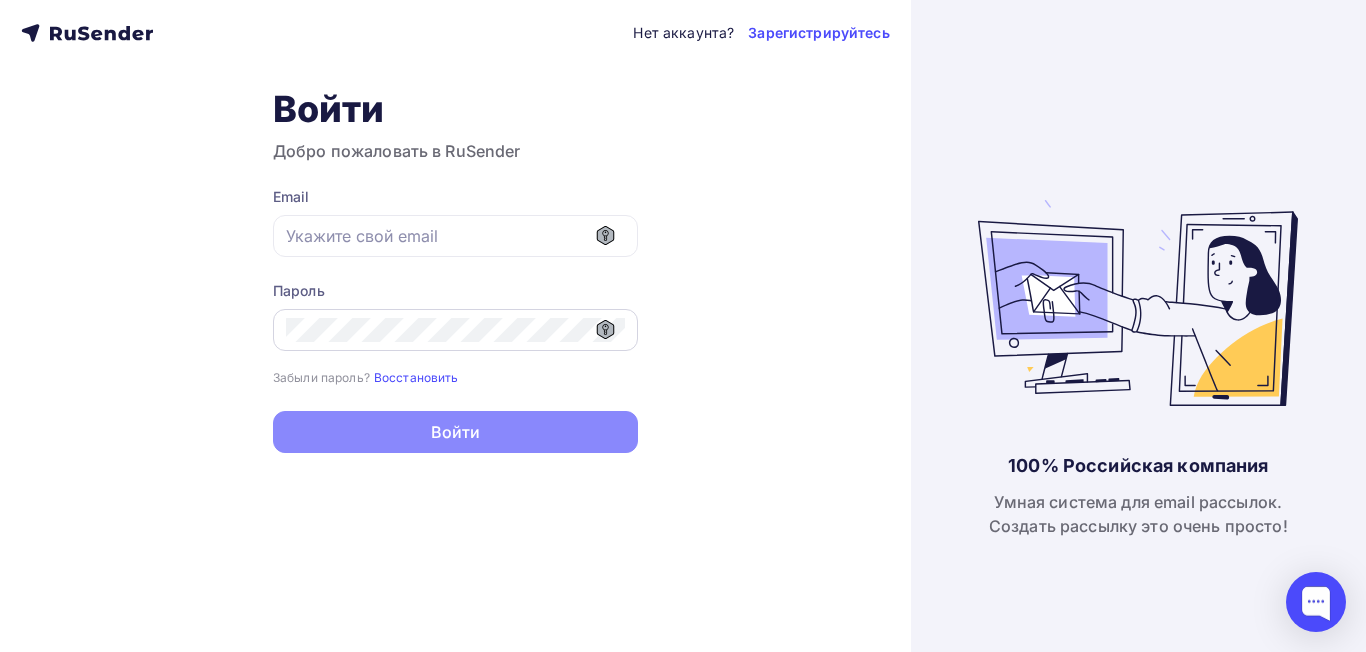 type on "[EMAIL]" 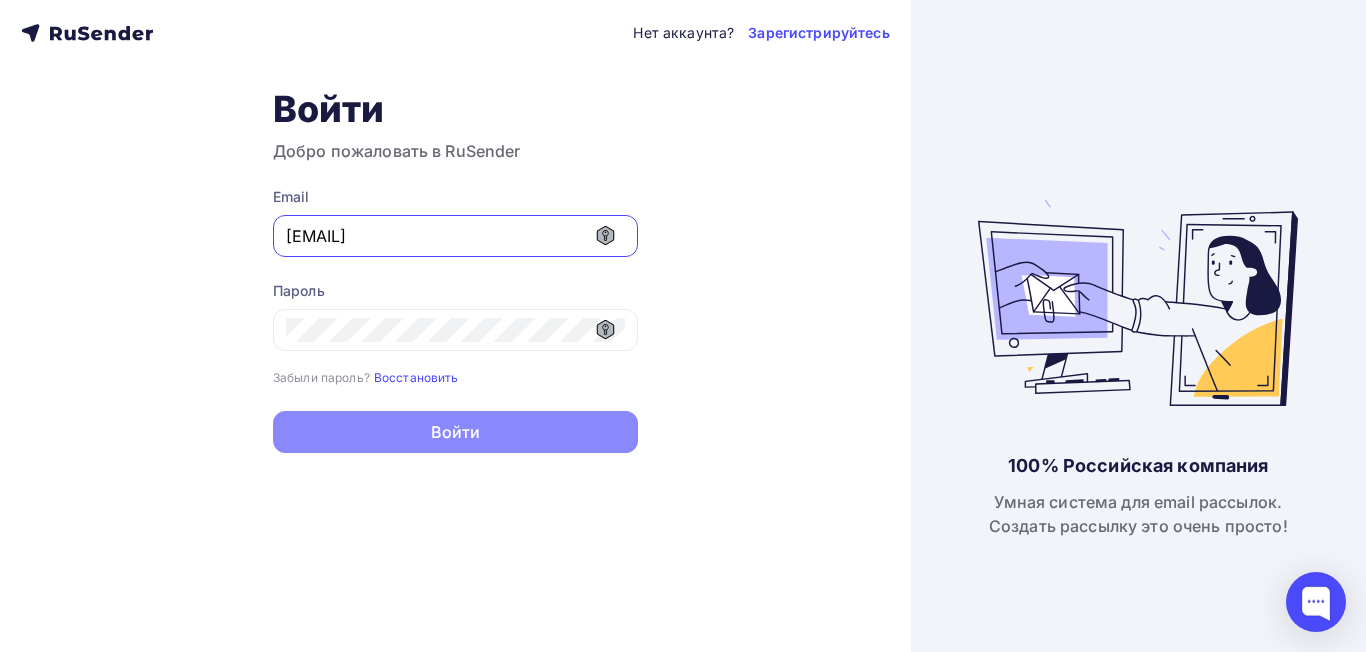 click on "Войти" at bounding box center [455, 432] 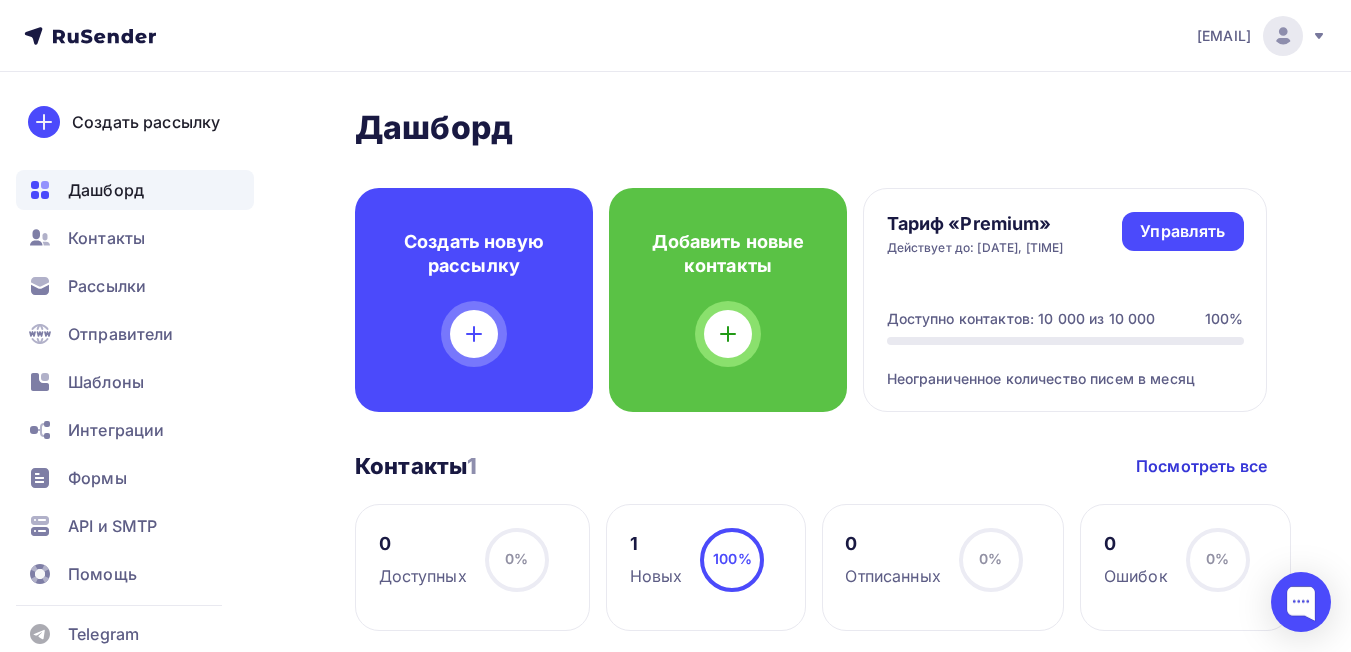 drag, startPoint x: 482, startPoint y: 435, endPoint x: 639, endPoint y: 472, distance: 161.30096 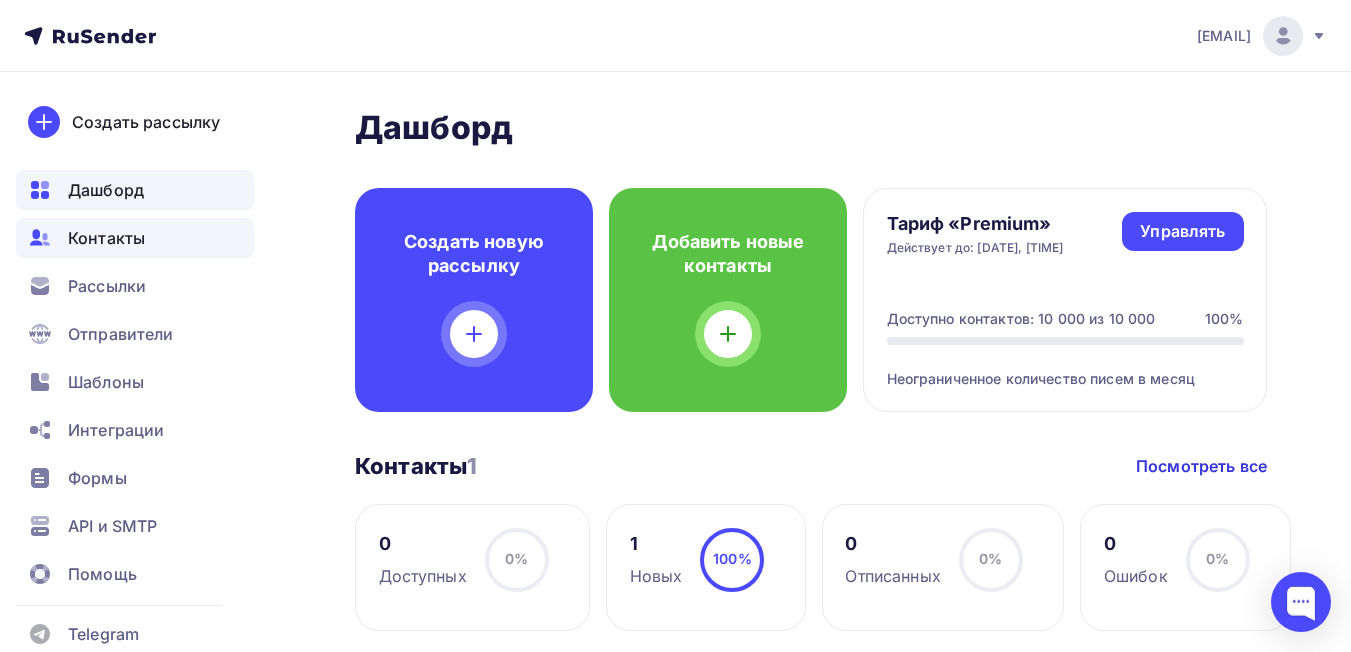 click on "Контакты" at bounding box center [106, 238] 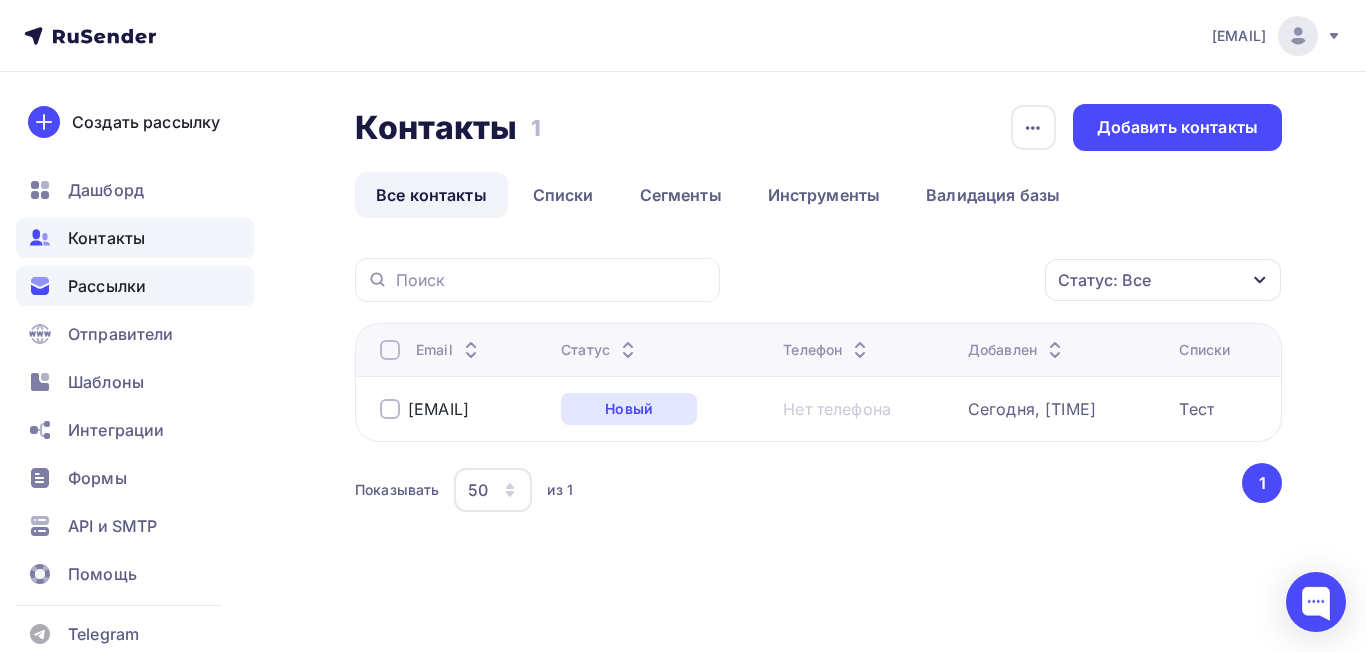 click on "Рассылки" at bounding box center (107, 286) 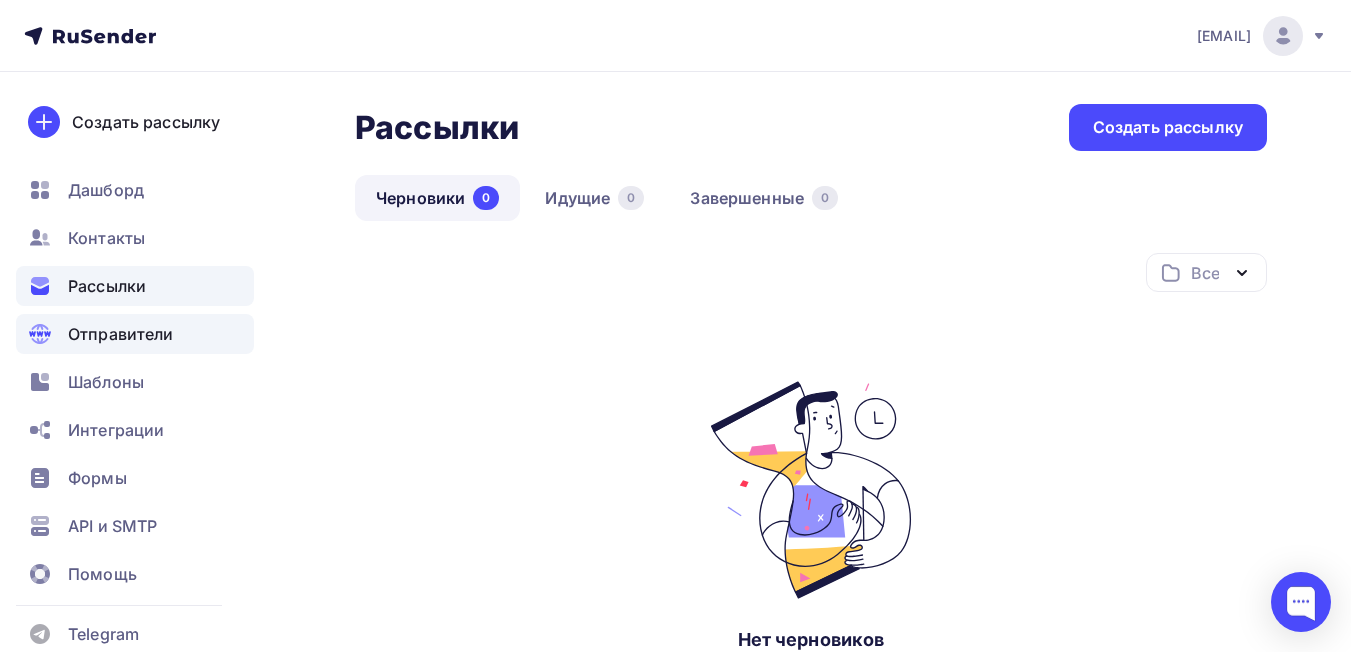 click on "Отправители" at bounding box center (121, 334) 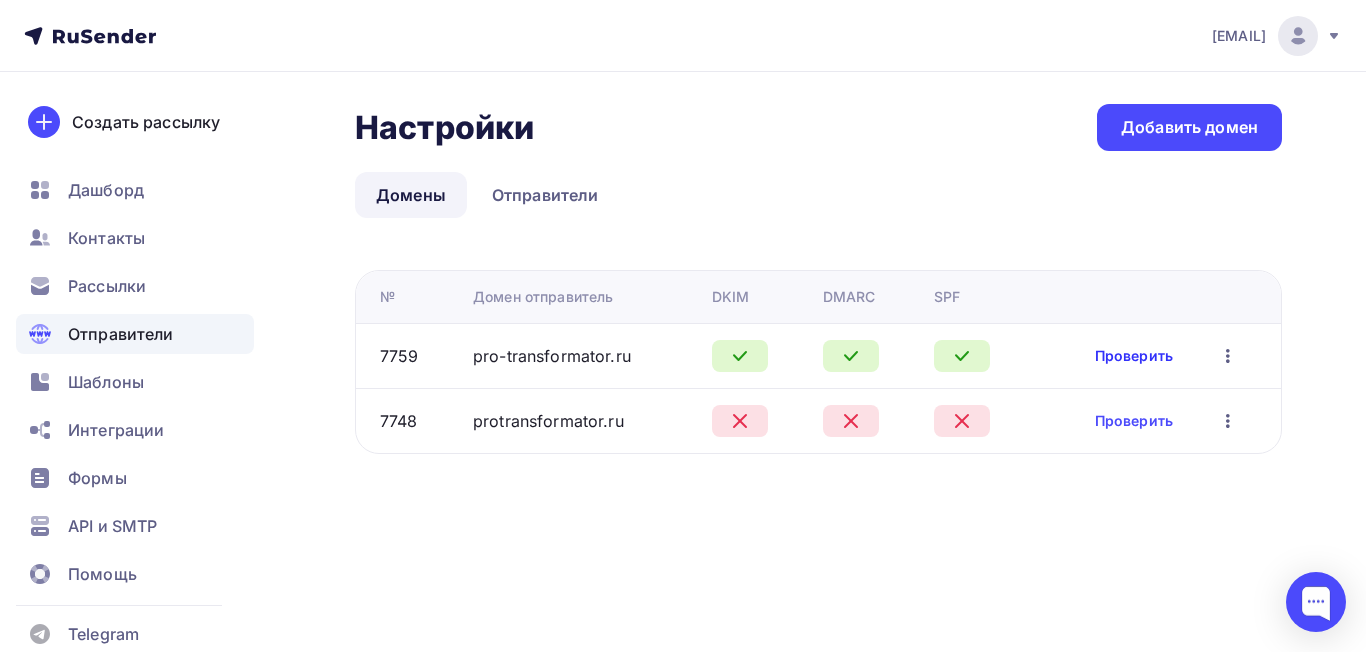 click on "Проверить" at bounding box center [1134, 356] 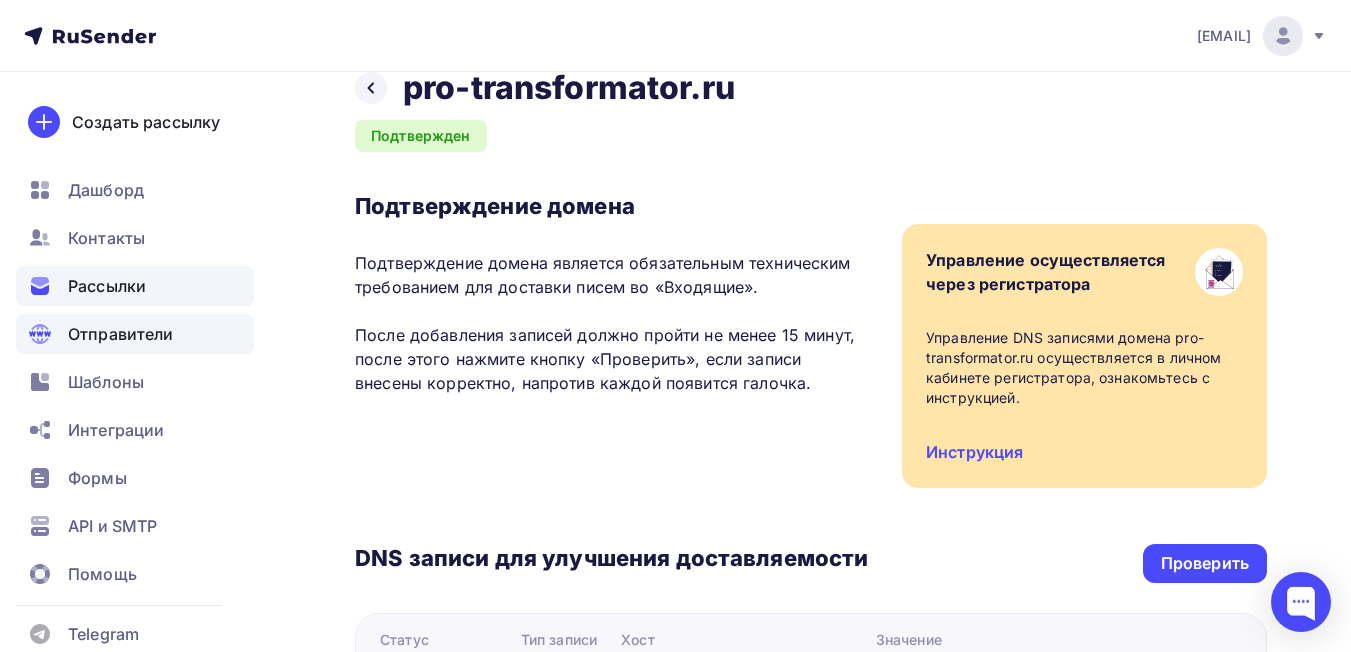 scroll, scrollTop: 0, scrollLeft: 0, axis: both 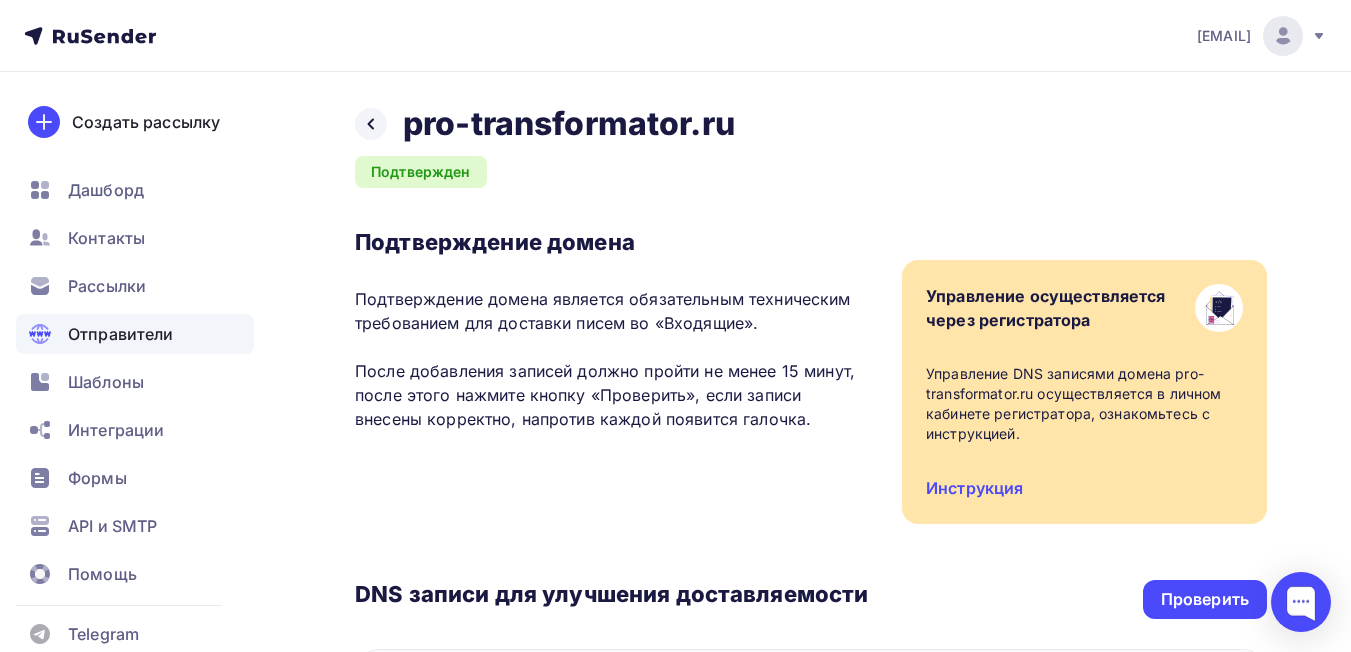 click on "Отправители" at bounding box center (121, 334) 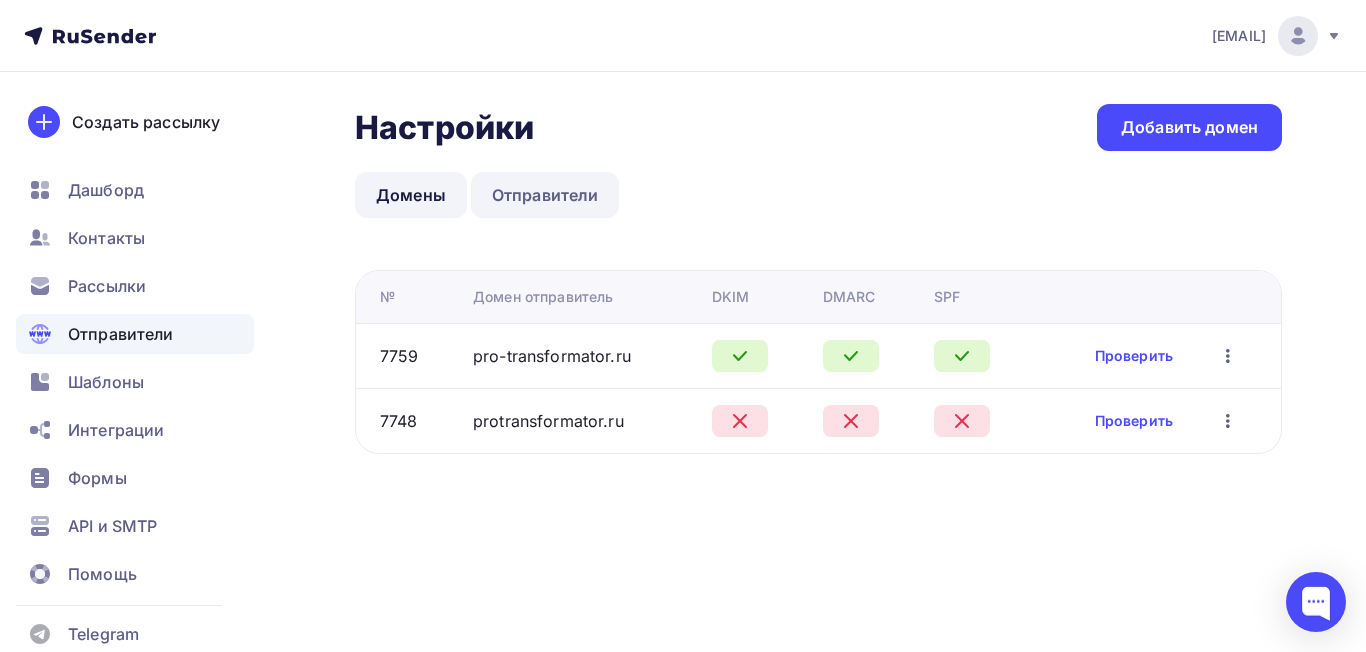 click on "Отправители" at bounding box center (545, 195) 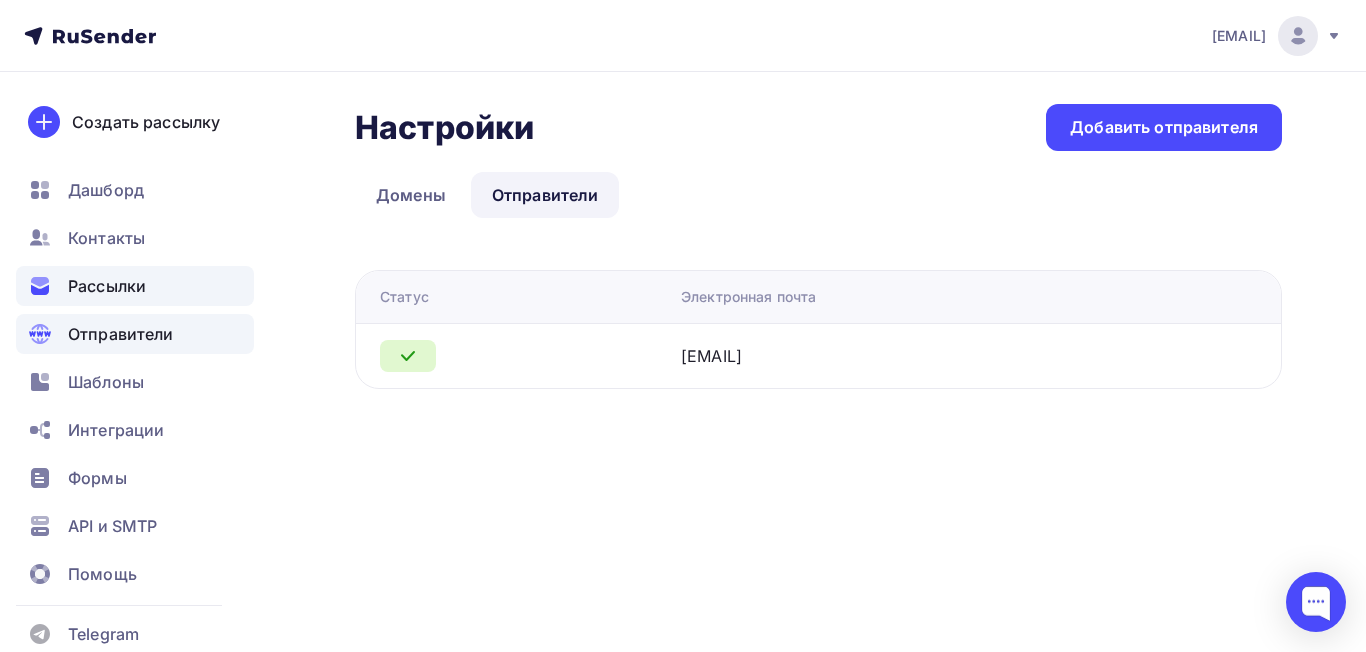 click on "Рассылки" at bounding box center [107, 286] 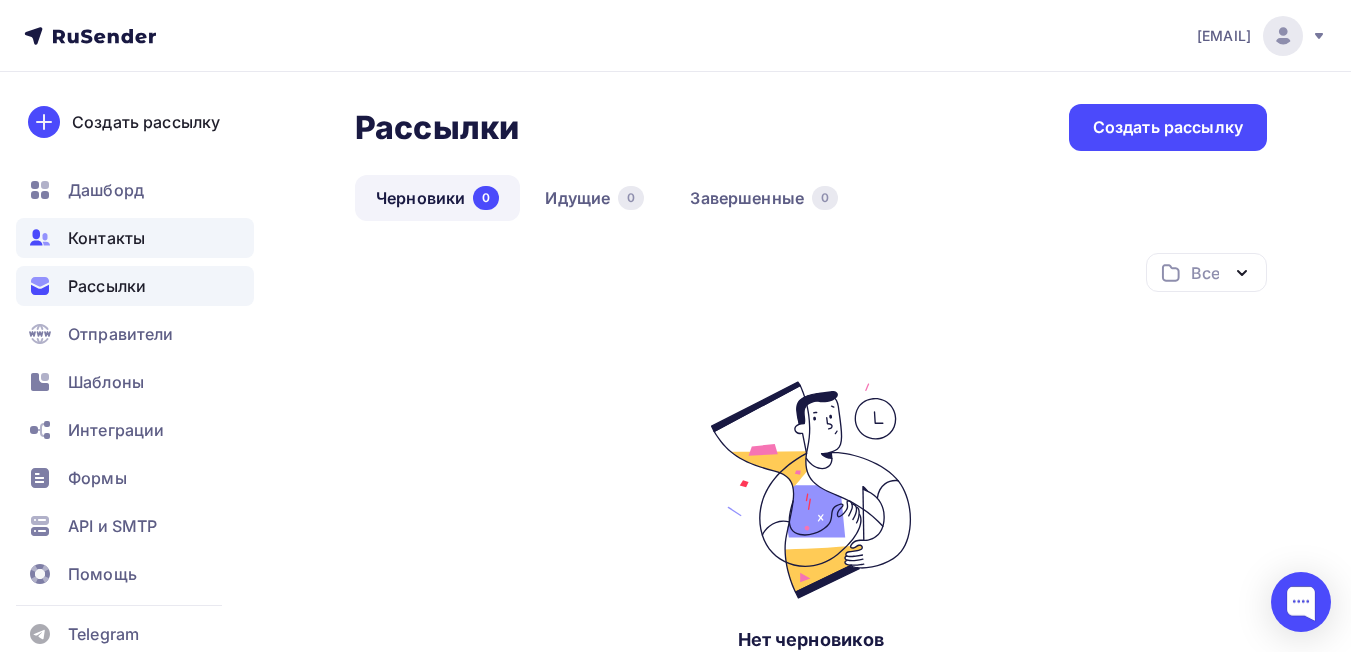 click on "Контакты" at bounding box center (135, 238) 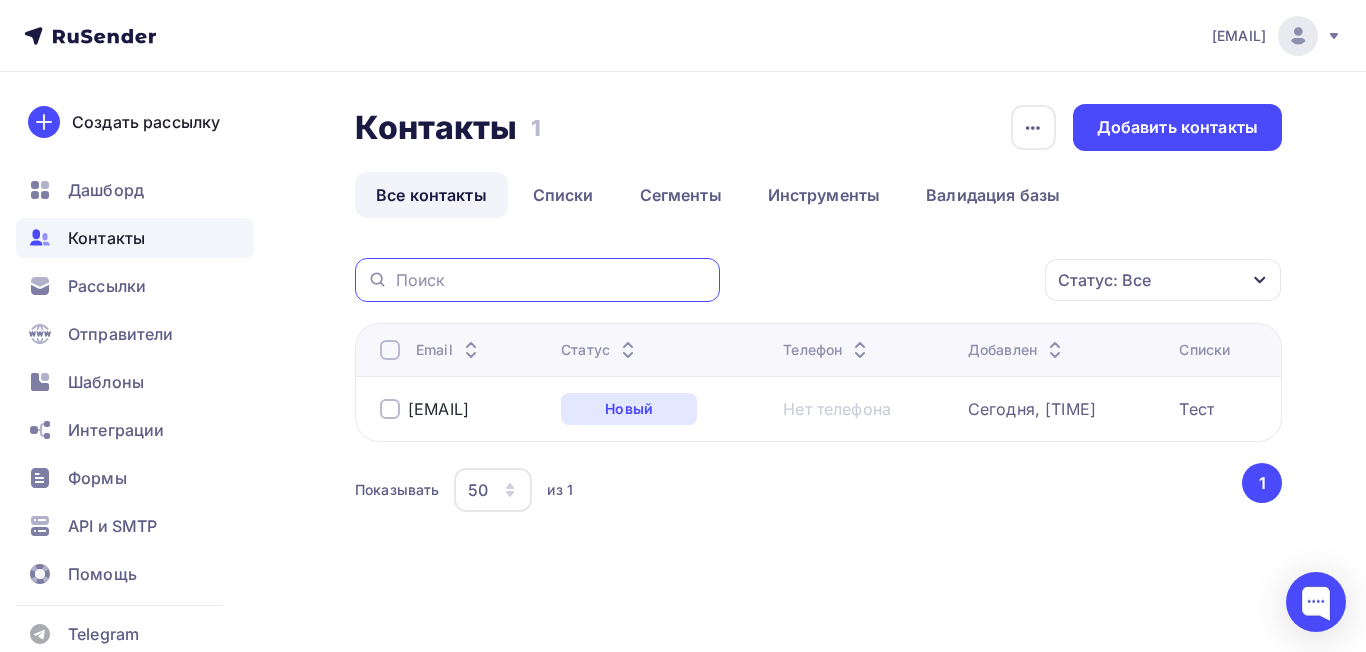 click at bounding box center (552, 280) 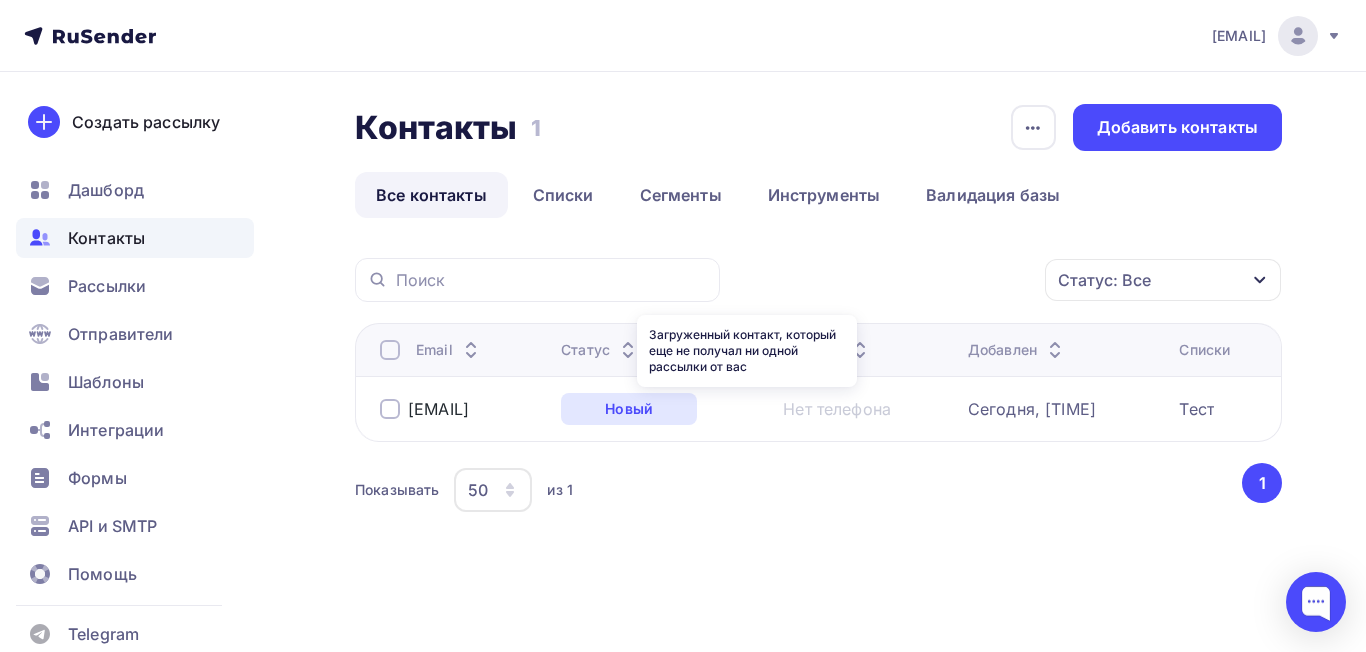 click on "Новый" at bounding box center [629, 409] 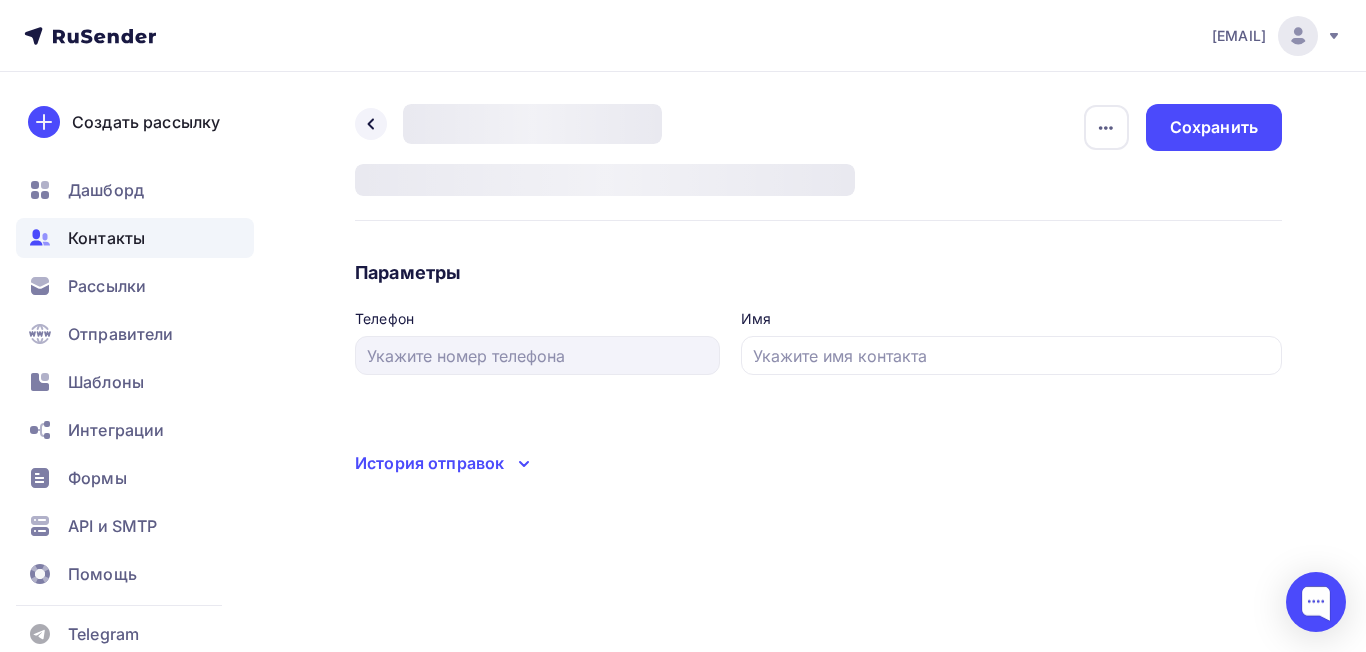 type on "Белышкин Д.В." 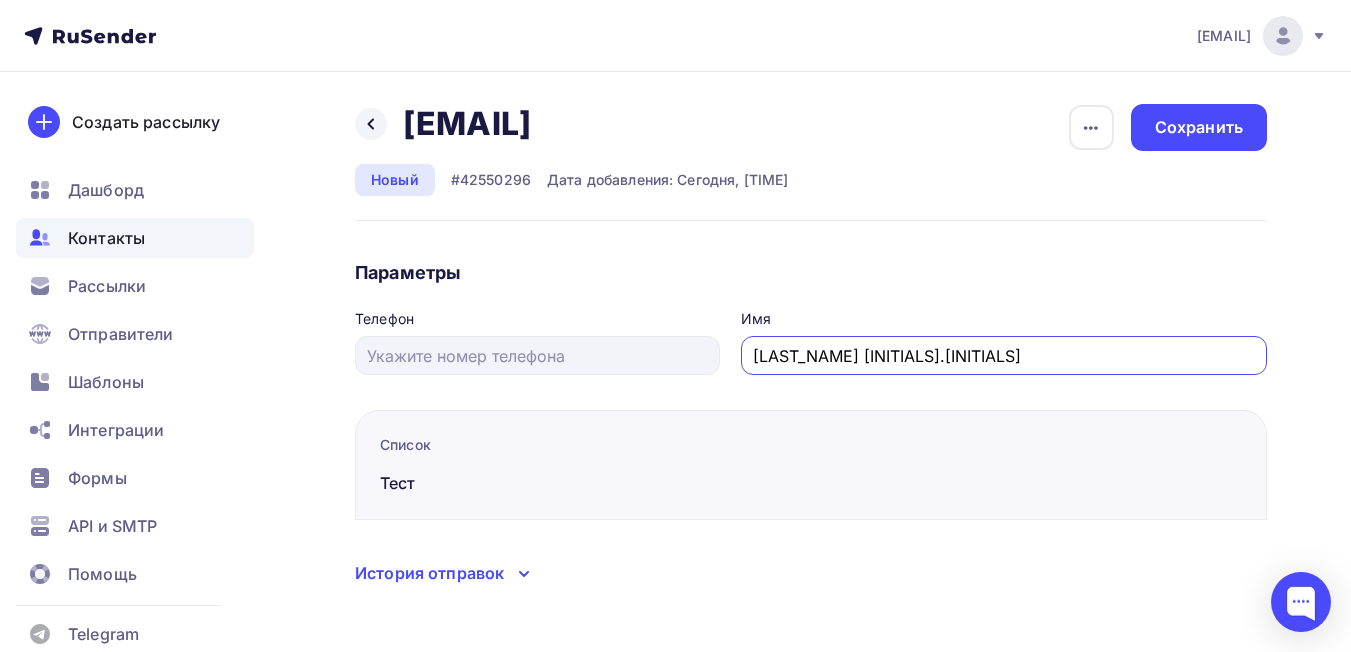 drag, startPoint x: 905, startPoint y: 362, endPoint x: 765, endPoint y: 363, distance: 140.00357 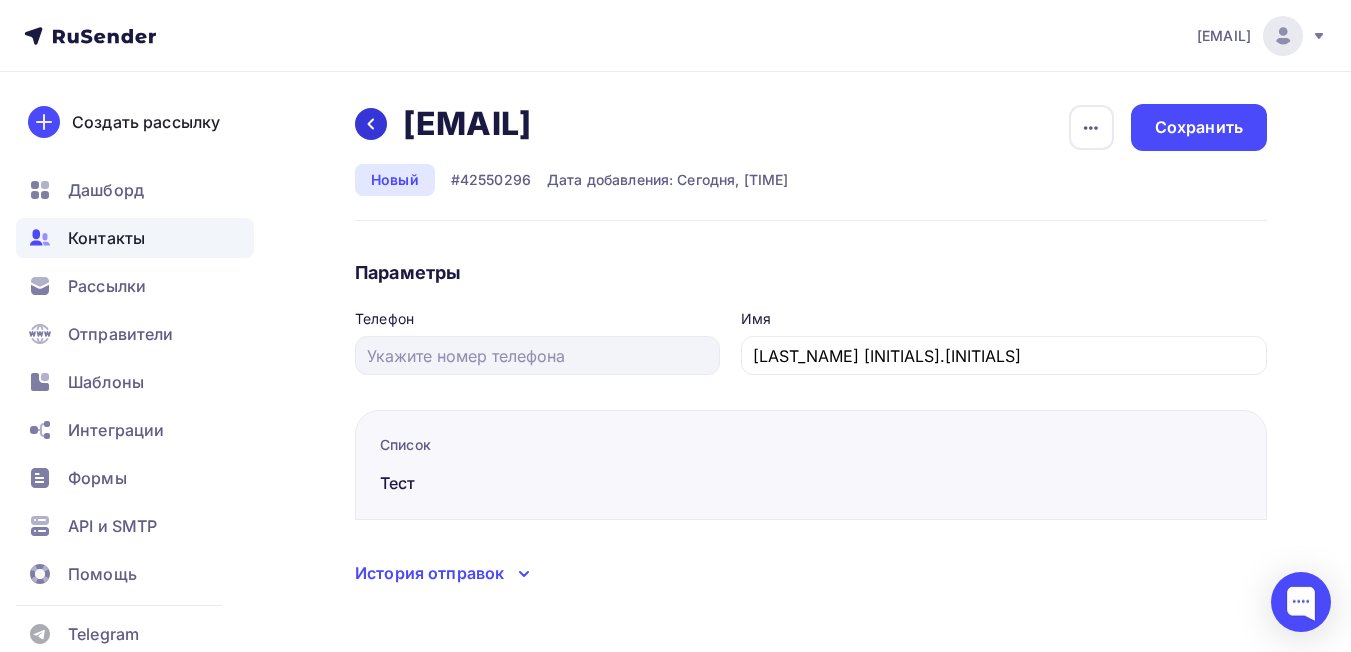 click 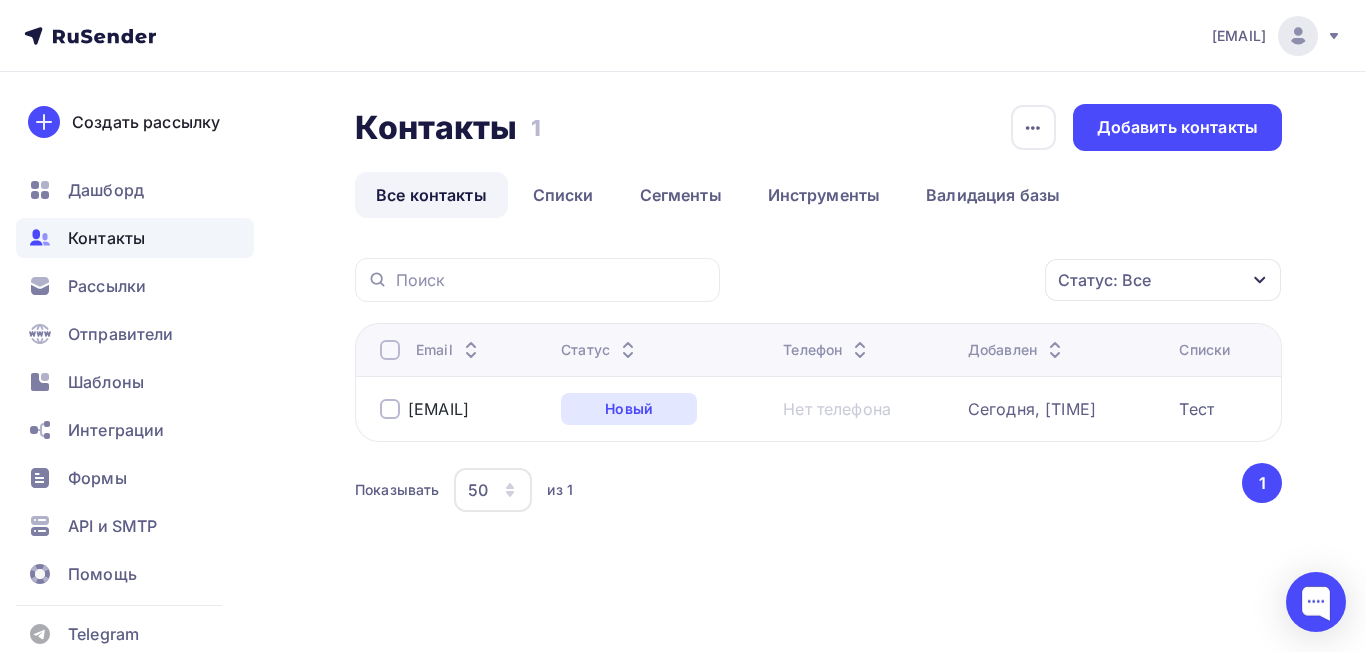 click at bounding box center (390, 409) 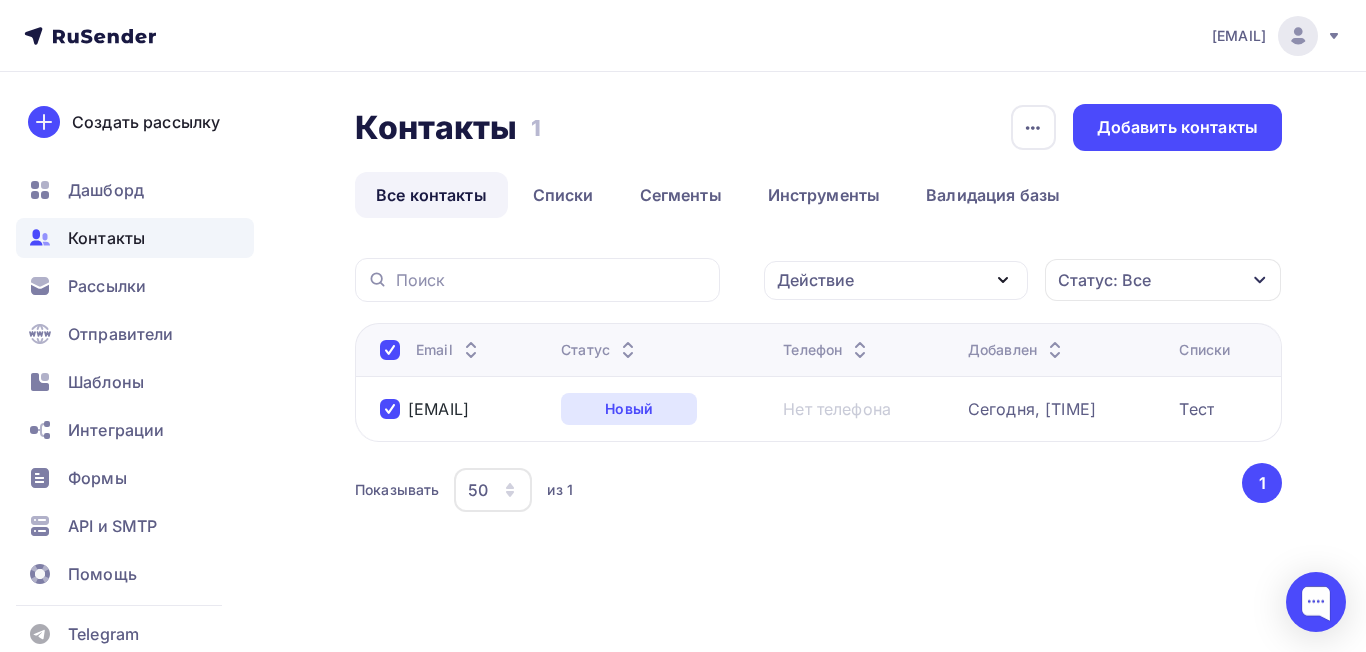 click on "Действие" at bounding box center (896, 280) 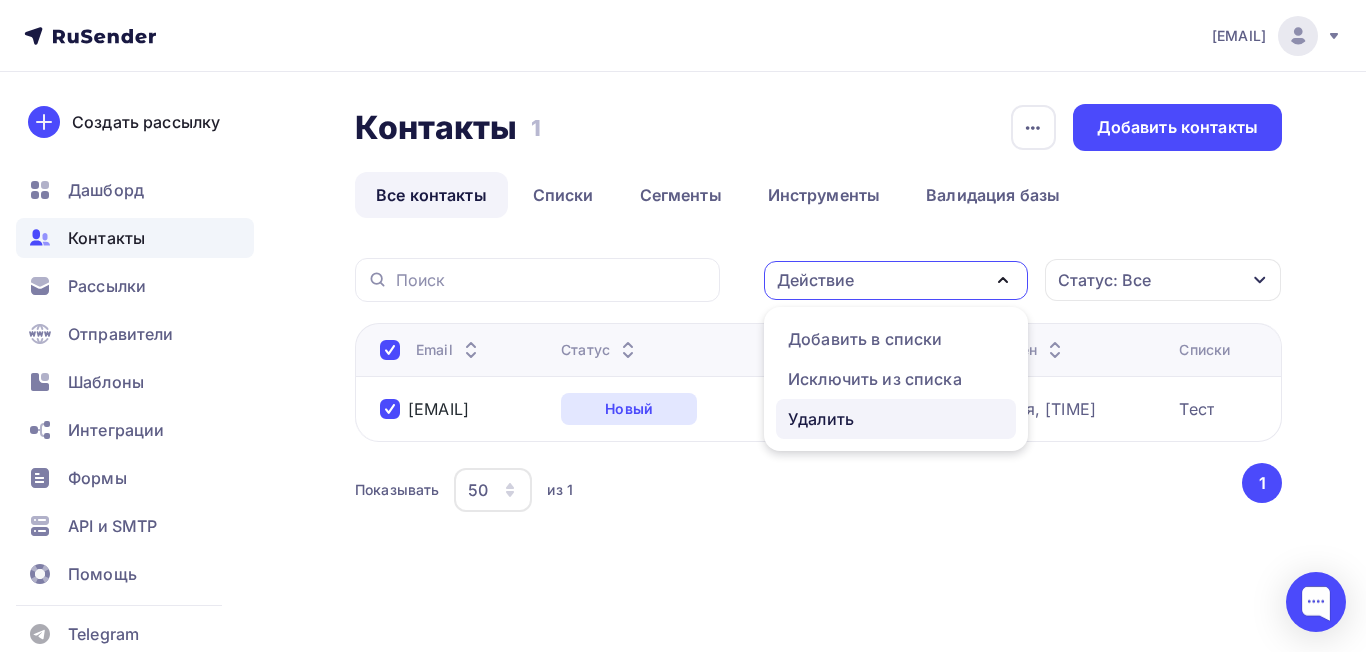 click on "Удалить" at bounding box center [821, 419] 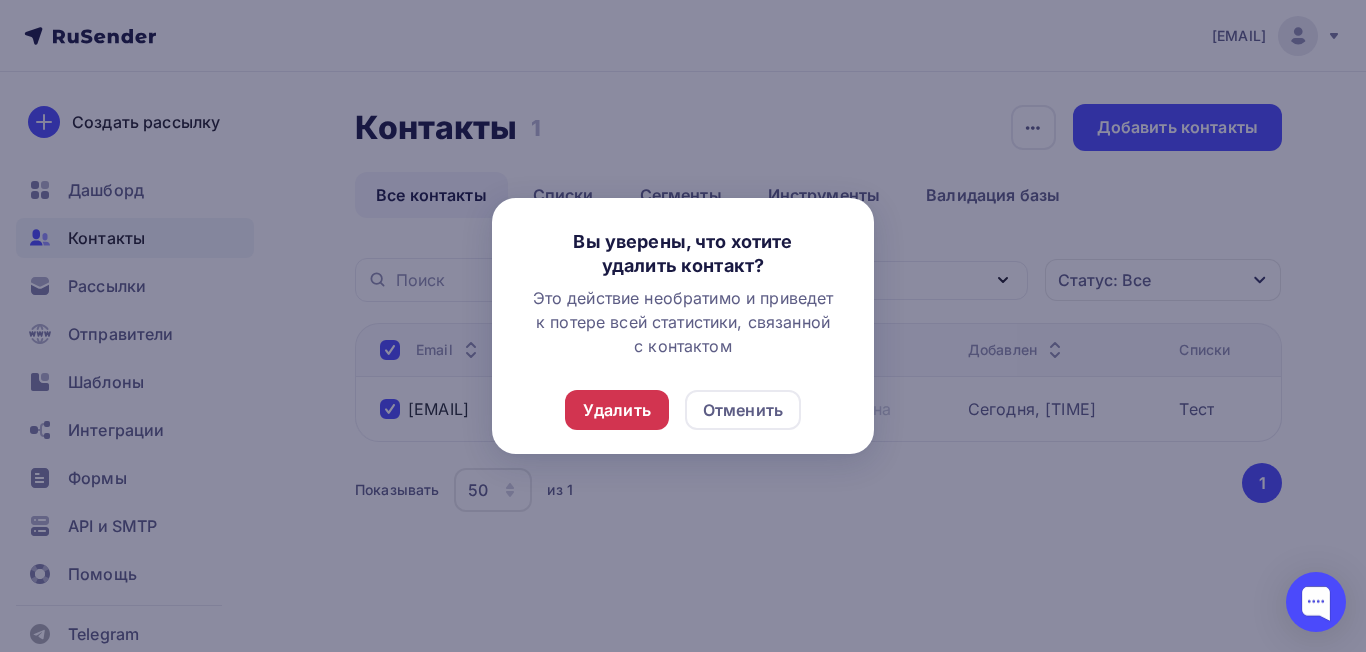click on "Удалить" at bounding box center [617, 410] 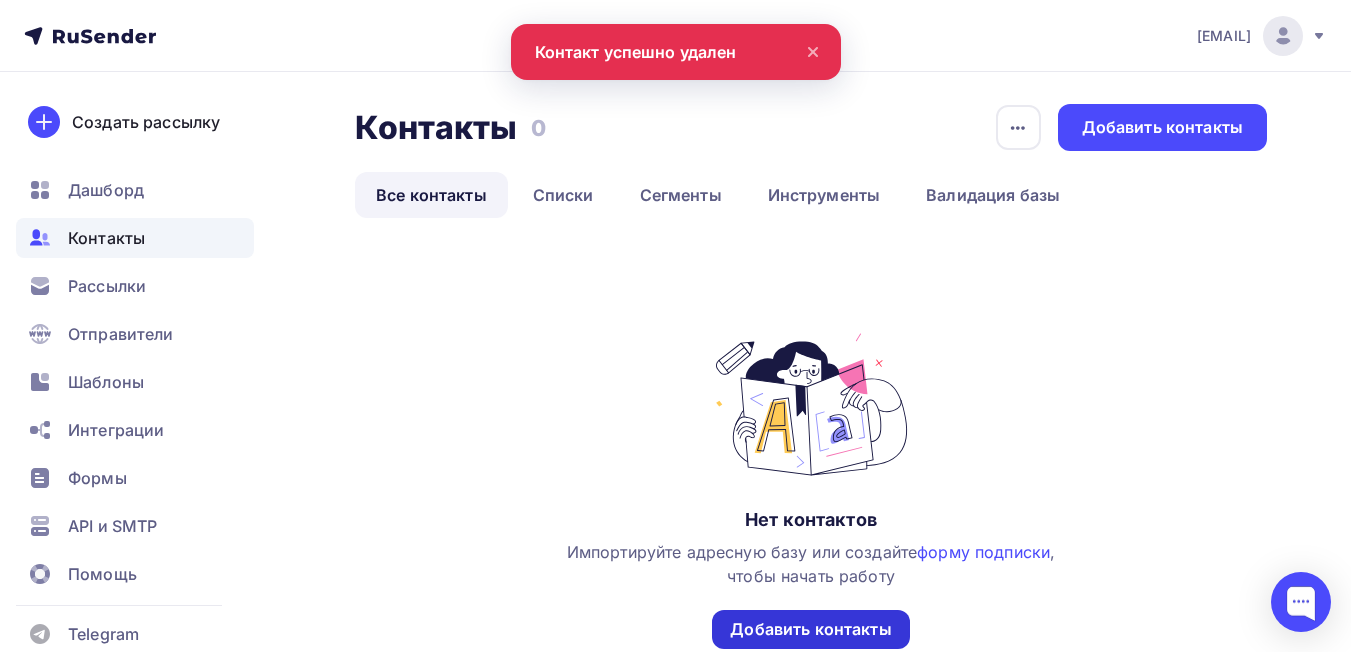 click on "Добавить контакты" at bounding box center [810, 629] 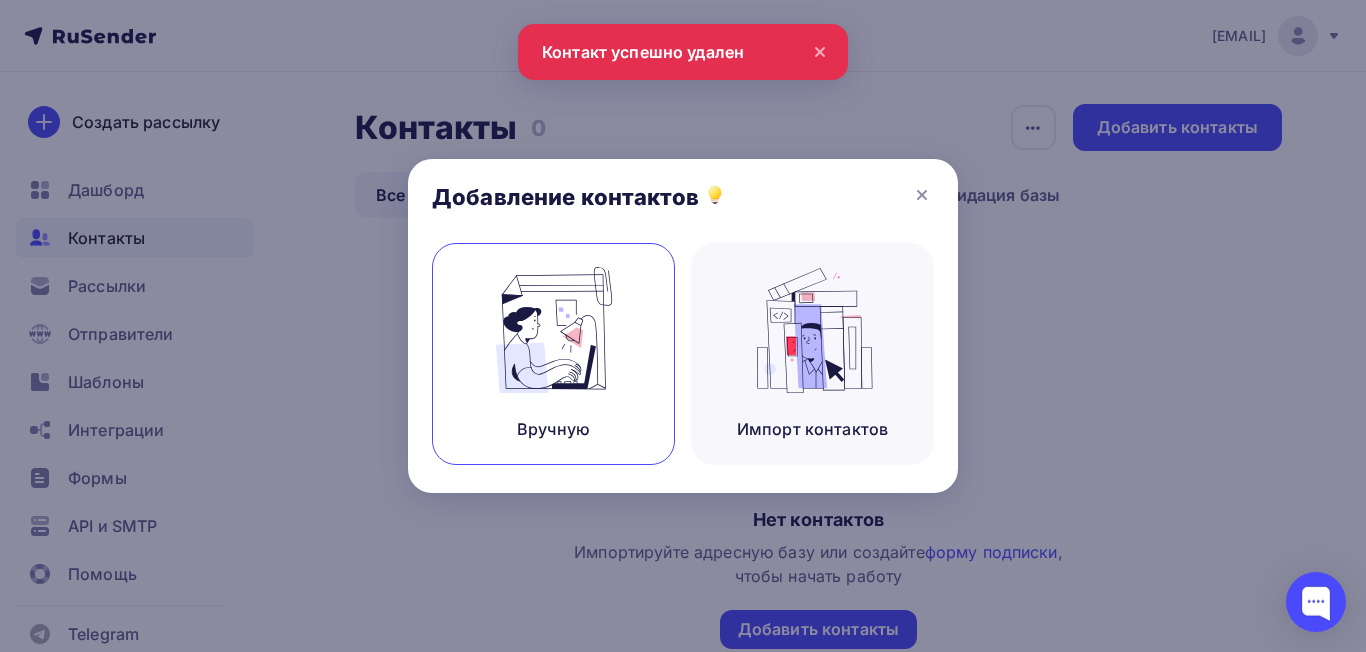 click on "Вручную" at bounding box center (553, 354) 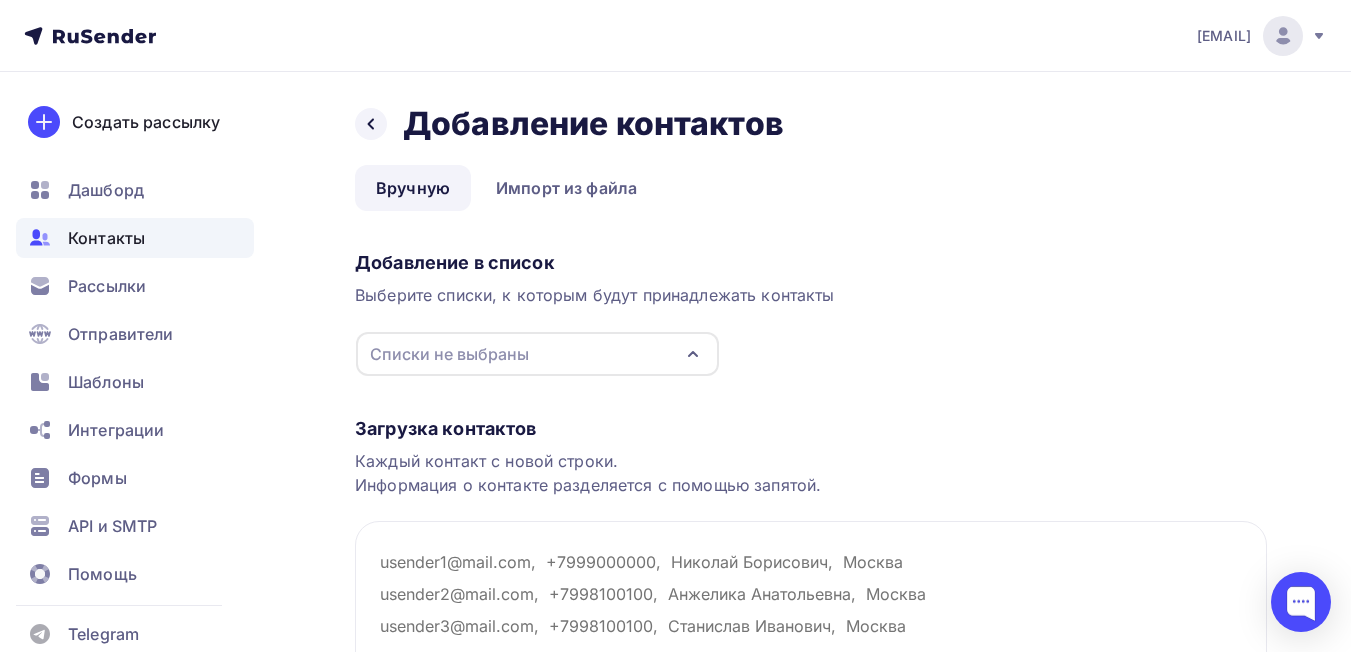 click on "Списки не выбраны" at bounding box center (537, 354) 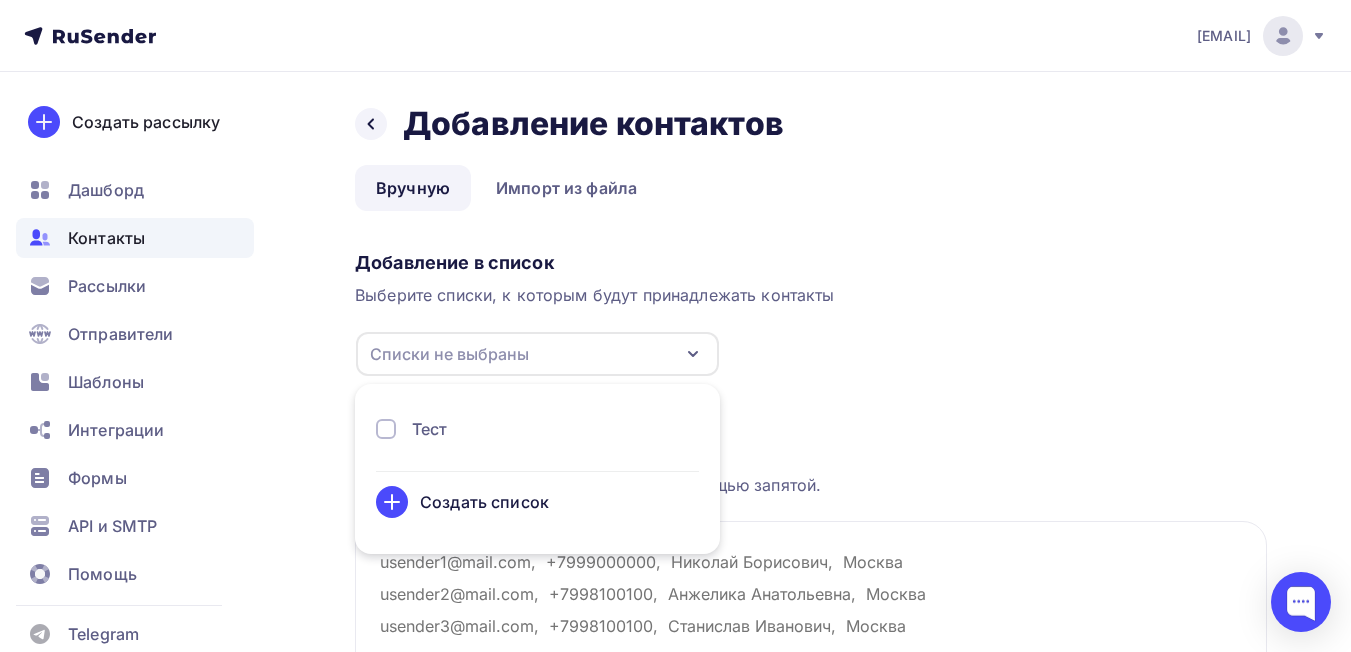 click at bounding box center [386, 429] 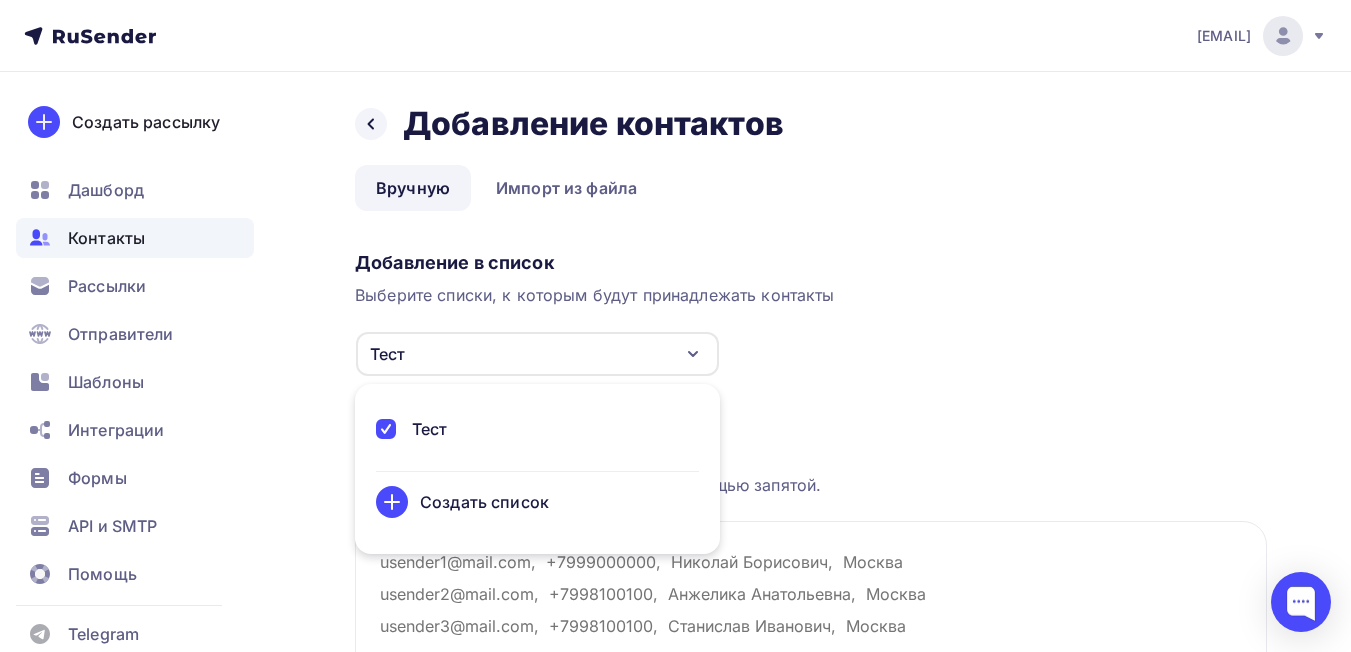 click on "Загрузка контактов   Каждый контакт с новой строки. Информация о контакте разделяется с помощью запятой.        Далее" at bounding box center [811, 588] 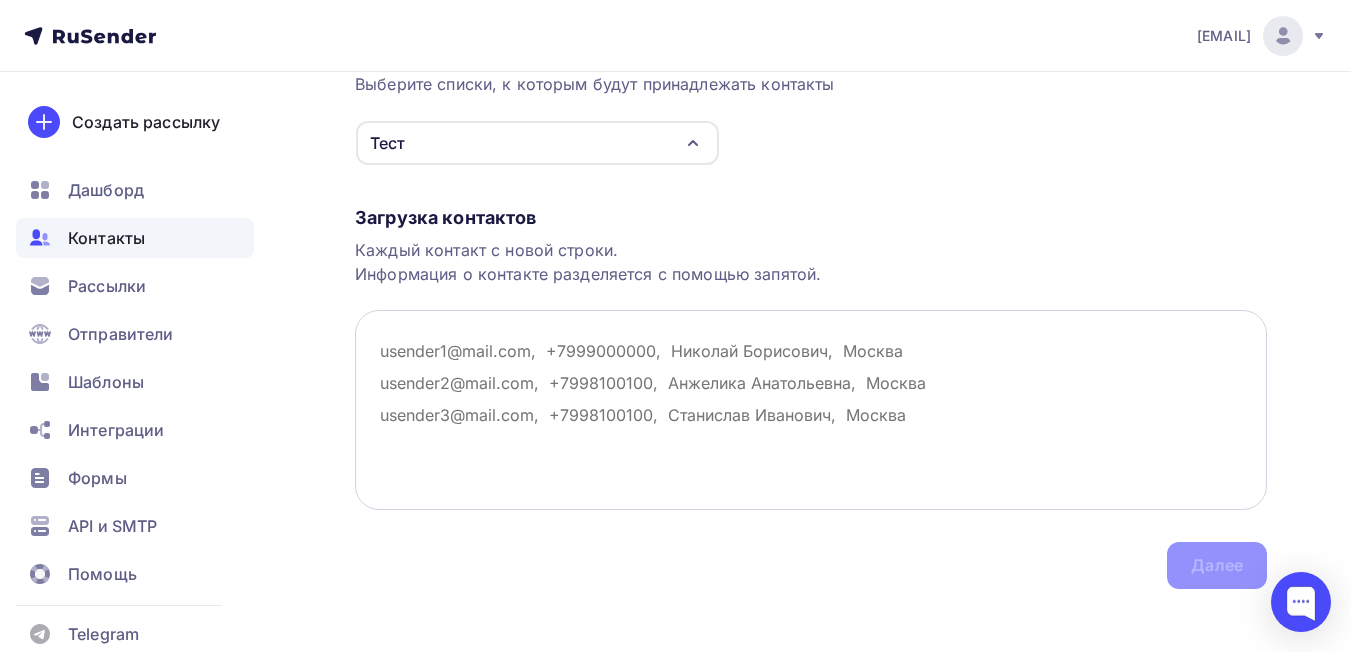 scroll, scrollTop: 228, scrollLeft: 0, axis: vertical 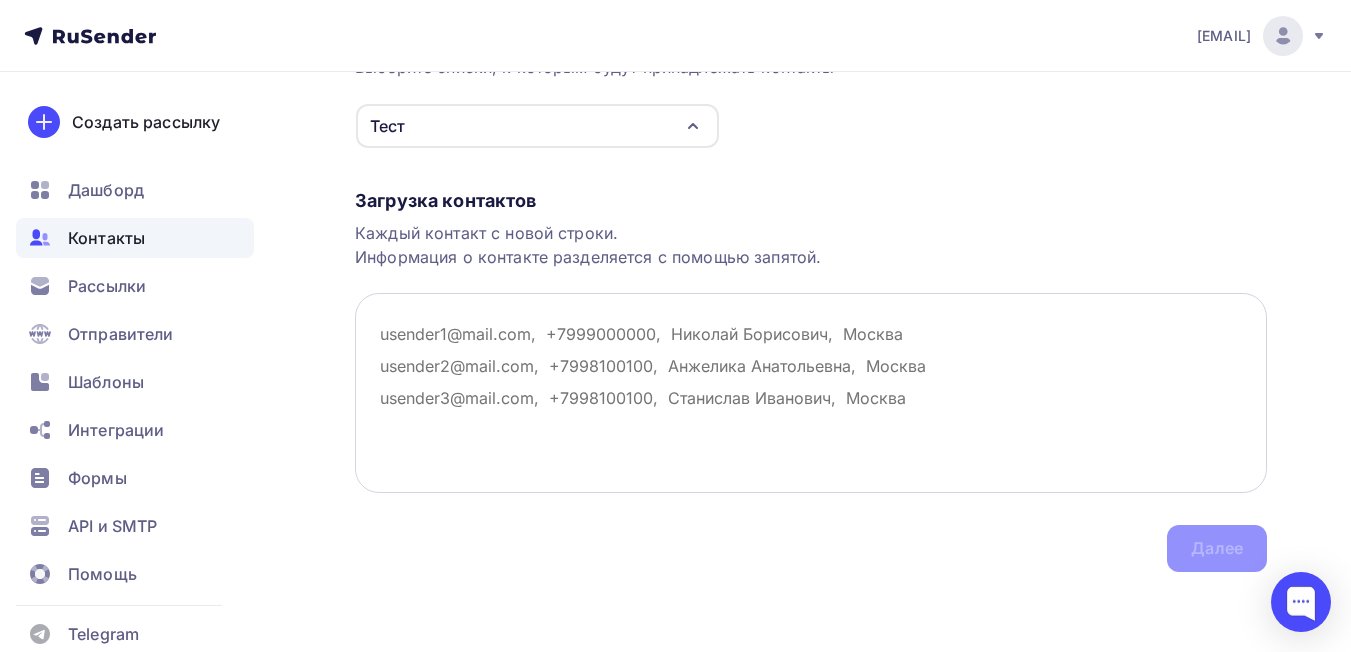 drag, startPoint x: 385, startPoint y: 333, endPoint x: 1012, endPoint y: 336, distance: 627.0072 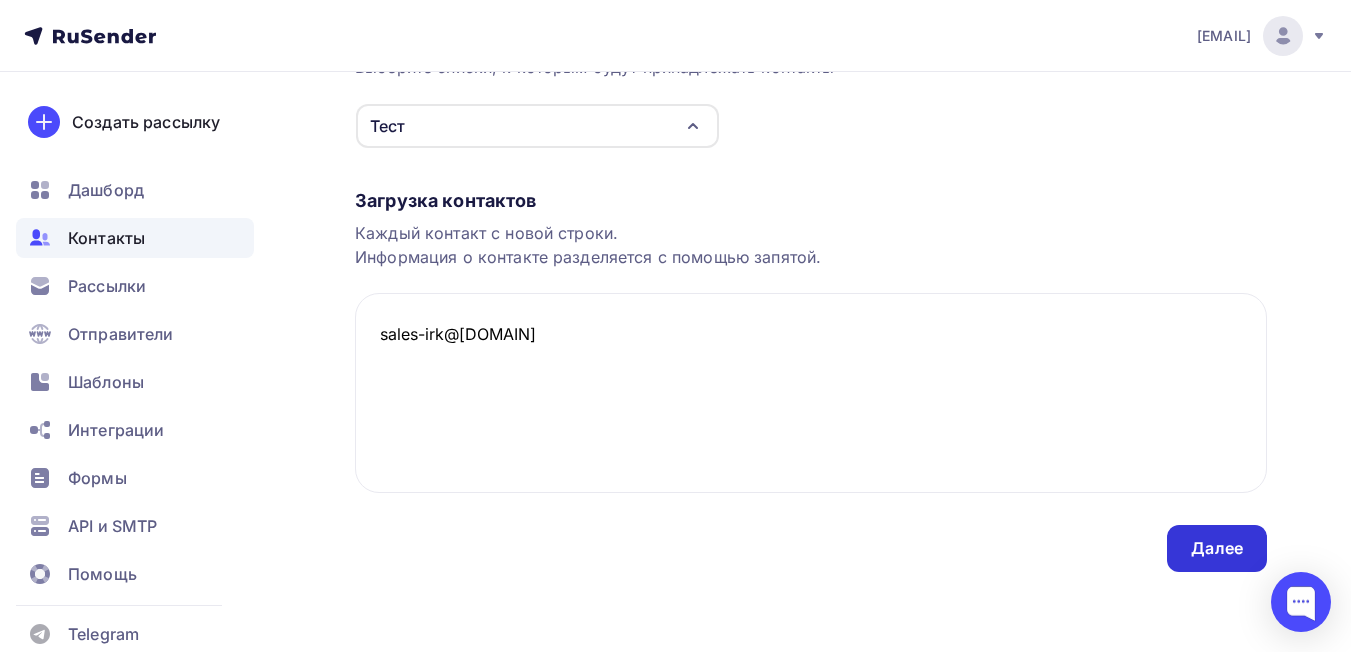 type on "sales-irk@dtrafo.com" 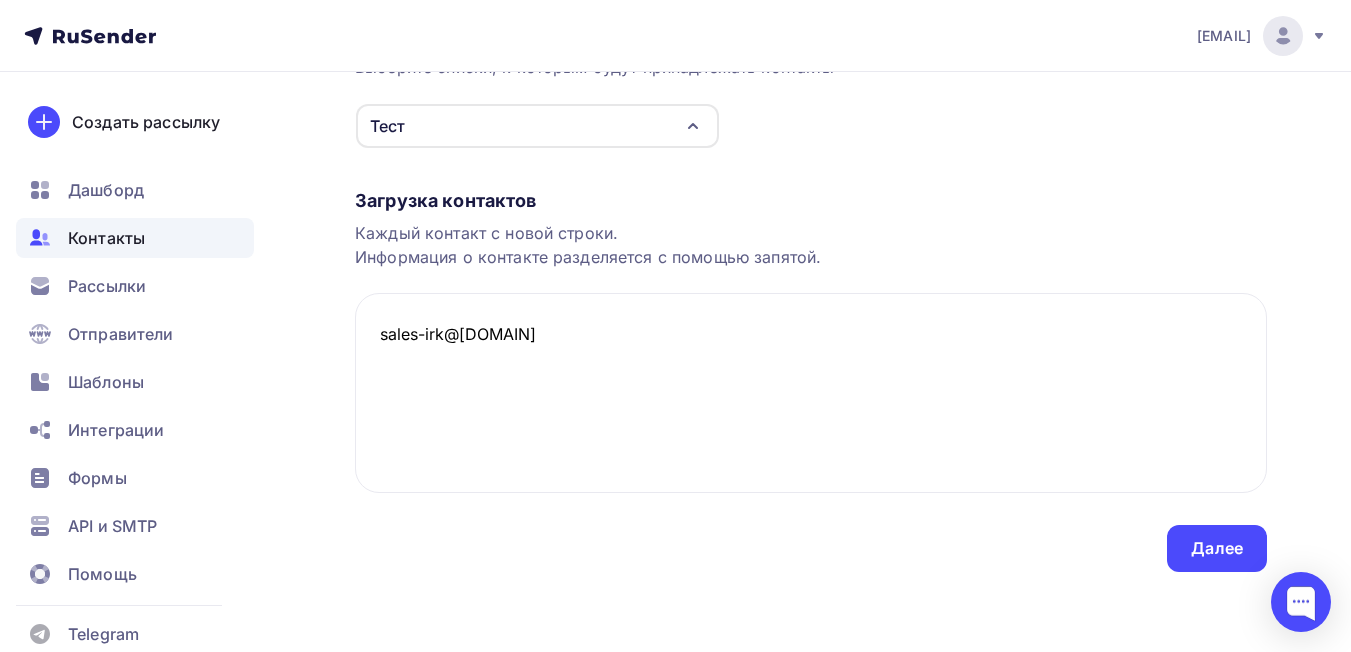 scroll, scrollTop: 0, scrollLeft: 0, axis: both 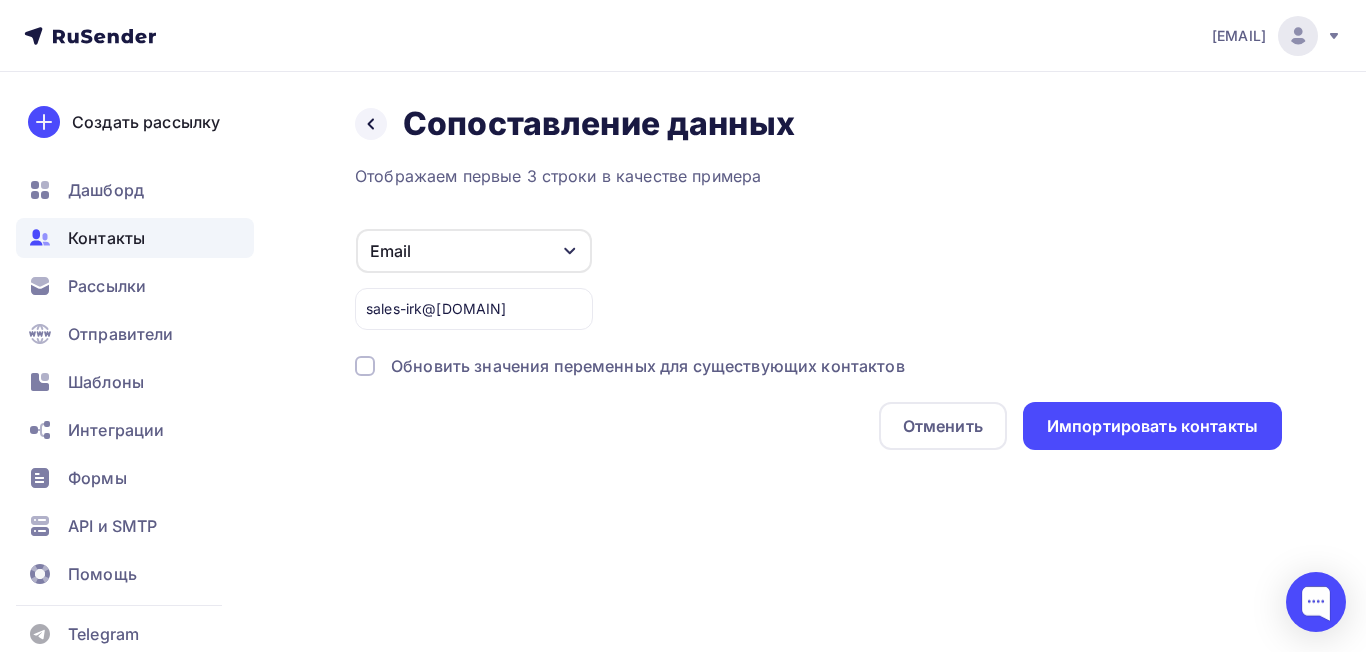 click at bounding box center (365, 366) 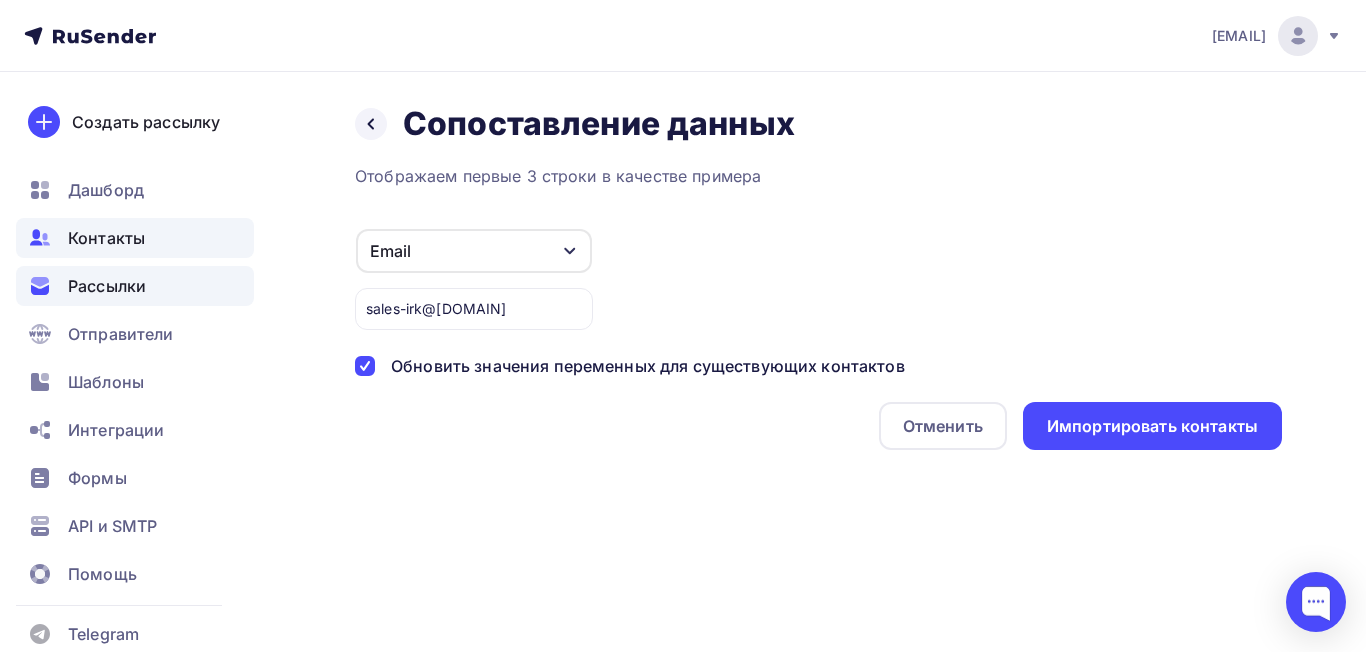 click on "Рассылки" at bounding box center (107, 286) 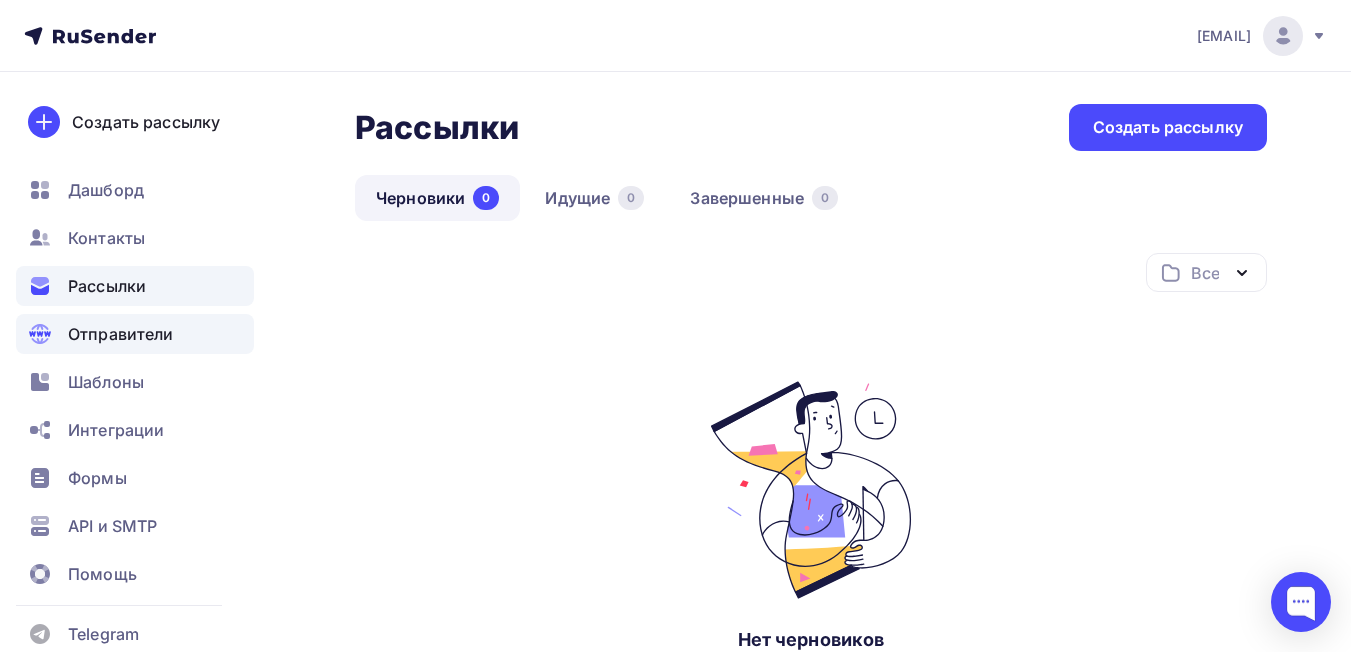 click on "Отправители" at bounding box center [121, 334] 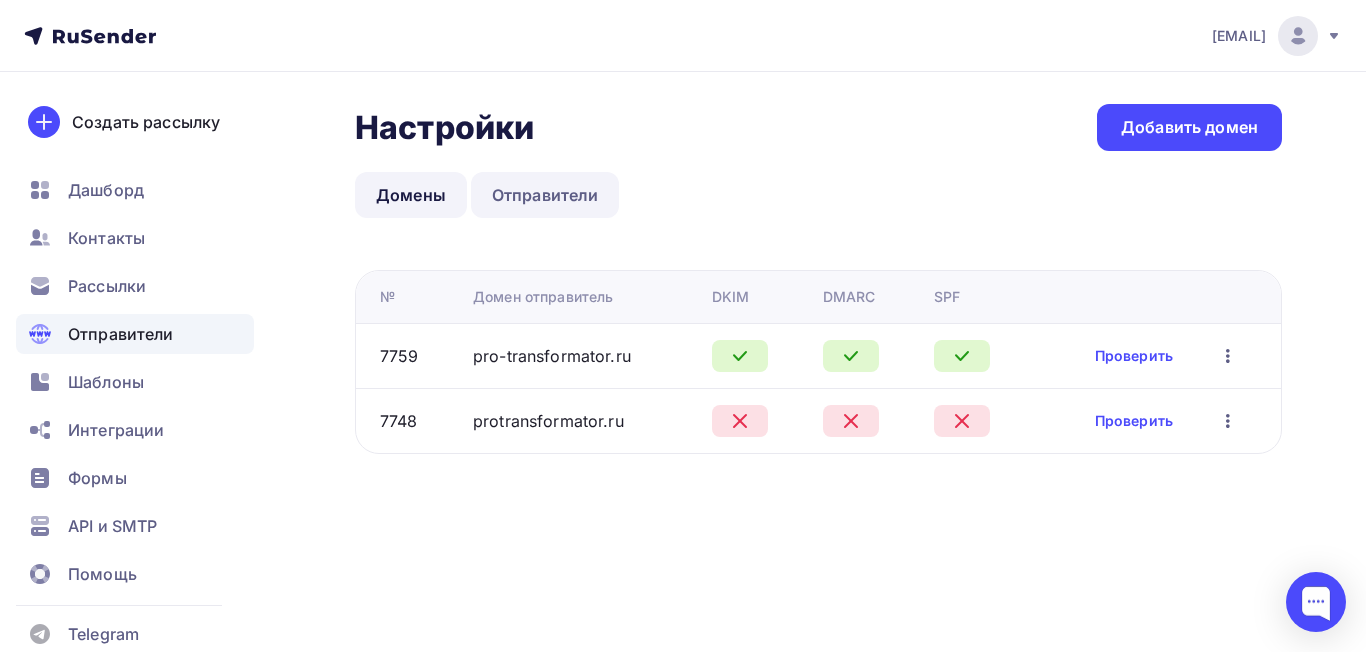 click on "Отправители" at bounding box center (545, 195) 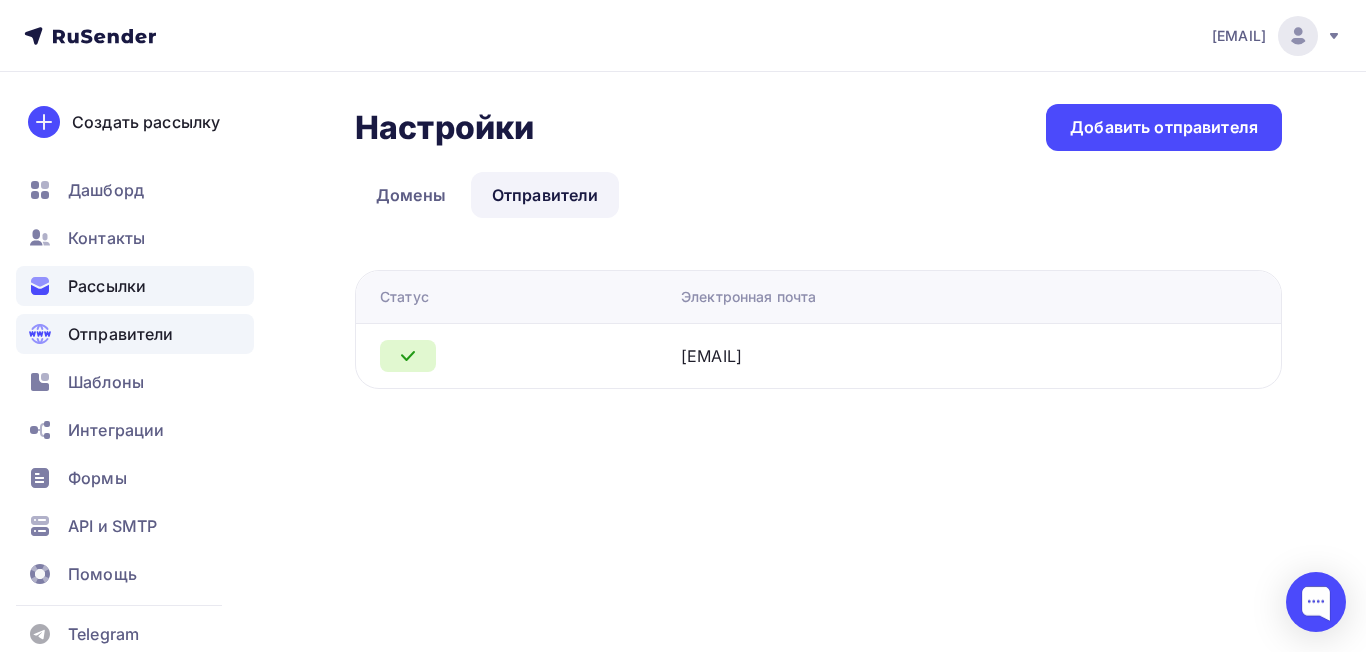 click on "Рассылки" at bounding box center [107, 286] 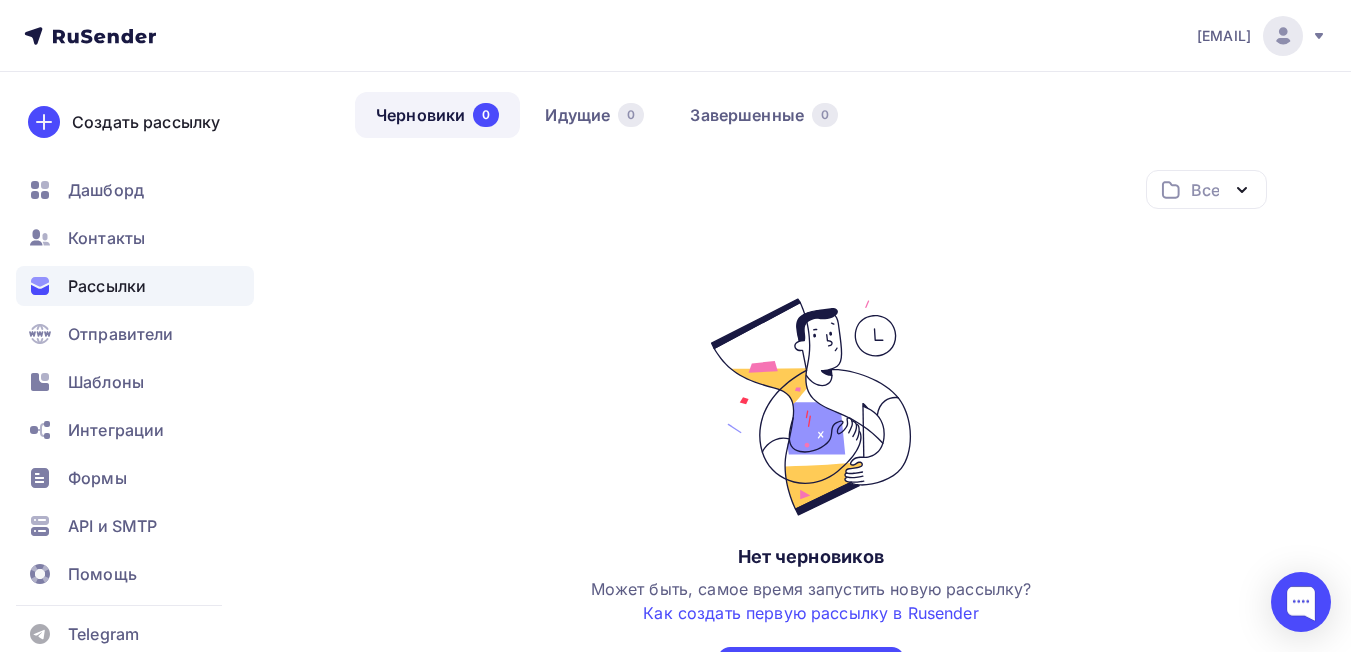 scroll, scrollTop: 246, scrollLeft: 0, axis: vertical 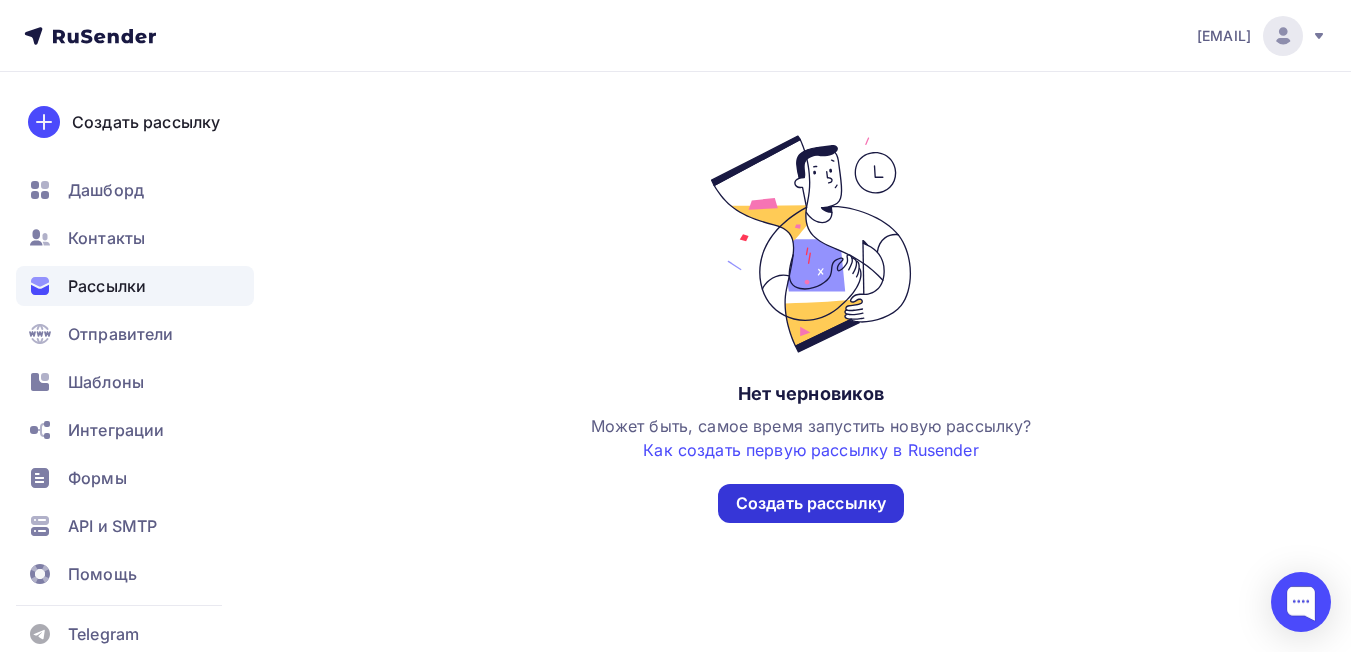click on "Создать рассылку" at bounding box center (811, 503) 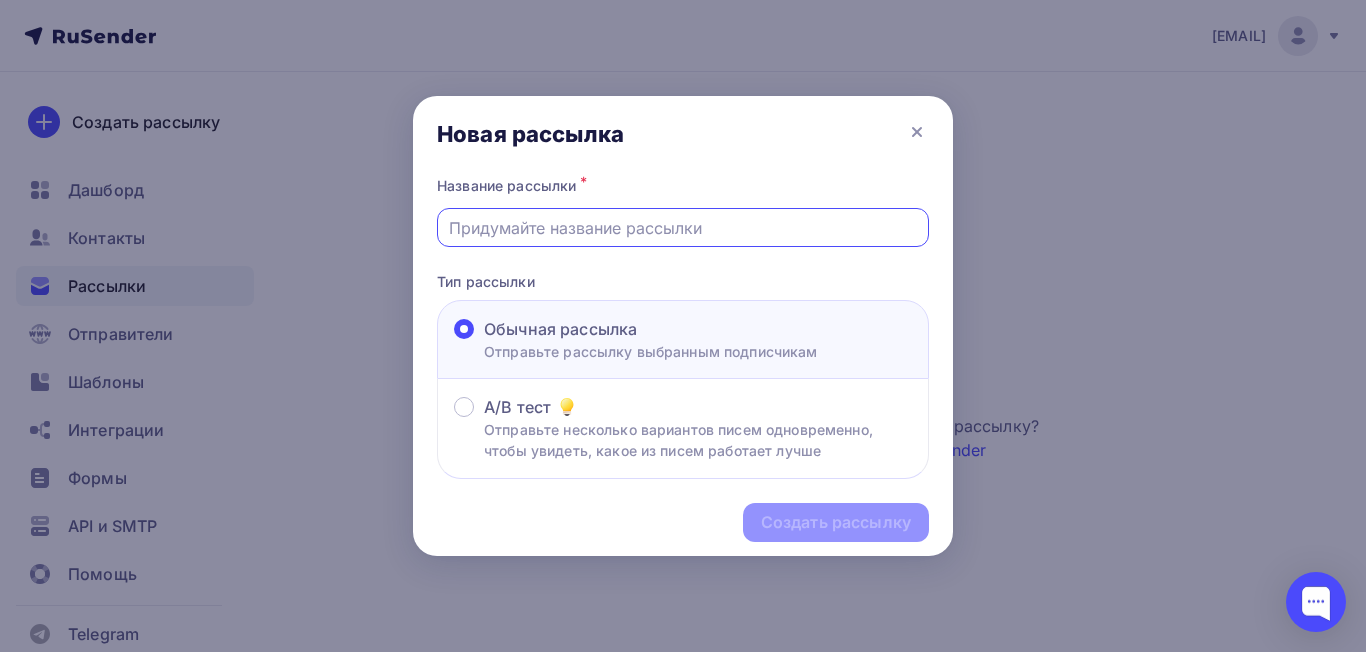 click at bounding box center (683, 228) 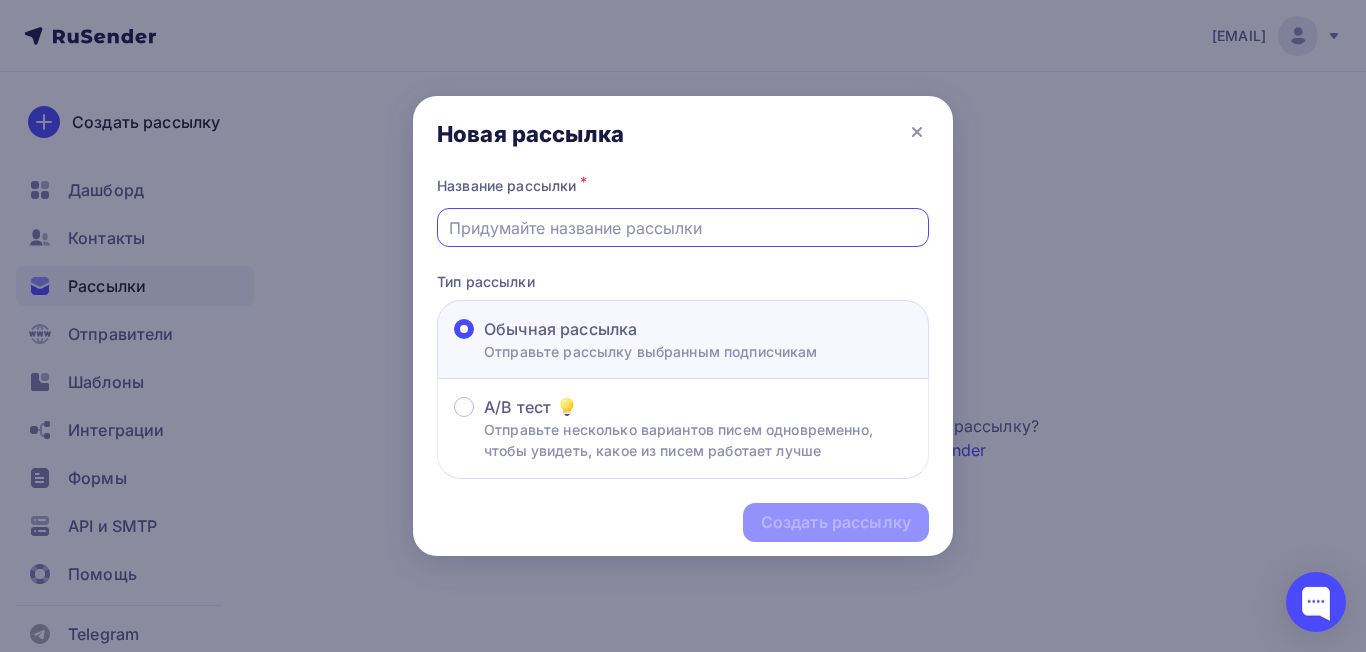 type on "Трансформатор ПРО" 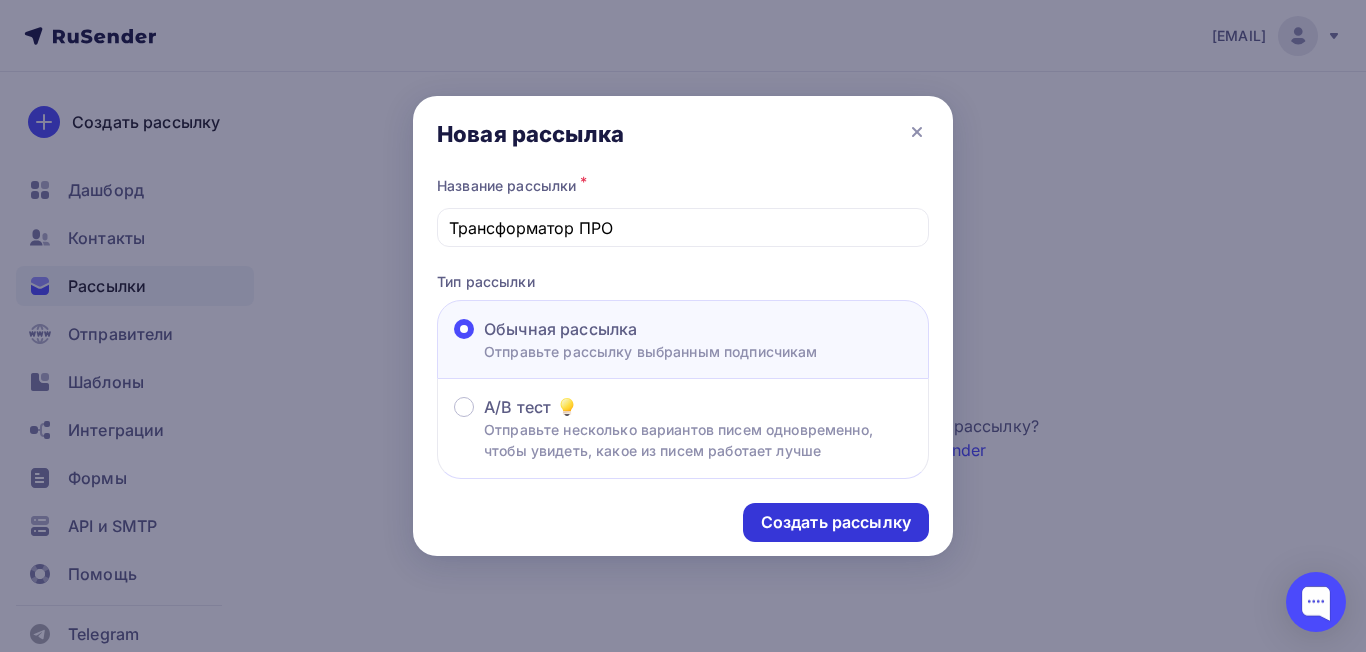 click on "Создать рассылку" at bounding box center [836, 522] 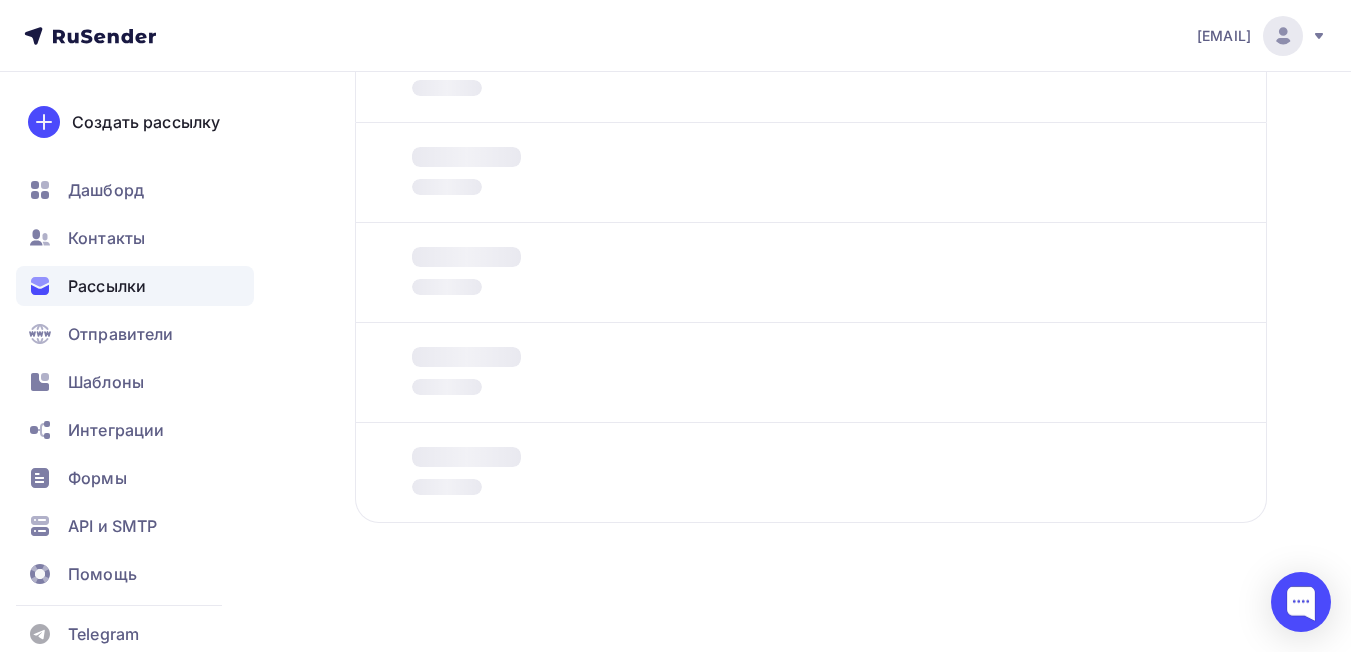 scroll, scrollTop: 0, scrollLeft: 0, axis: both 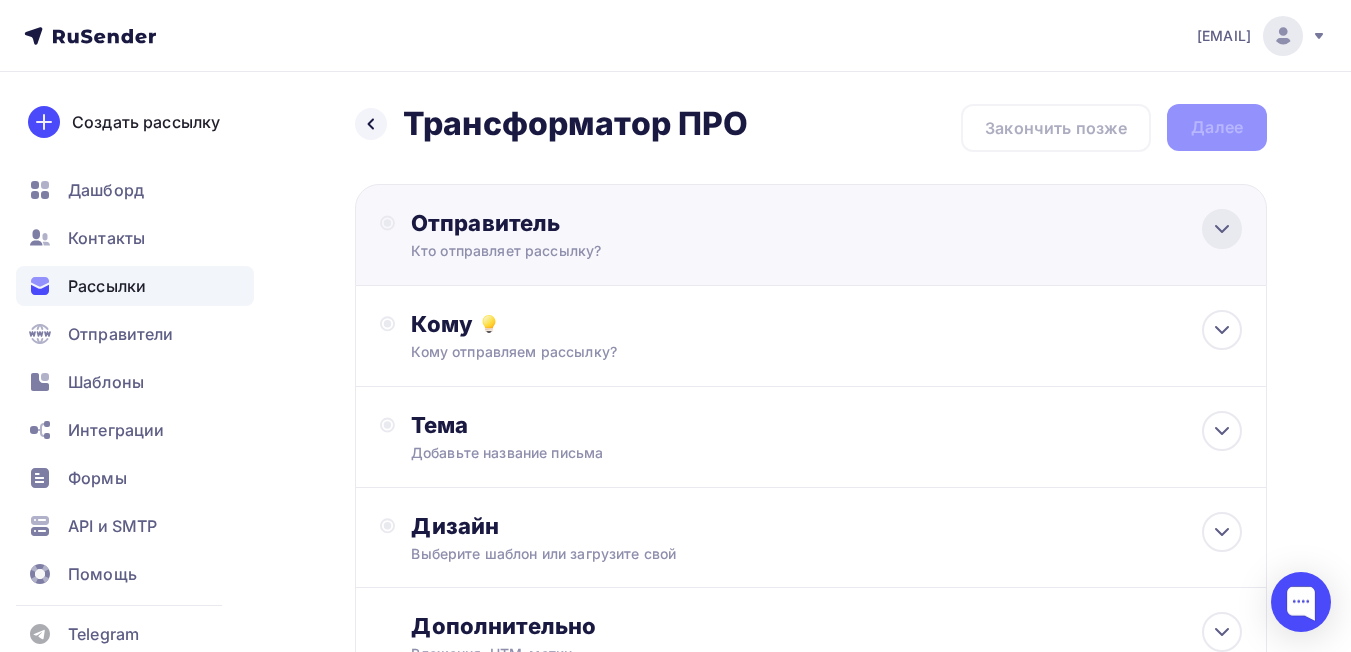 click 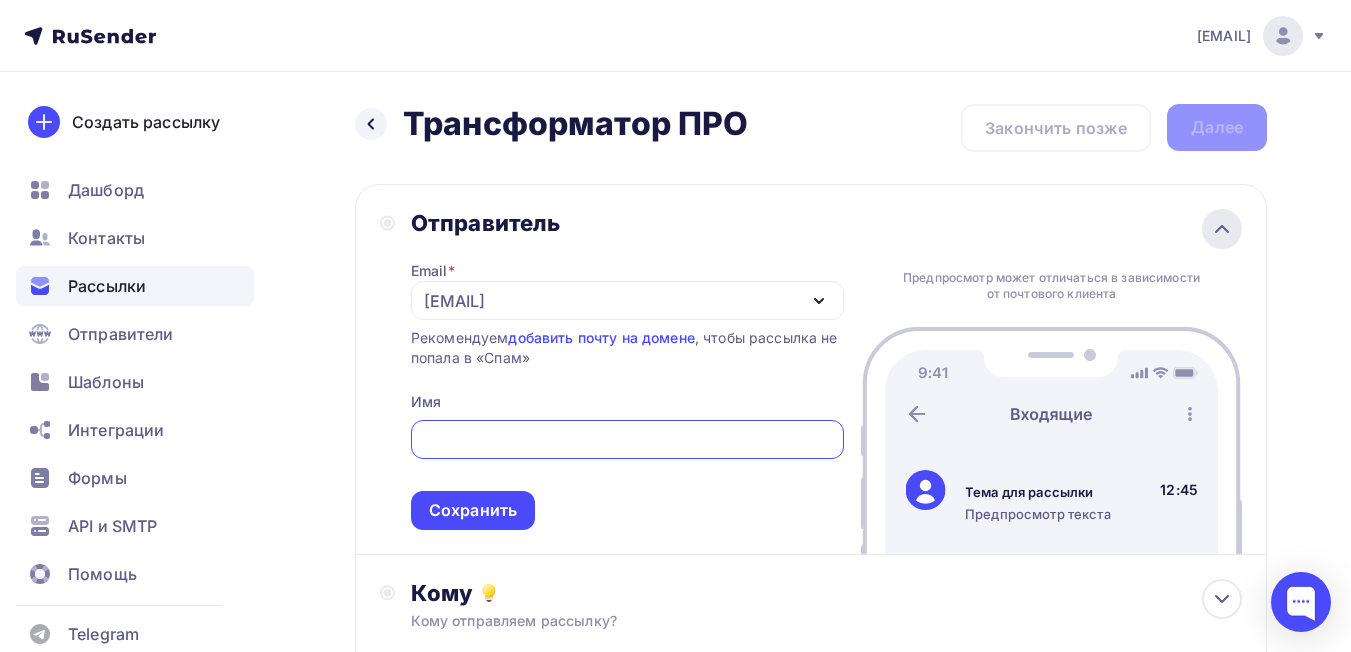 scroll, scrollTop: 0, scrollLeft: 0, axis: both 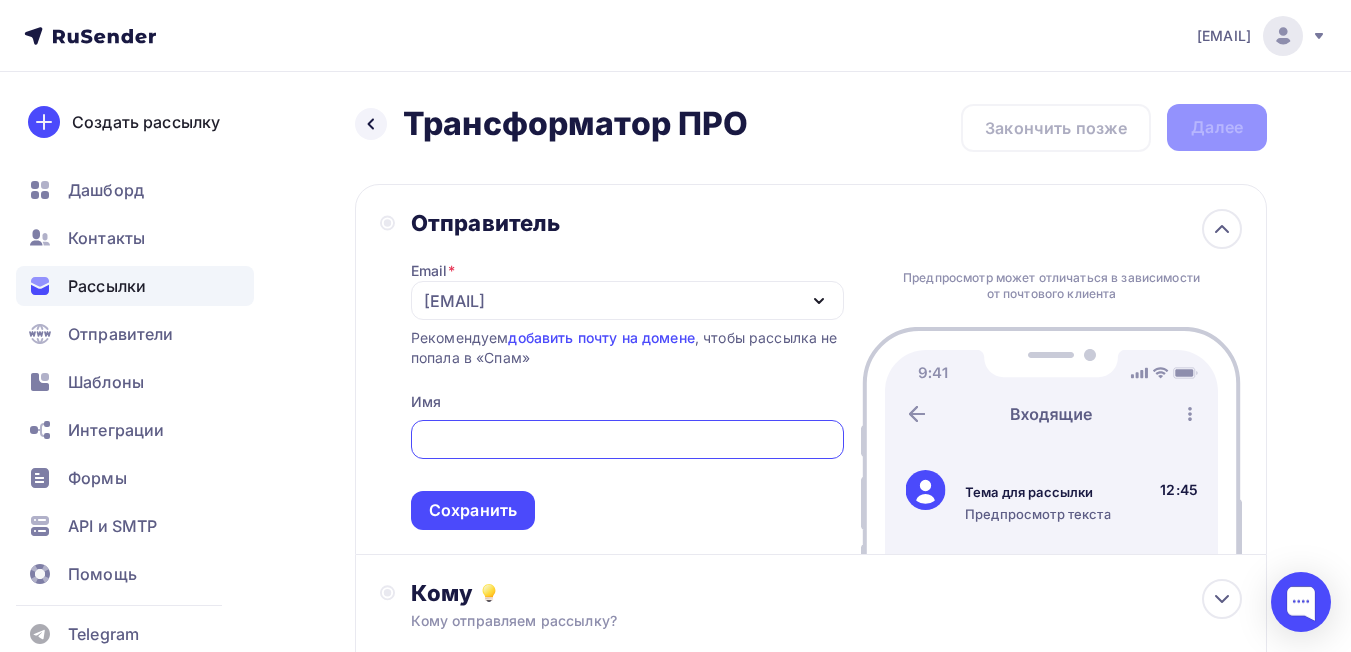 click at bounding box center [627, 440] 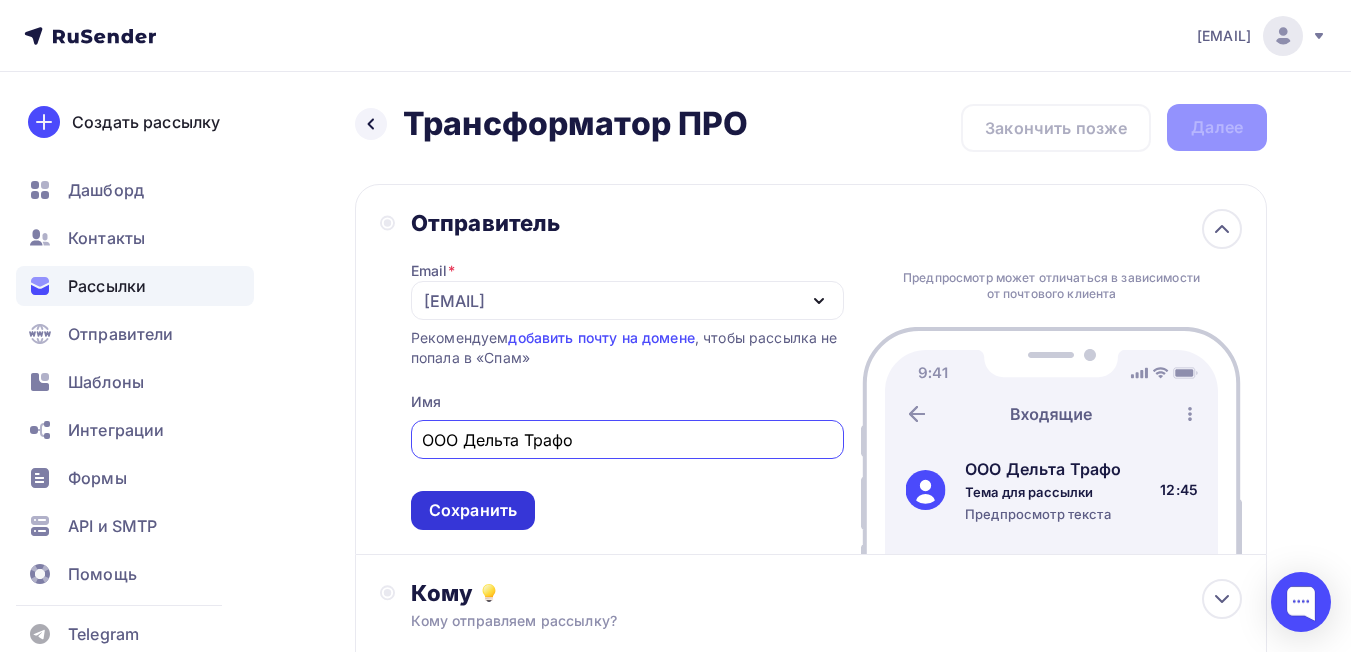 type on "ООО Дельта Трафо" 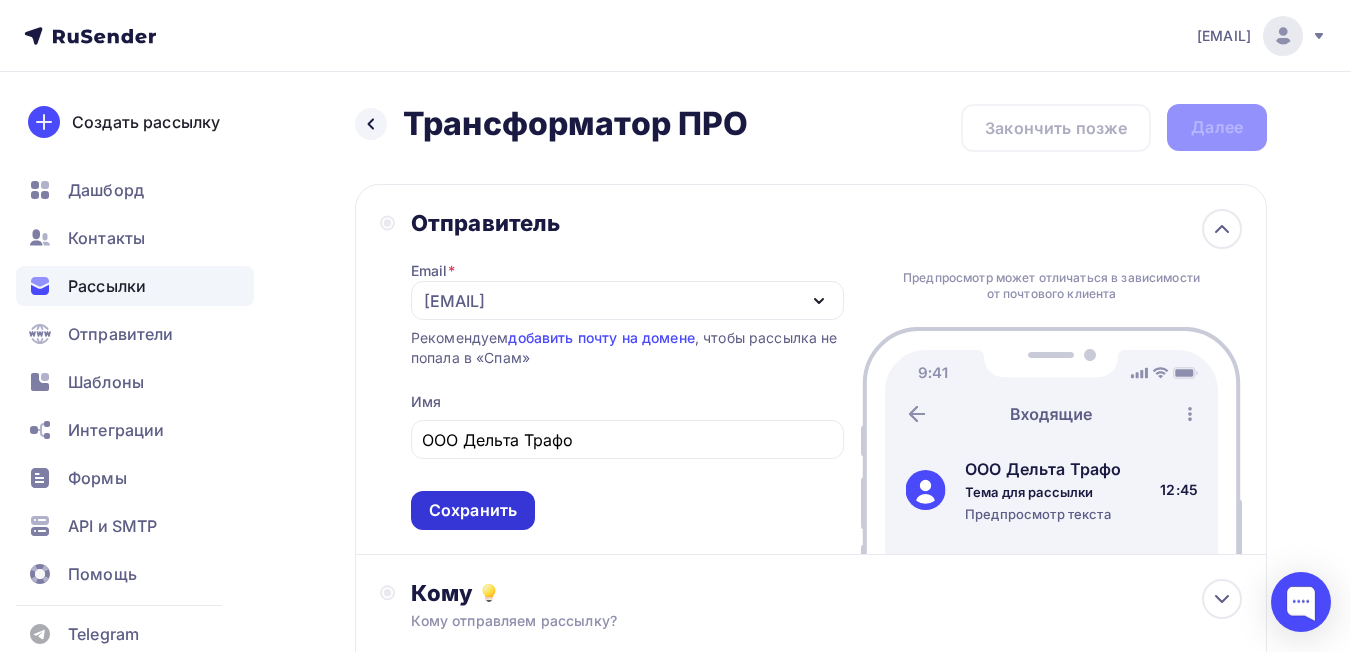 click on "Сохранить" at bounding box center [473, 510] 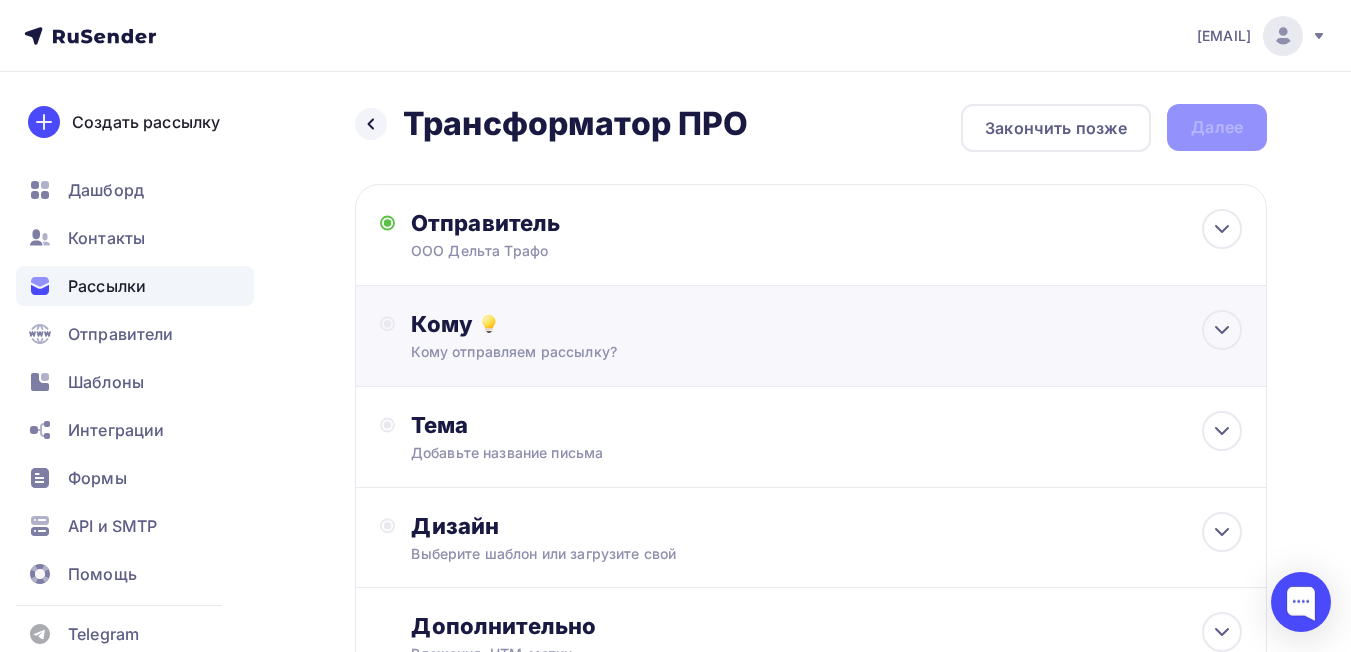 click on "Кому
Кому отправляем рассылку?
Списки получателей
Нет получателей
Все списки
id         Добавить список
Для создания рассылки необходимо
добавить получателей
Добавить сегментацию
Получателей:
0
Сохранить" at bounding box center [826, 336] 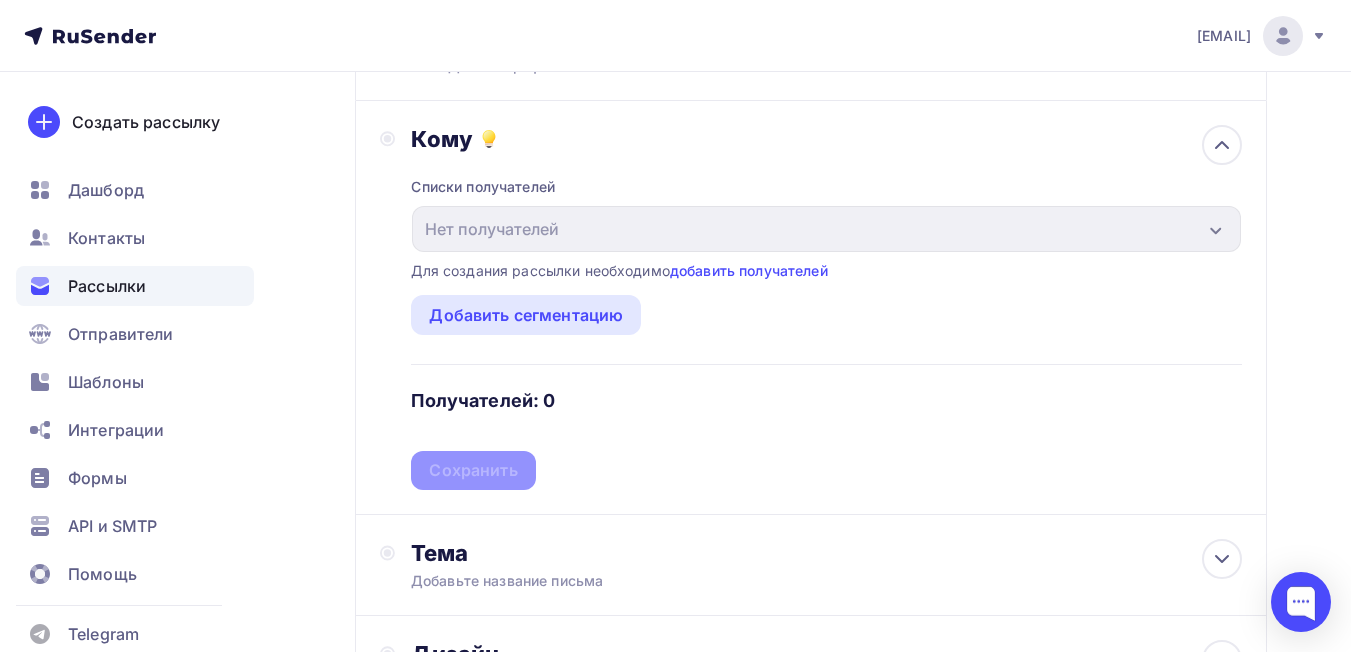 scroll, scrollTop: 200, scrollLeft: 0, axis: vertical 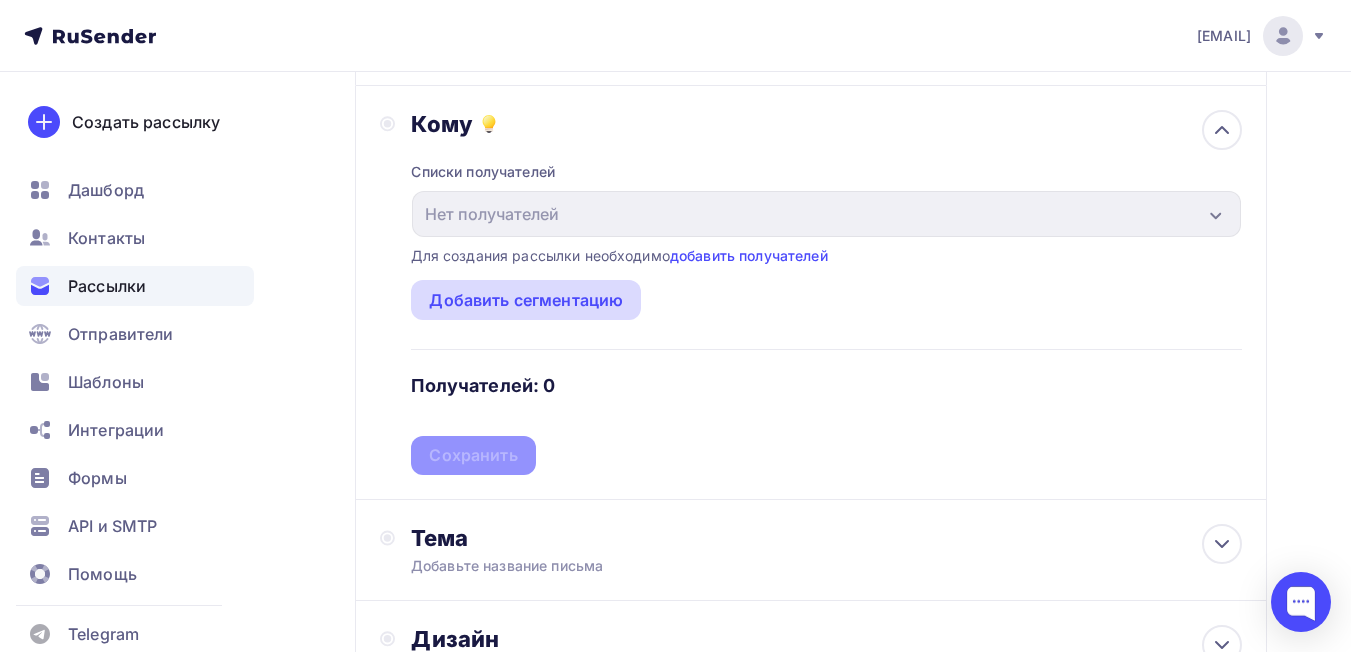 click on "Добавить сегментацию" at bounding box center [526, 300] 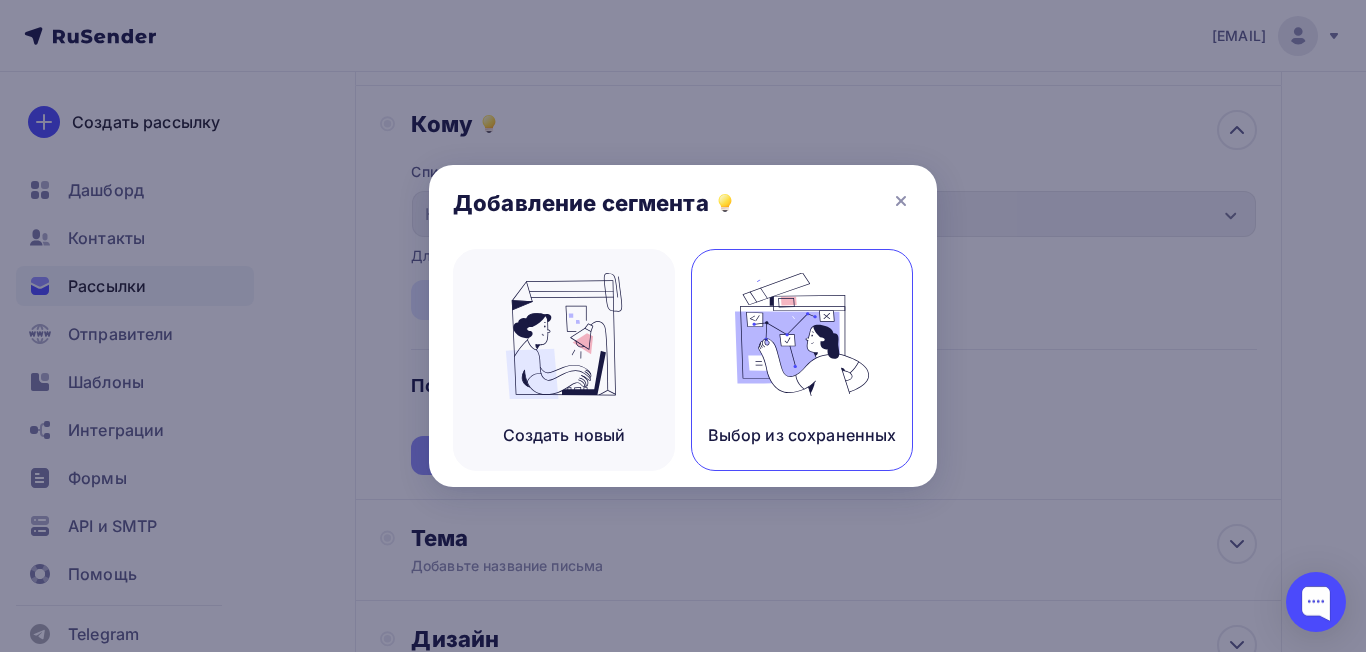 click at bounding box center [802, 336] 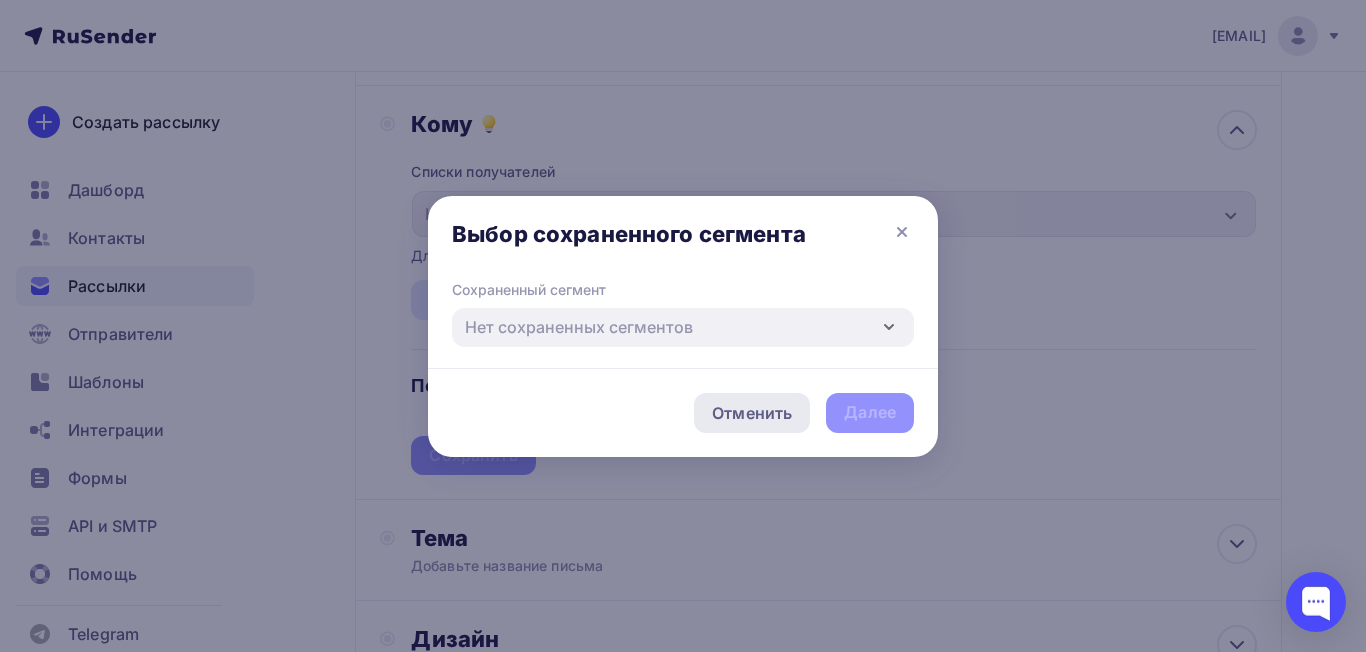 click on "Отменить" at bounding box center [752, 413] 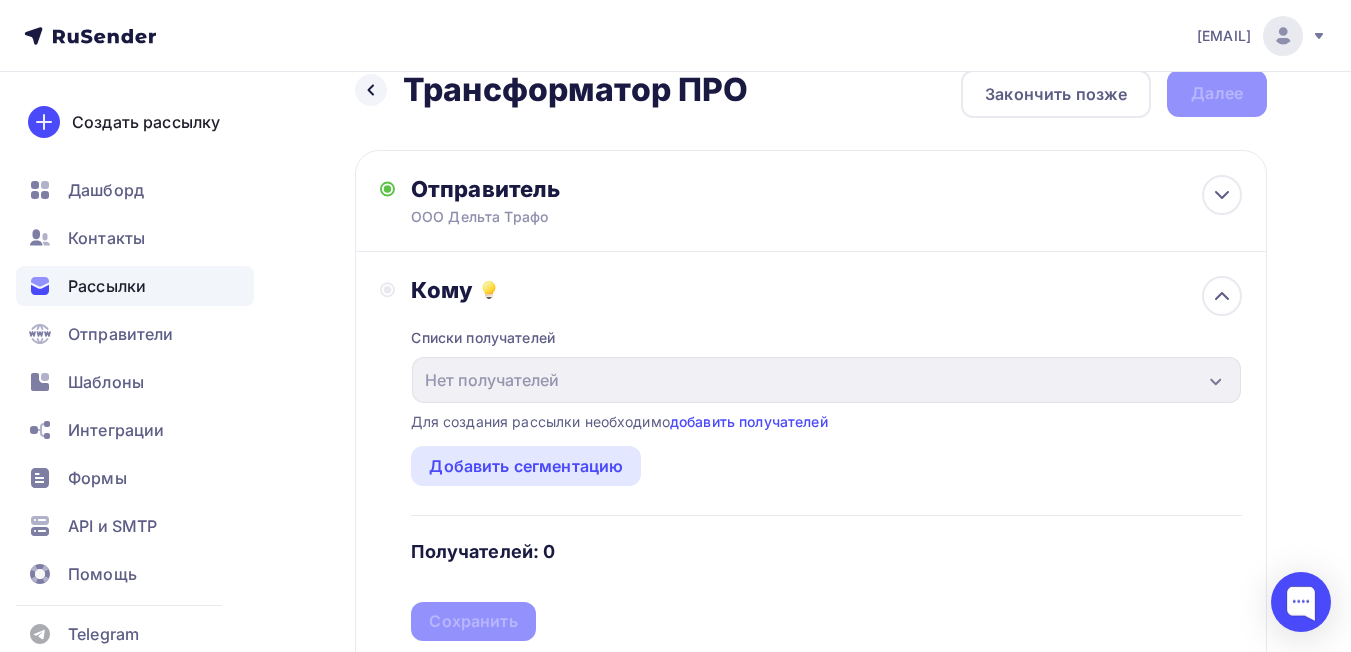 scroll, scrollTop: 0, scrollLeft: 0, axis: both 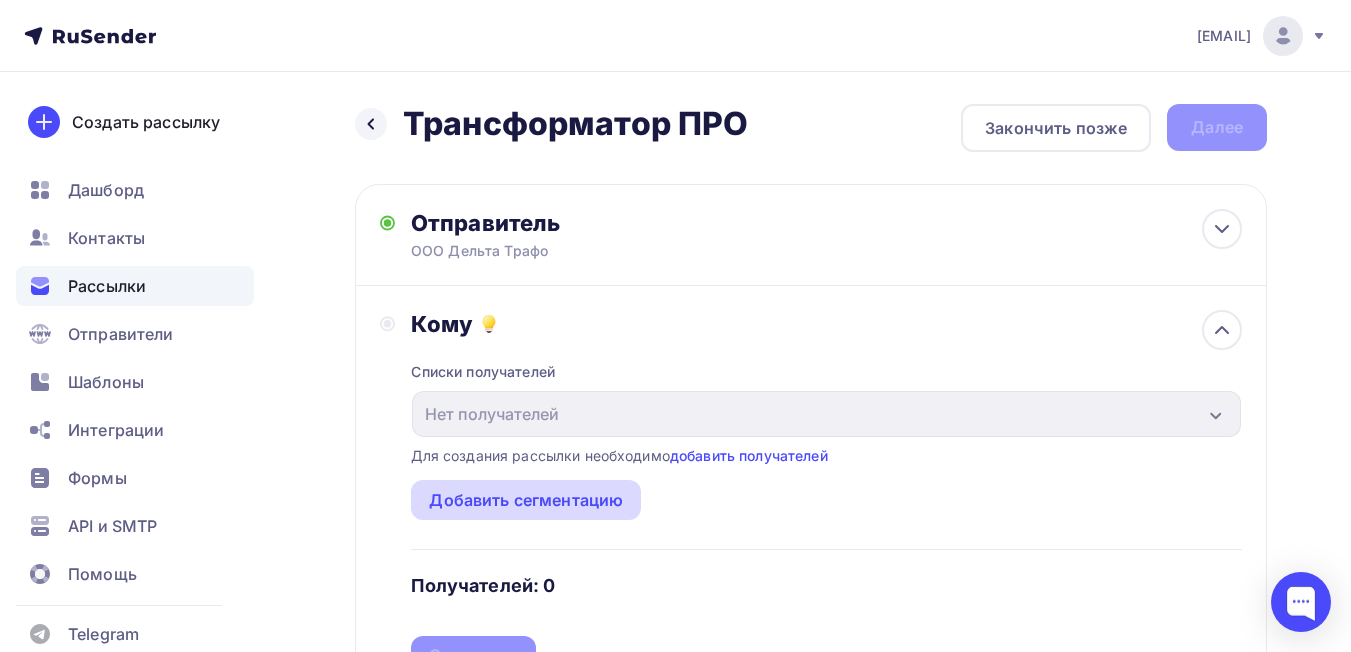 click on "Добавить сегментацию" at bounding box center [526, 500] 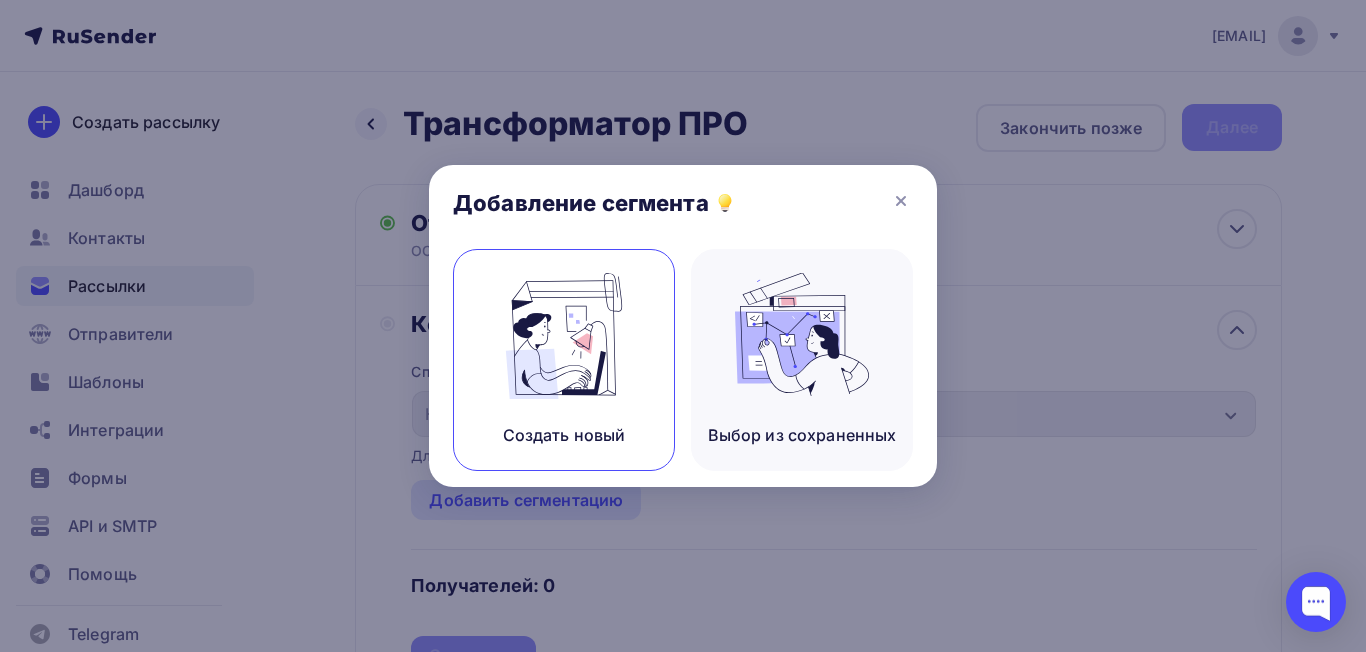 click at bounding box center (564, 336) 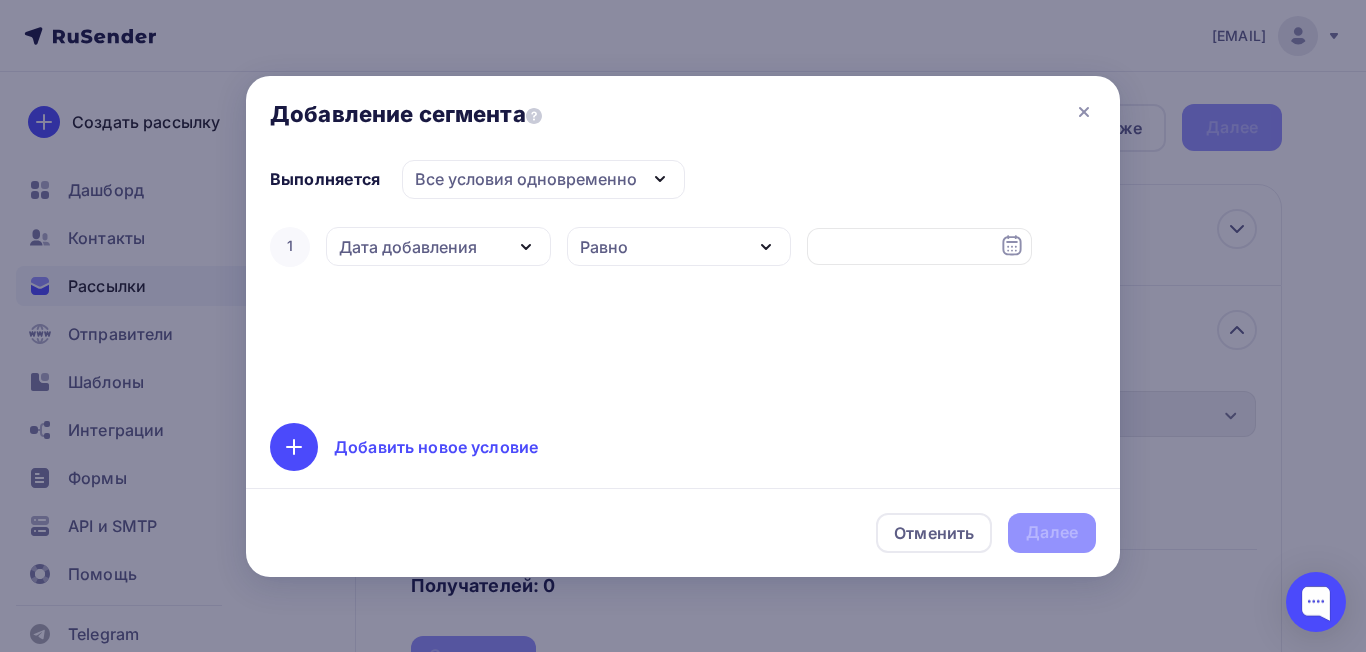 click on "Все условия одновременно" at bounding box center (526, 179) 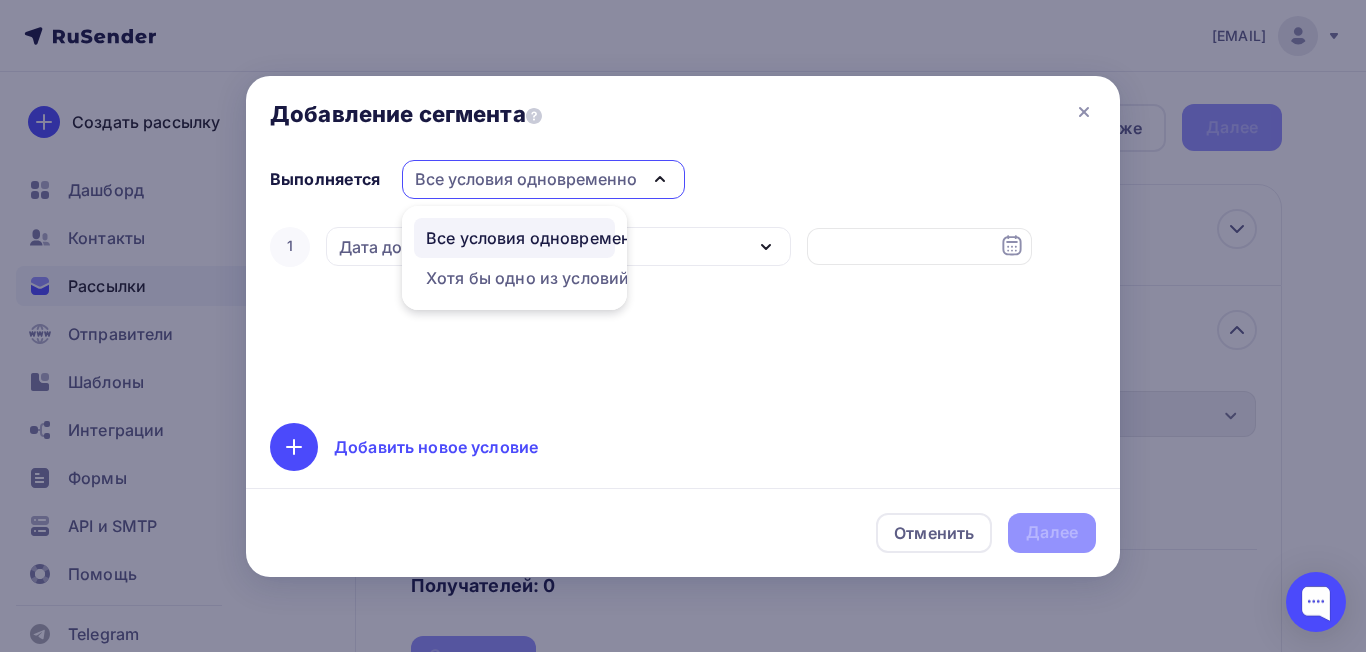 click on "Все условия одновременно" at bounding box center (526, 179) 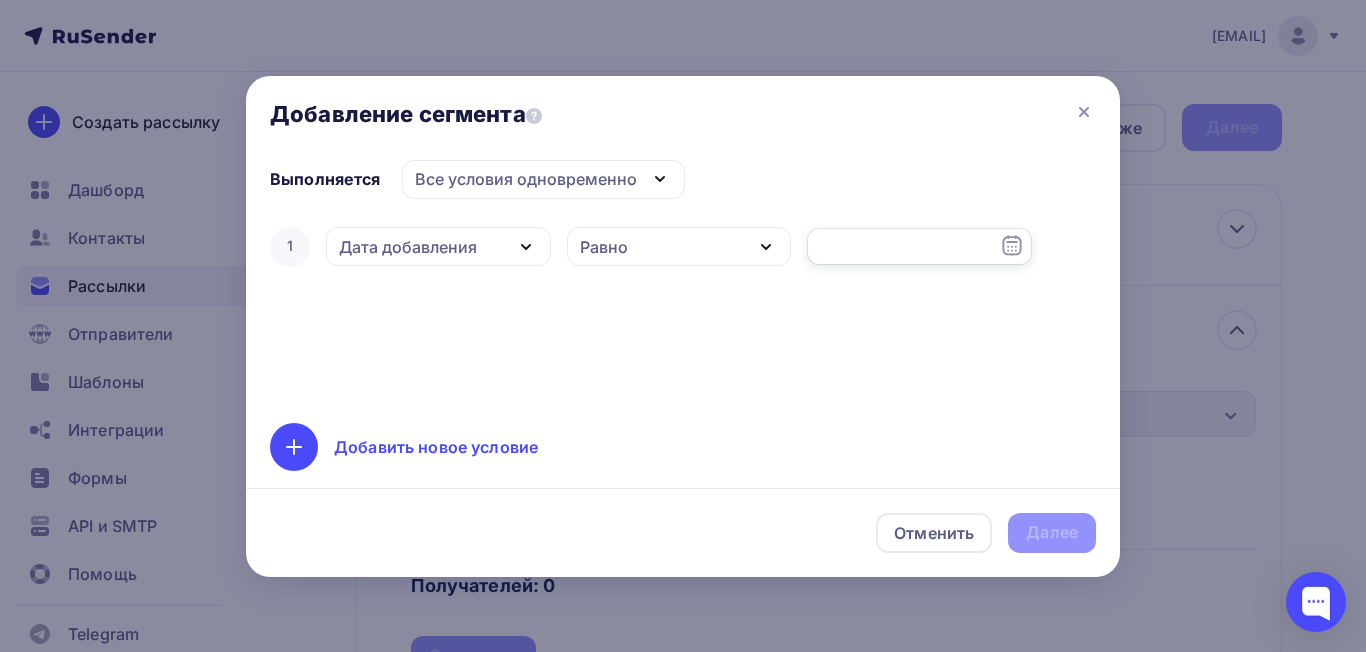 click at bounding box center (919, 247) 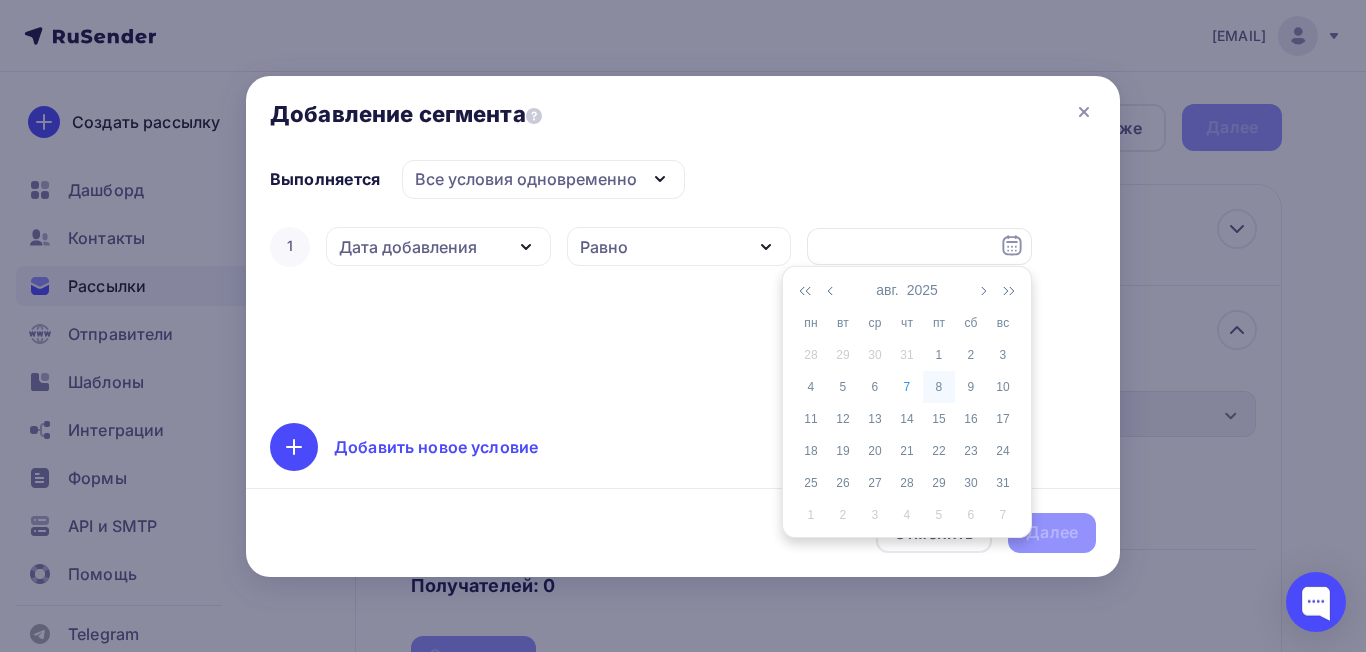 click on "8" at bounding box center [939, 387] 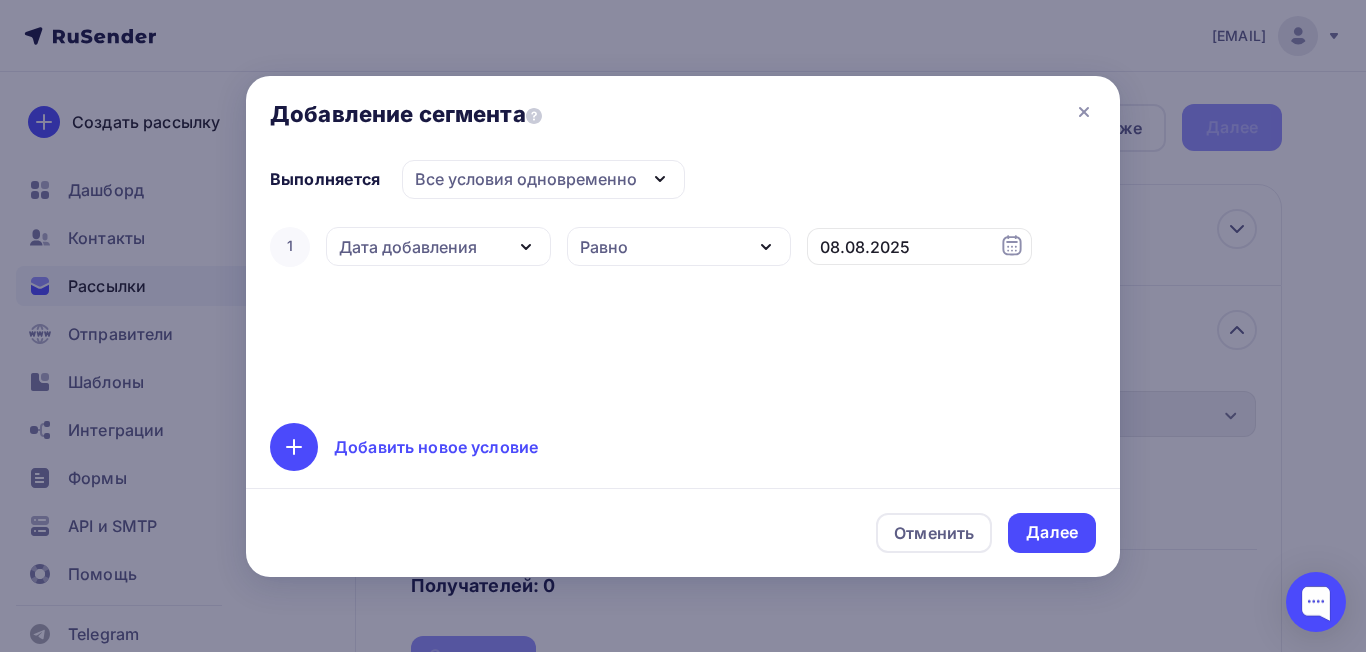 click on "Равно" at bounding box center (679, 246) 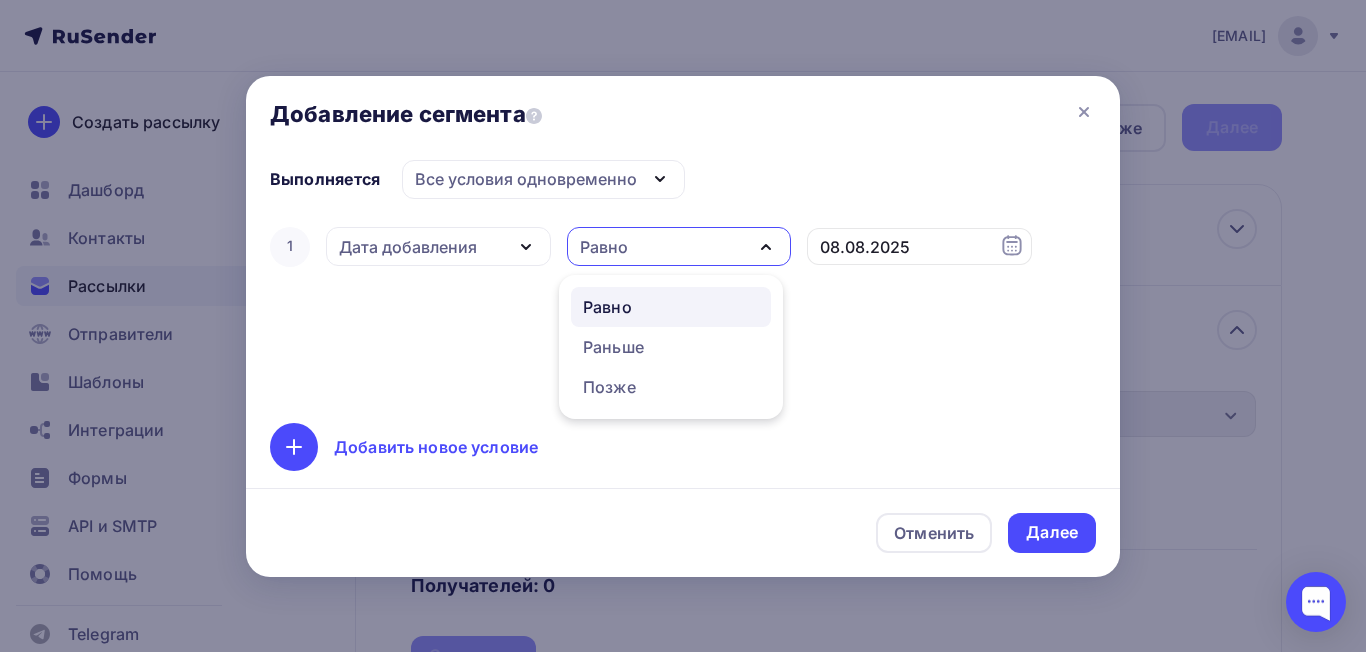 click on "Равно" at bounding box center (679, 246) 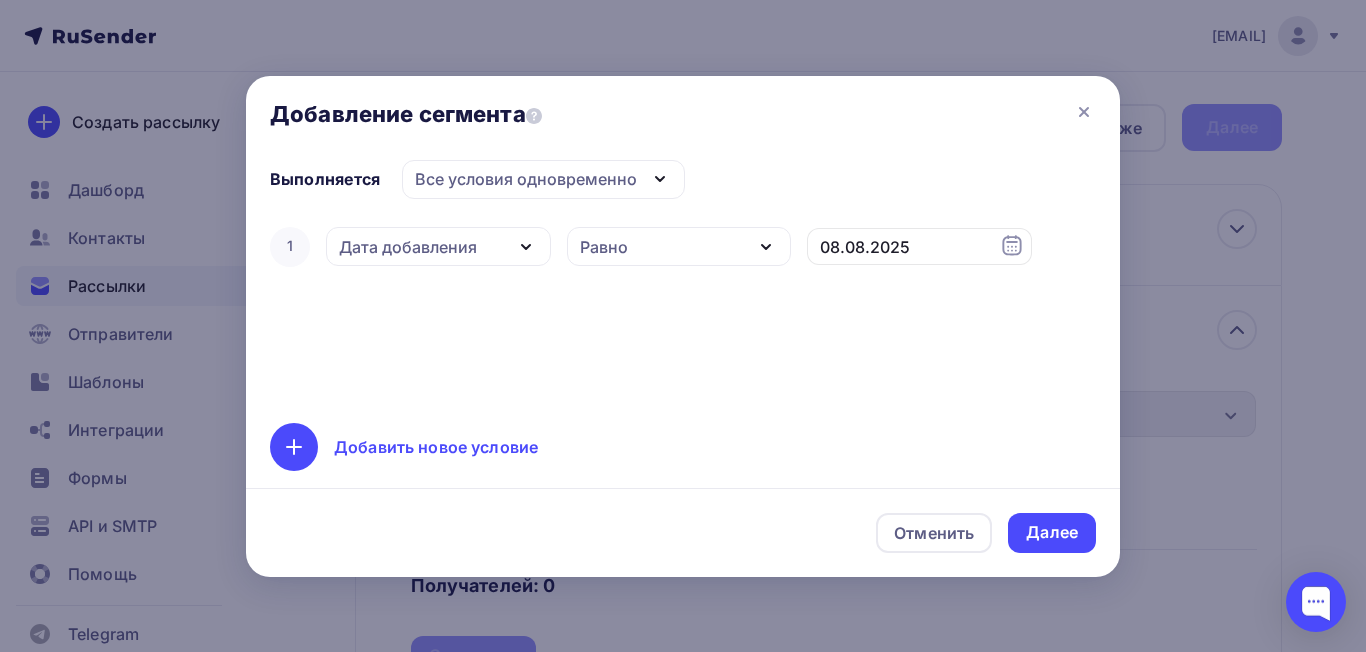 click 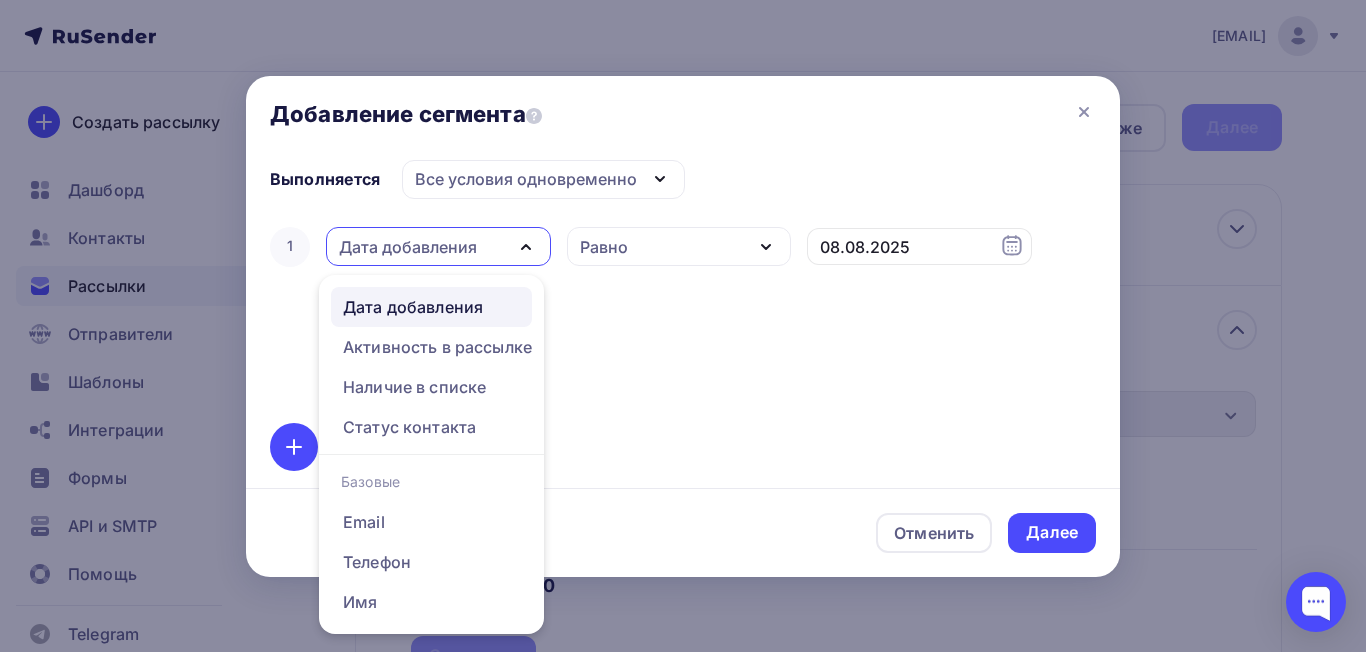 click 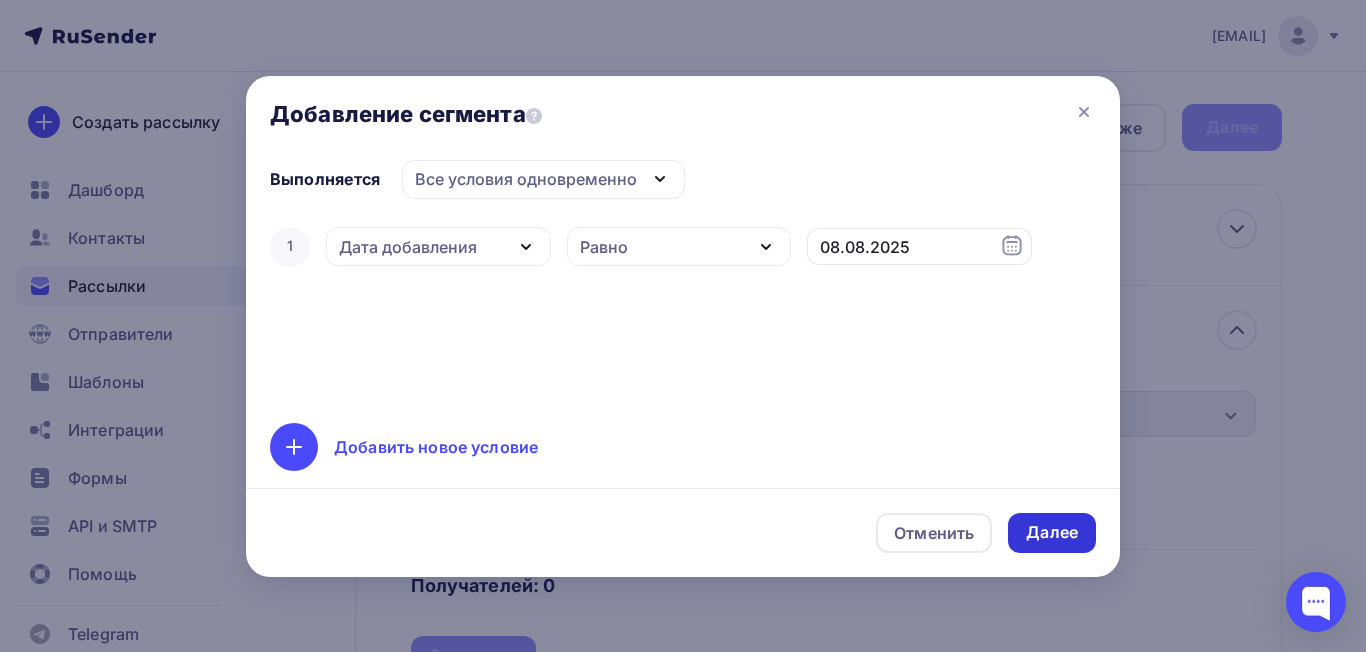 click on "Далее" at bounding box center (1052, 532) 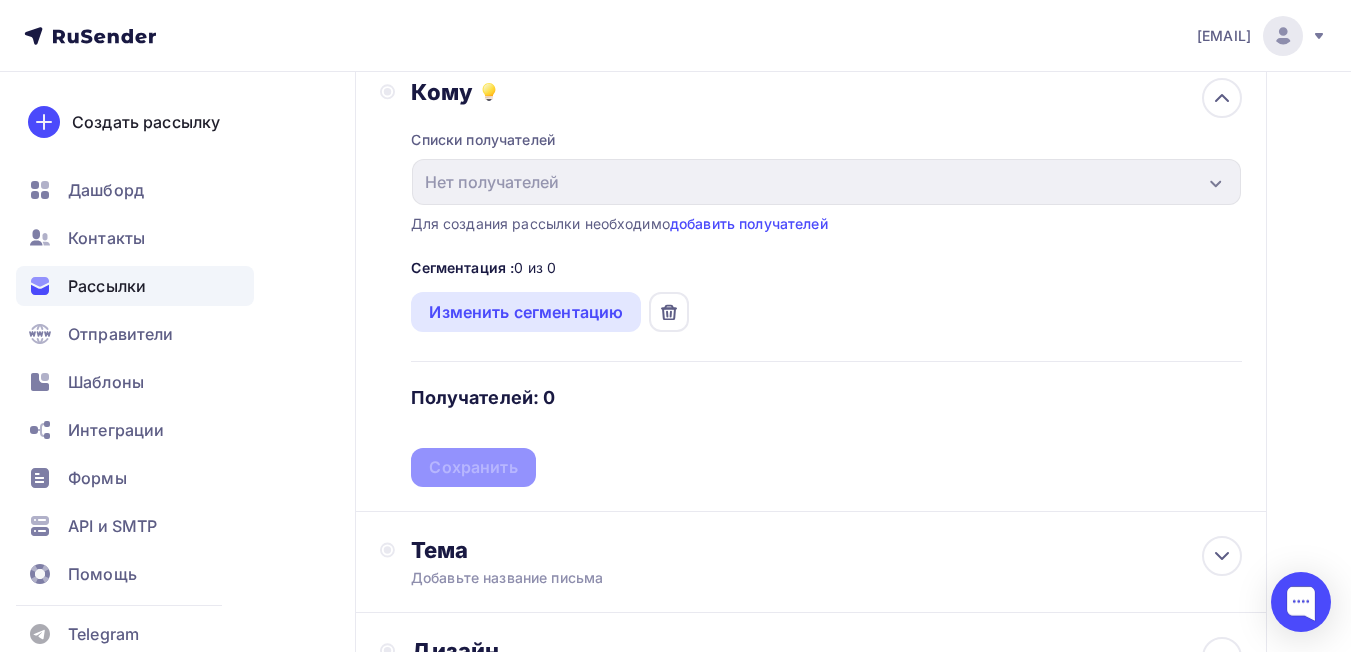 scroll, scrollTop: 200, scrollLeft: 0, axis: vertical 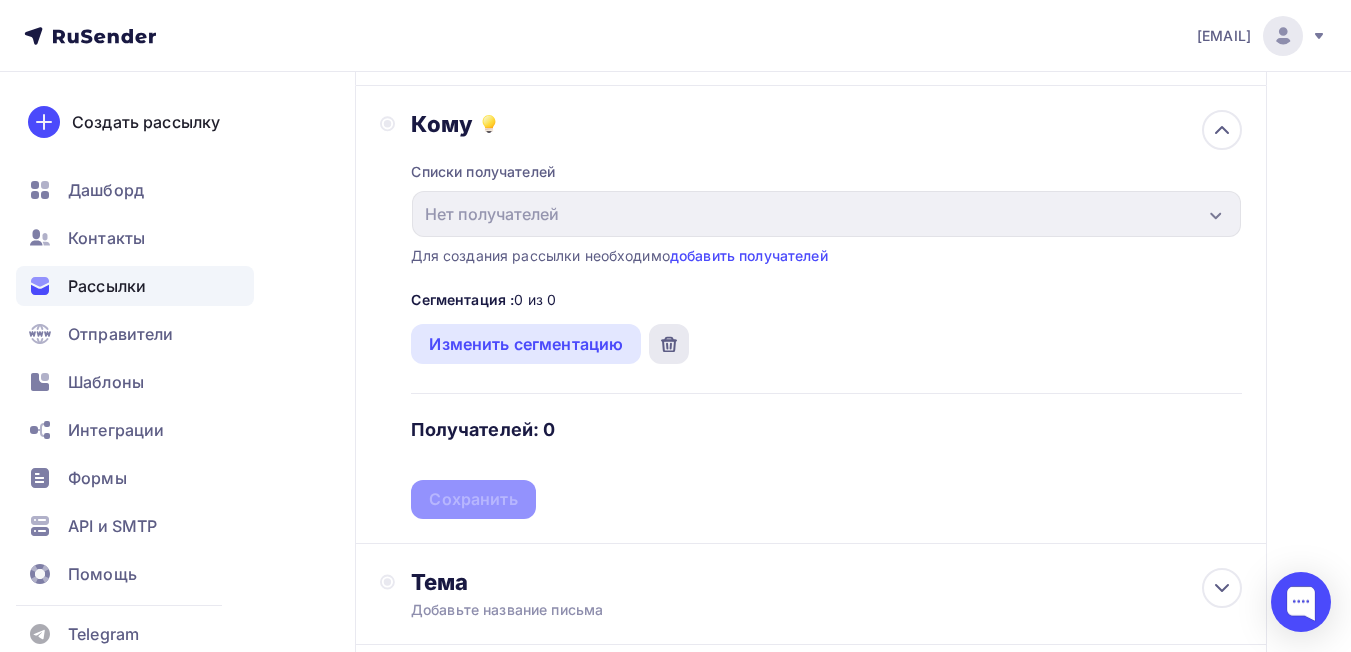 click at bounding box center (669, 344) 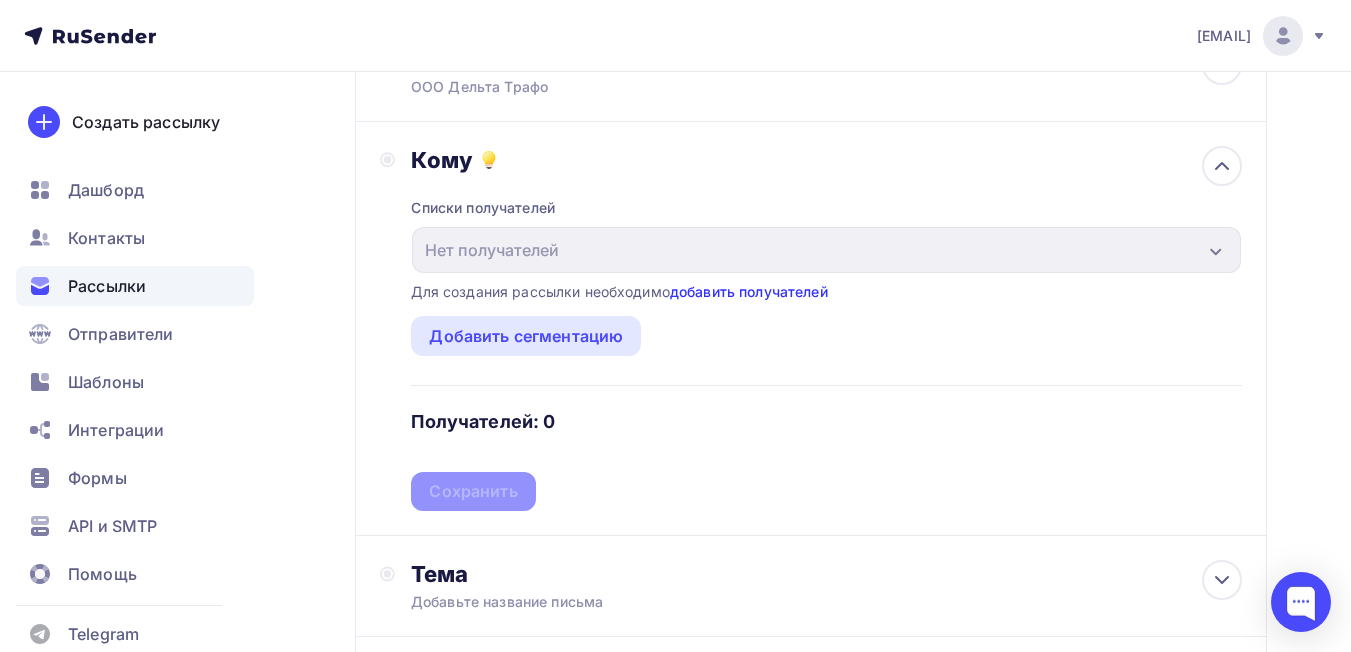 click on "Списки получателей
Нет получателей
Все списки
id         Добавить список
Для создания рассылки необходимо
добавить получателей
Добавить сегментацию
Получателей:
0
Сохранить" at bounding box center [826, 342] 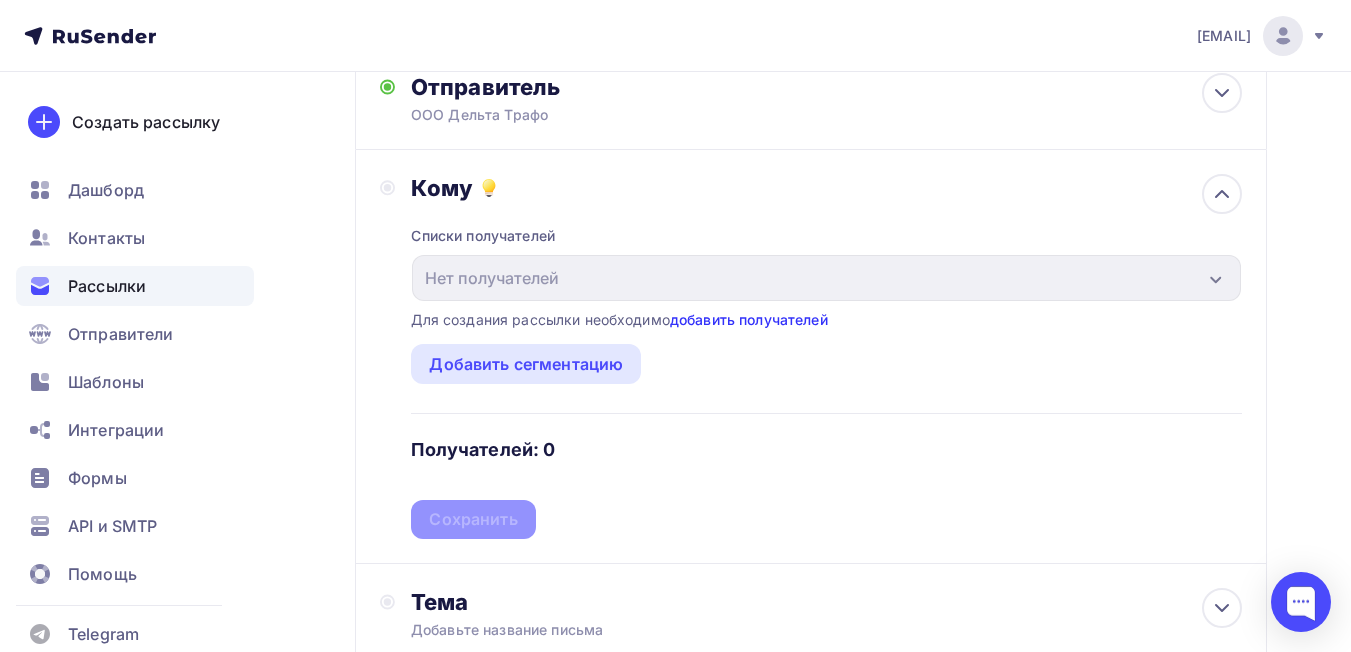scroll, scrollTop: 100, scrollLeft: 0, axis: vertical 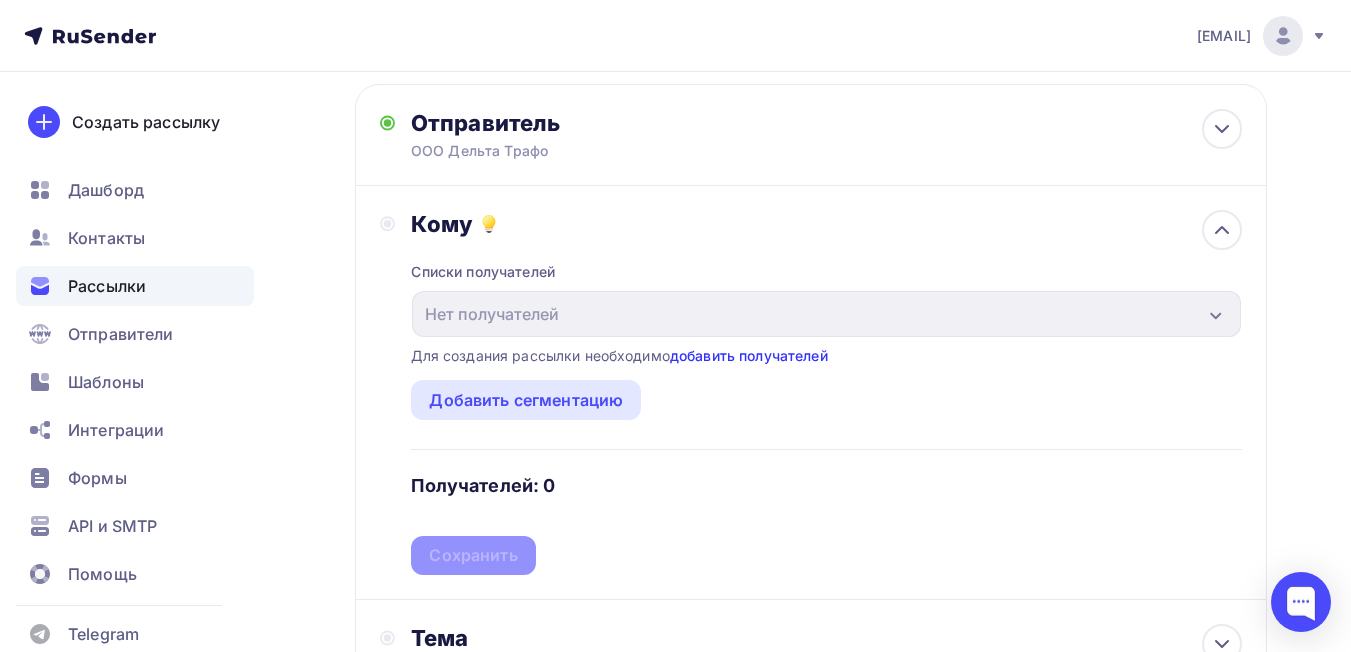 click on "добавить получателей" at bounding box center (749, 355) 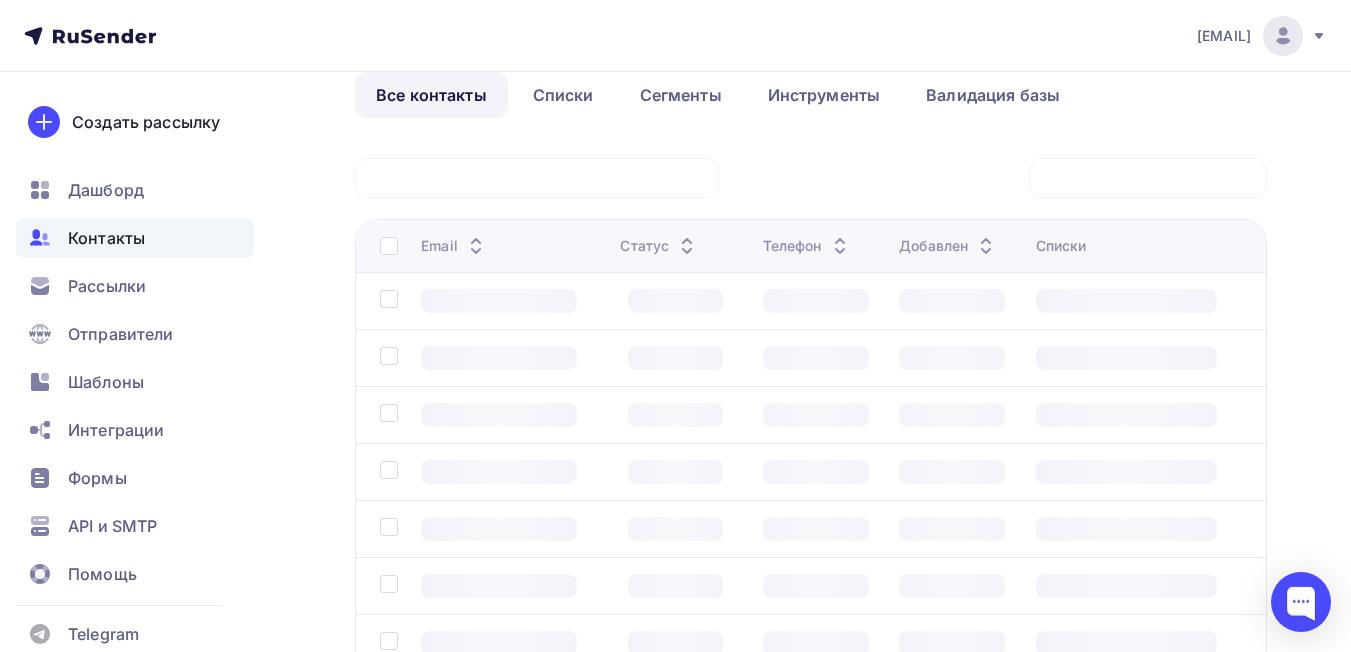 scroll, scrollTop: 0, scrollLeft: 0, axis: both 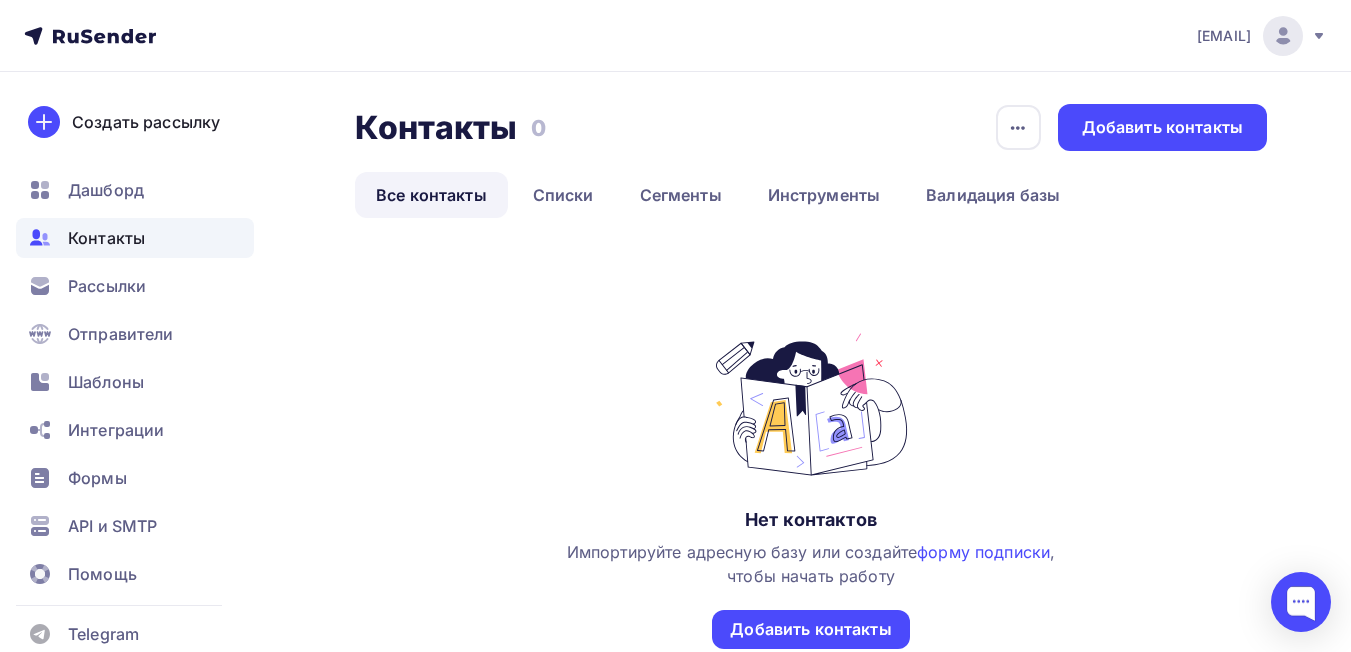 click on "Все контакты" at bounding box center (431, 195) 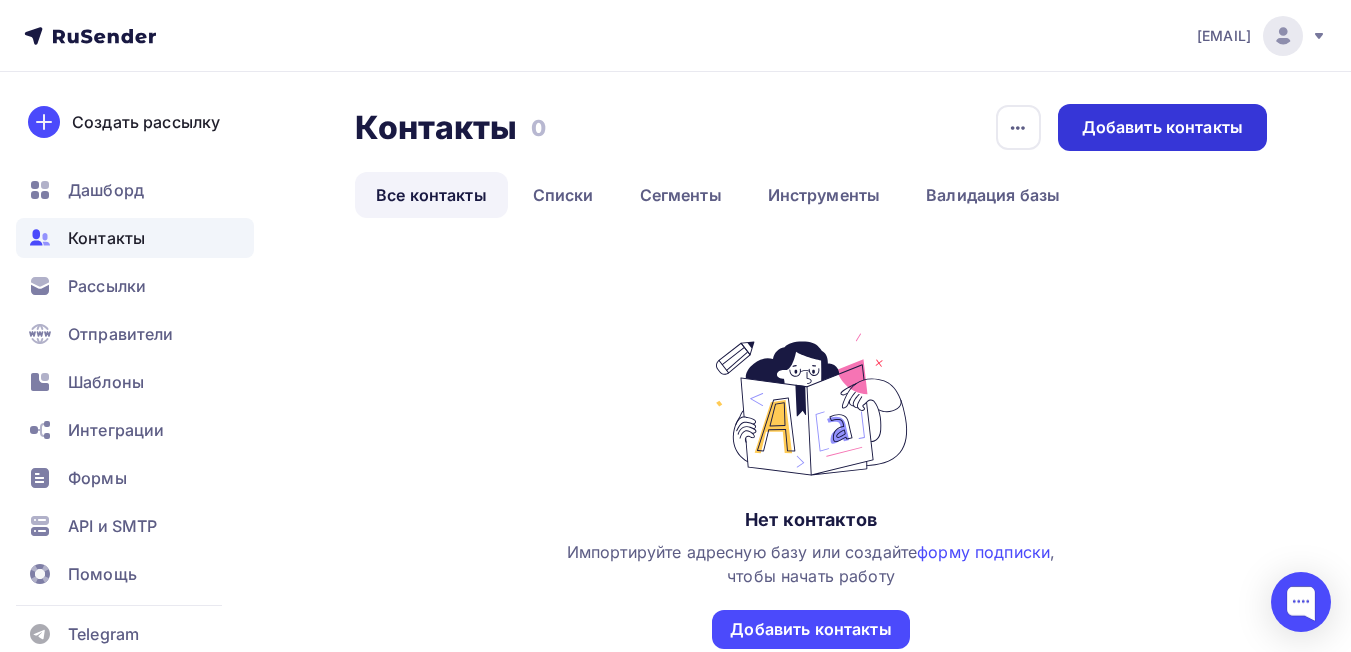 click on "Добавить контакты" at bounding box center (1162, 127) 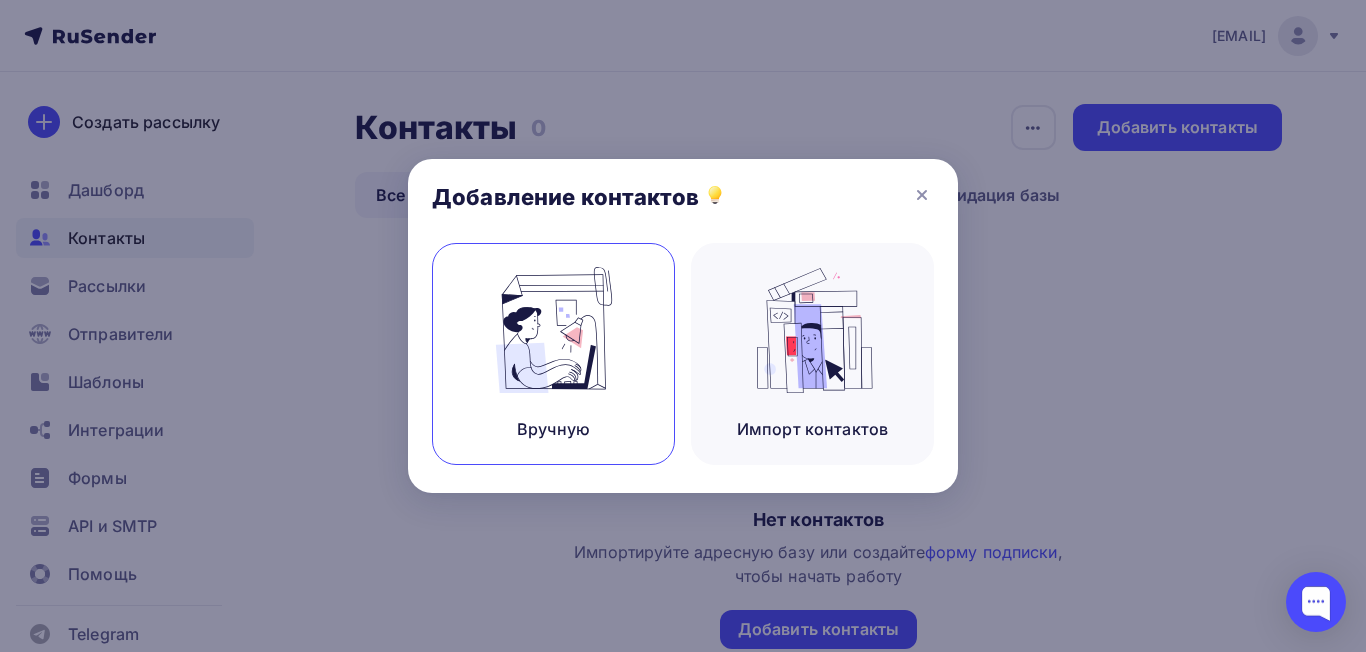 click at bounding box center [554, 330] 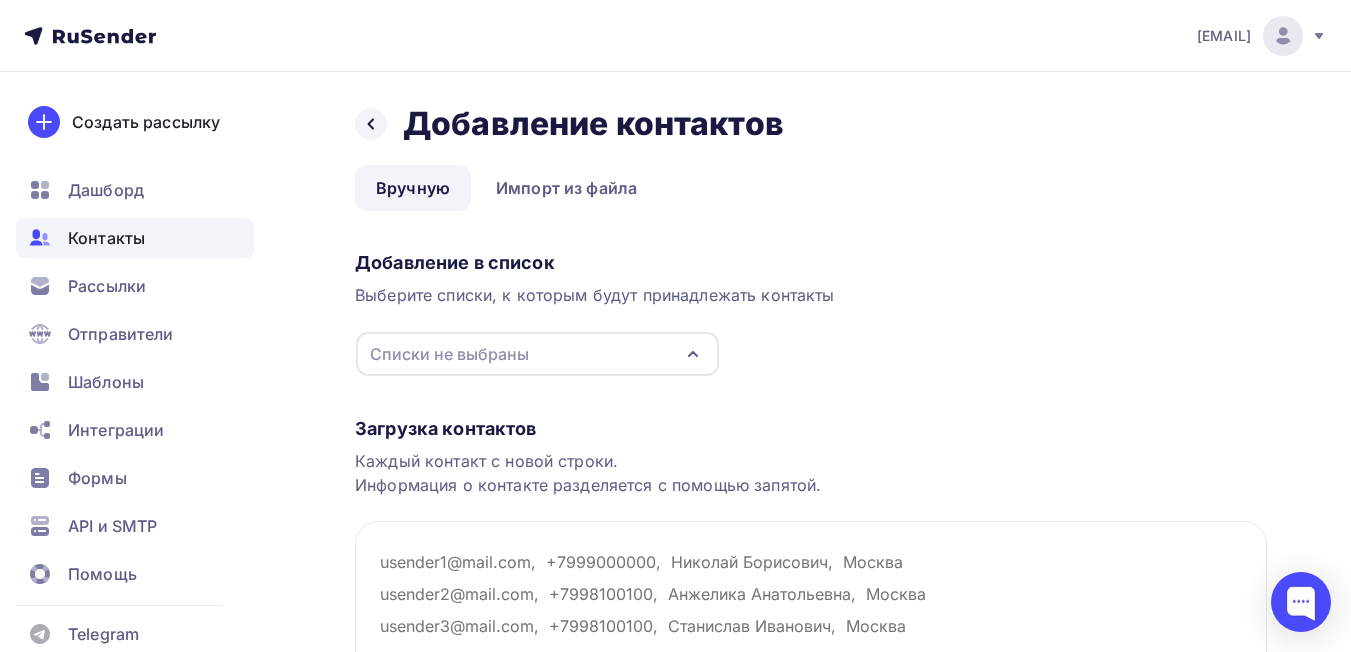 click on "Списки не выбраны" at bounding box center [537, 354] 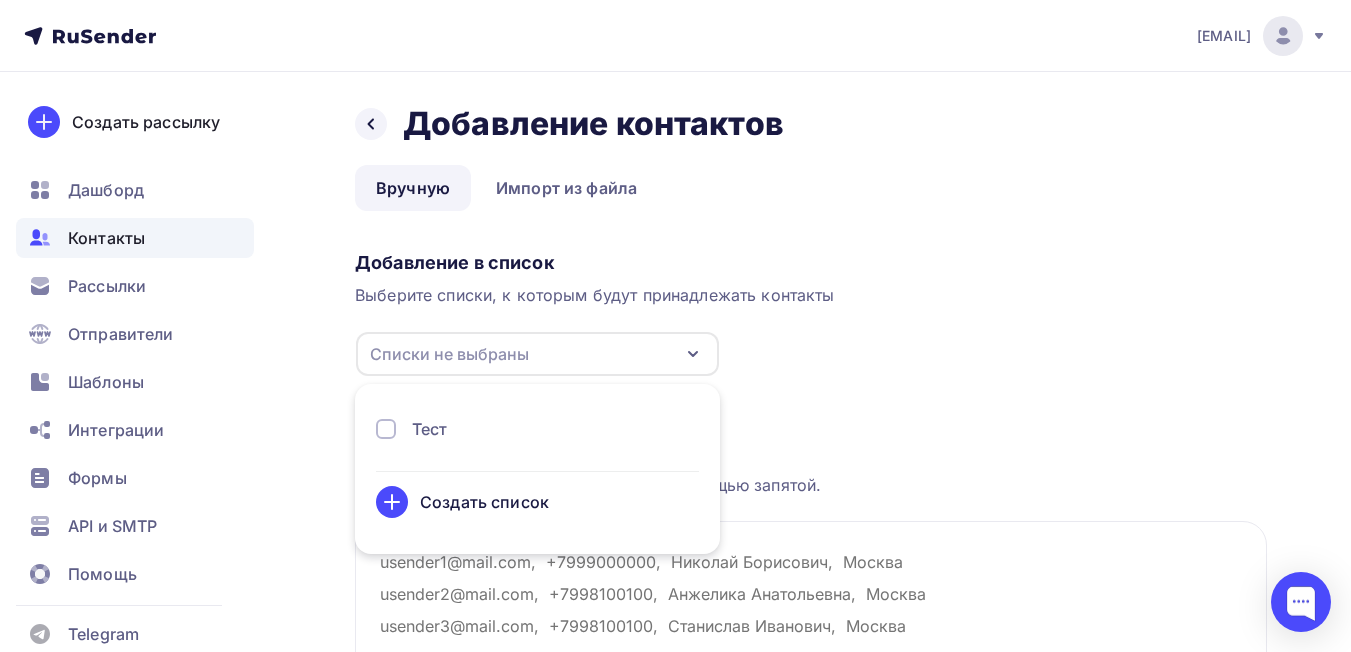click on "Тест" at bounding box center [537, 429] 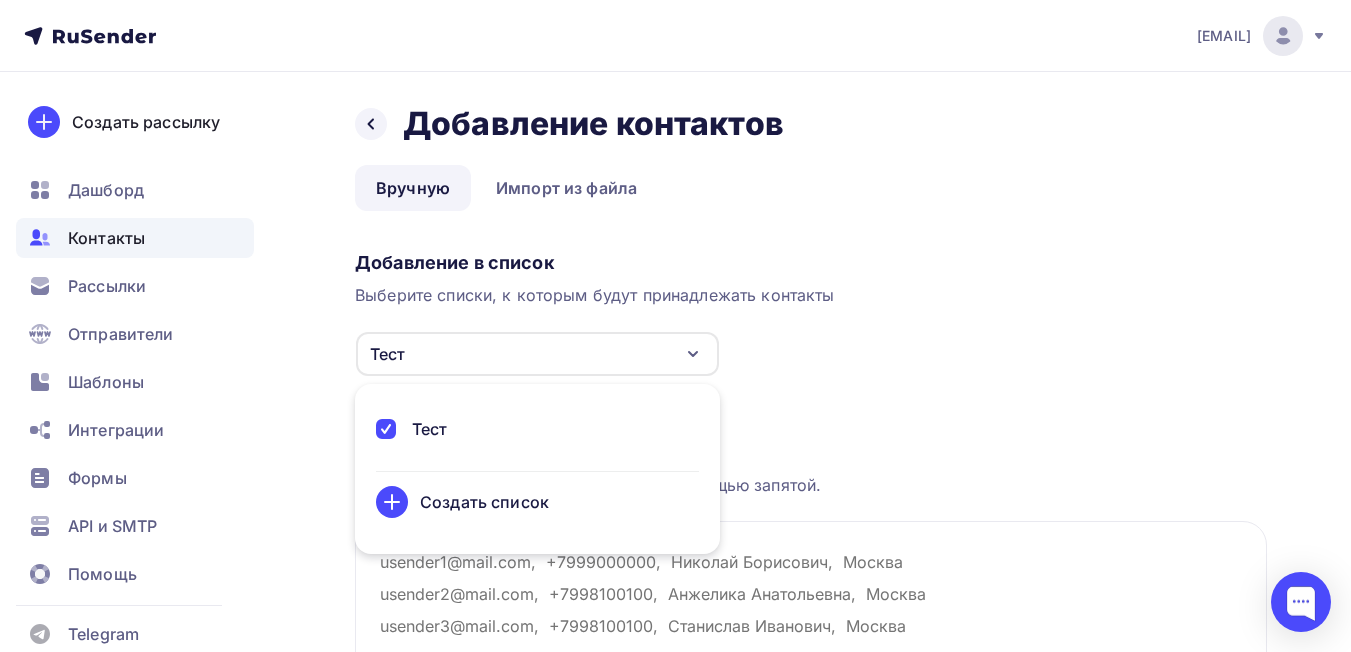 click on "Загрузка контактов" at bounding box center [811, 429] 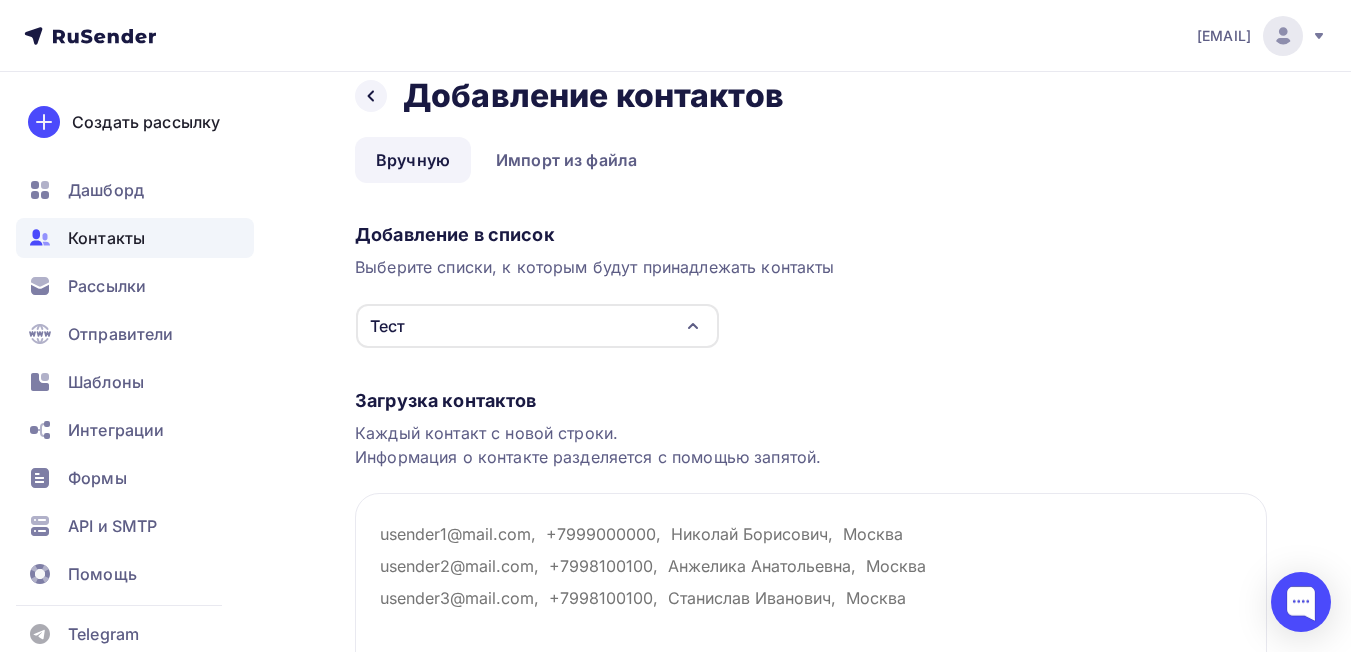 scroll, scrollTop: 228, scrollLeft: 0, axis: vertical 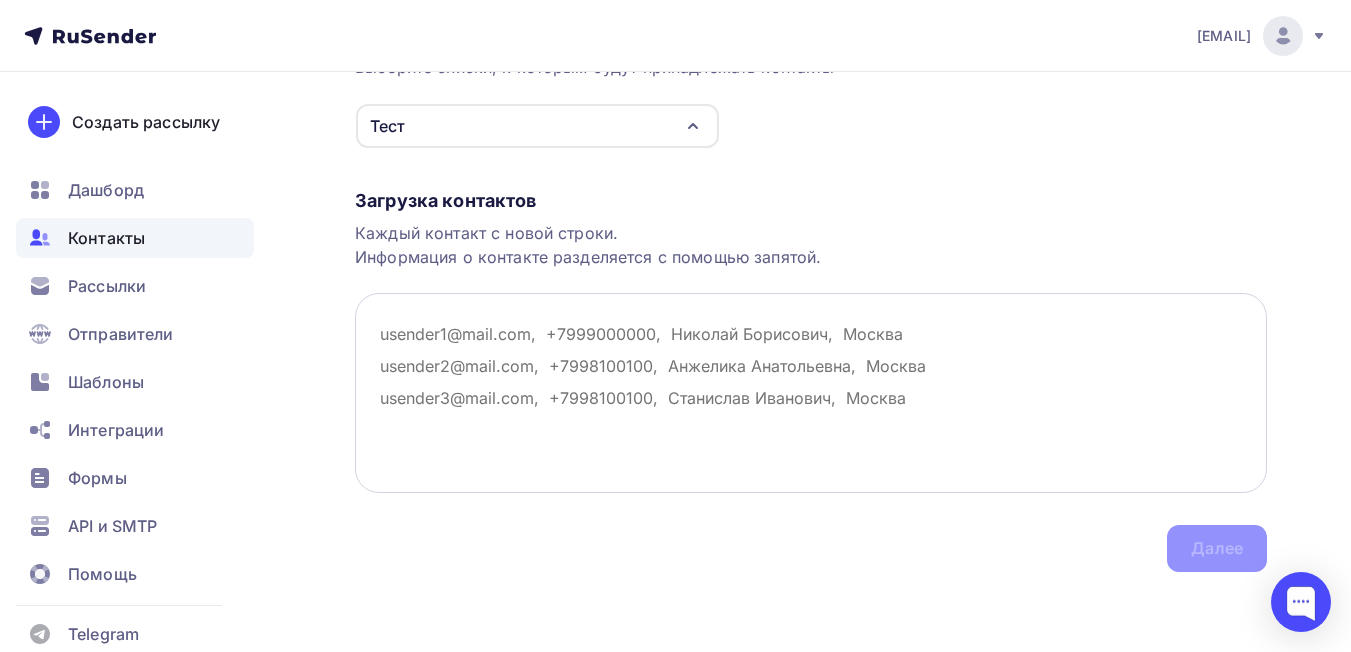 click at bounding box center [811, 393] 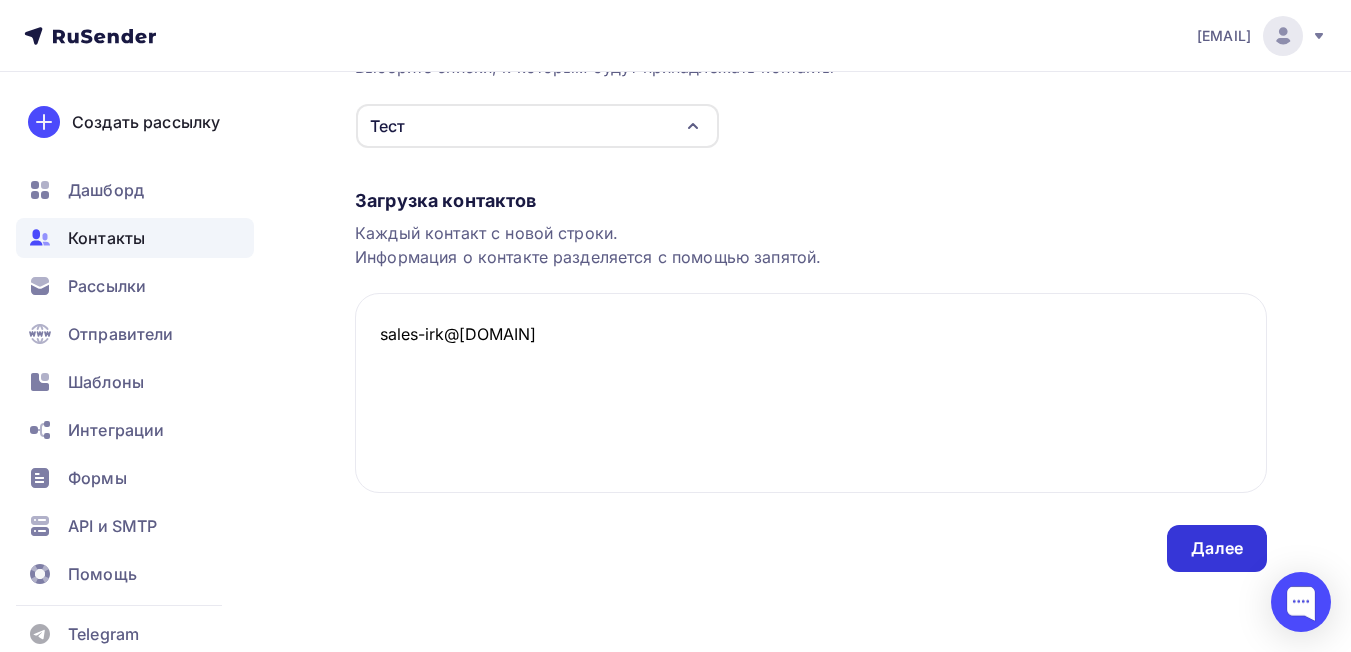 type on "sales-irk@dtrafo.com" 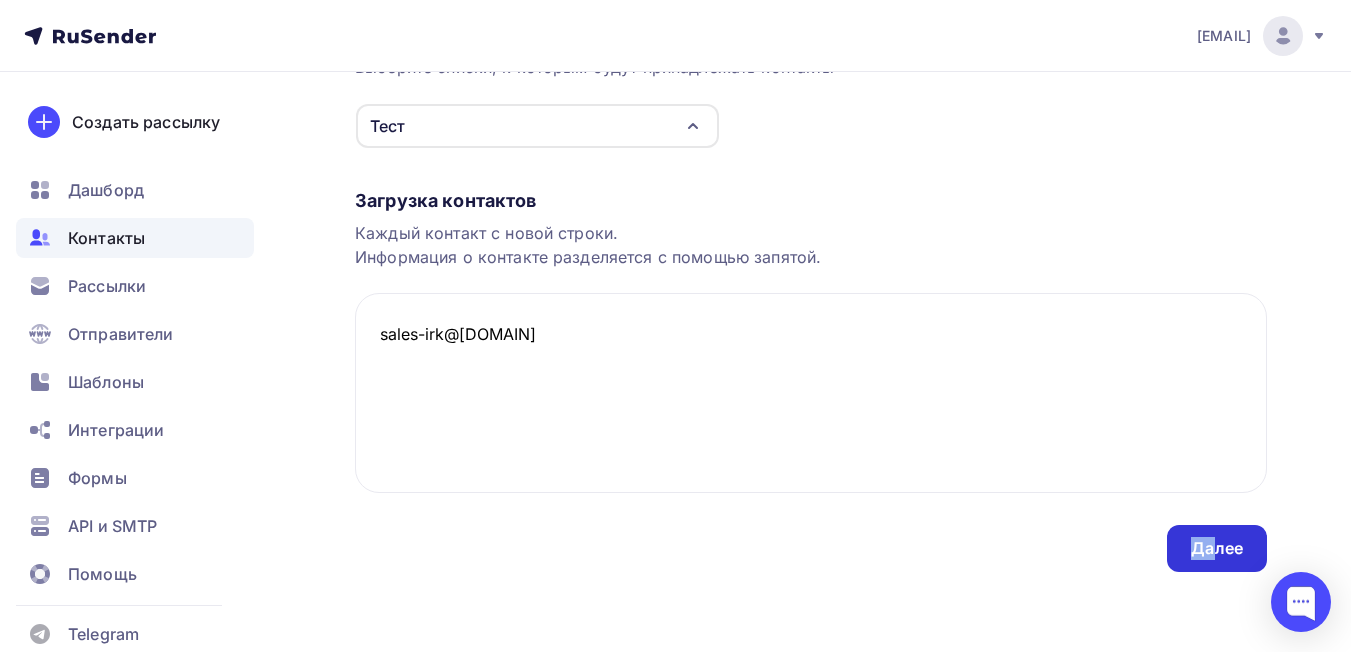 drag, startPoint x: 1197, startPoint y: 541, endPoint x: 1218, endPoint y: 546, distance: 21.587032 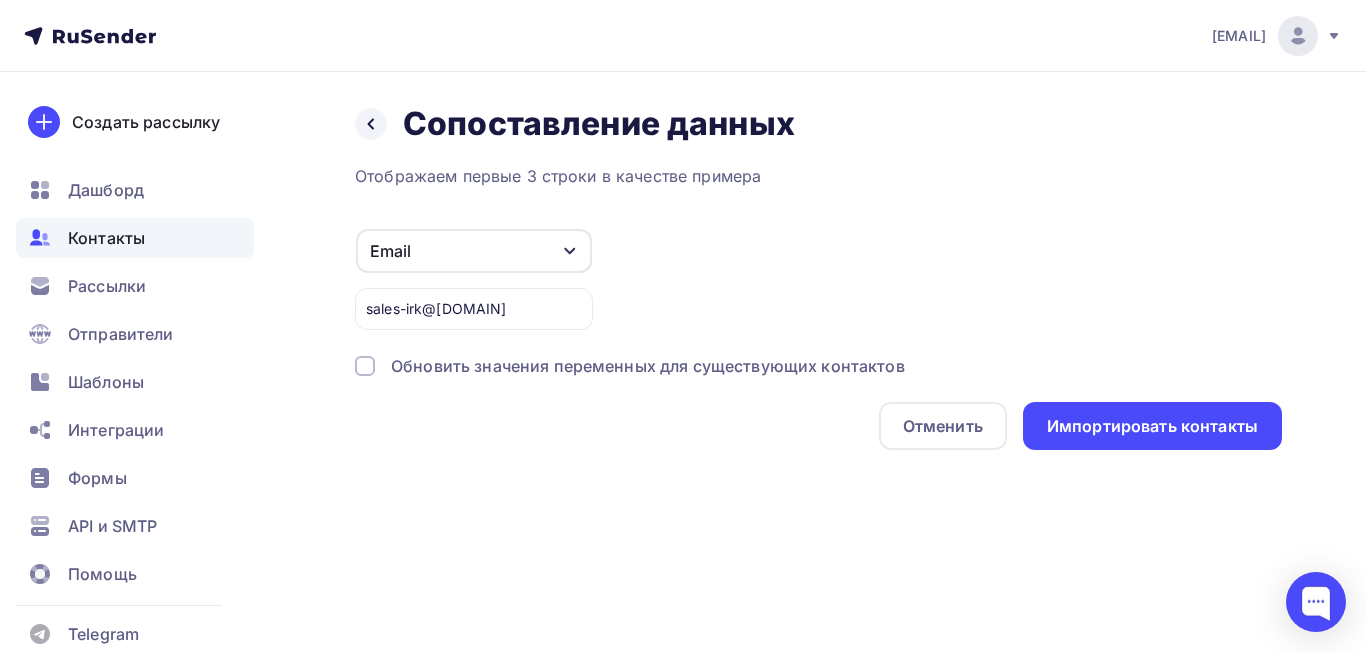 click at bounding box center (365, 366) 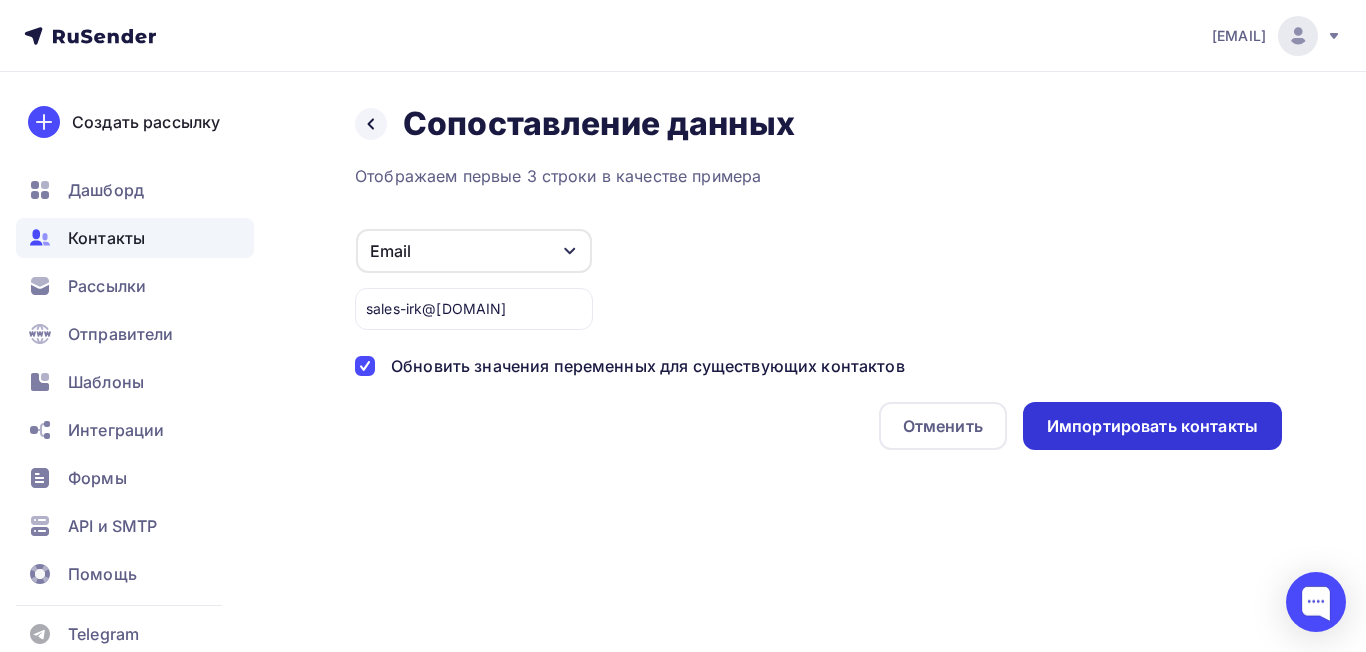 click on "Импортировать контакты" at bounding box center (1152, 426) 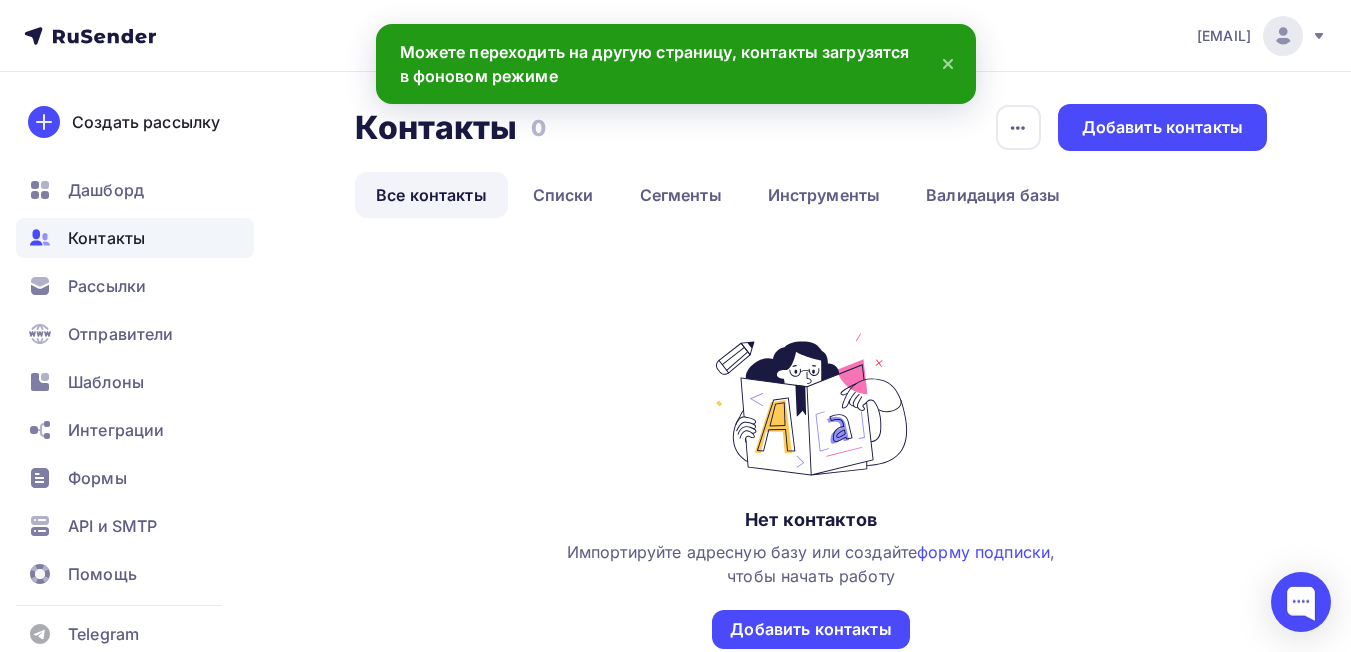 click on "Все контакты" at bounding box center (431, 195) 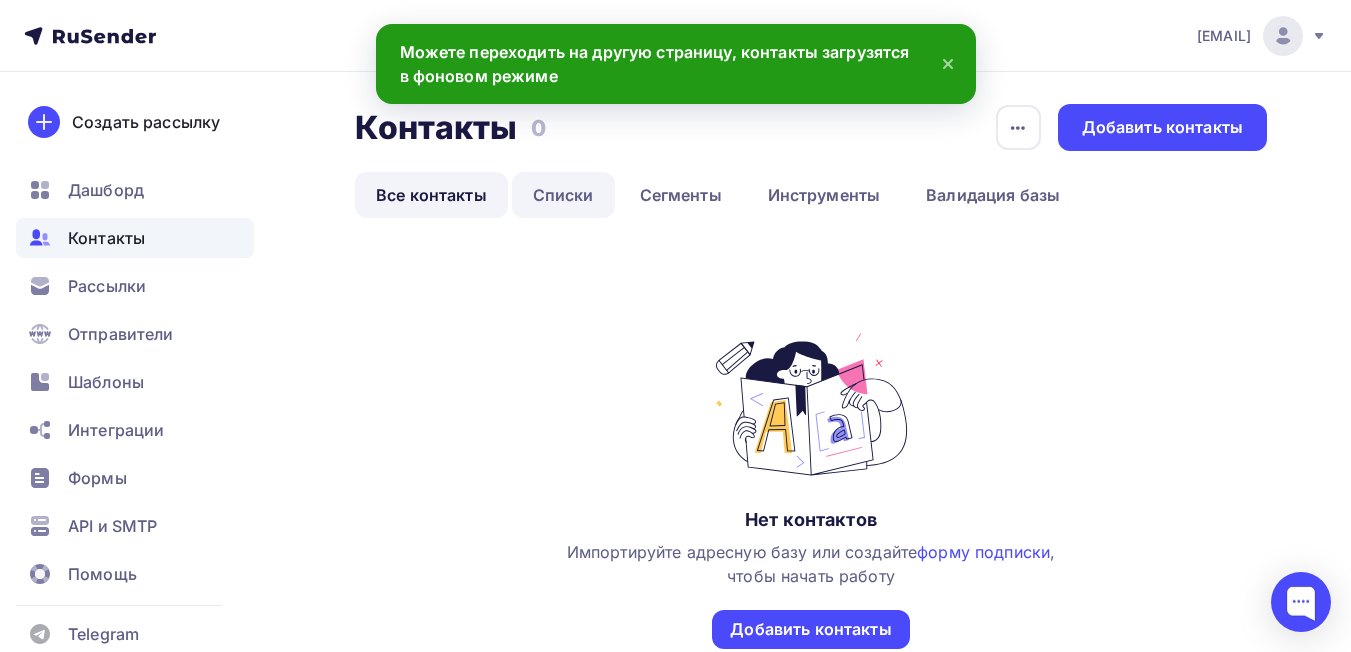 click on "Списки" at bounding box center (563, 195) 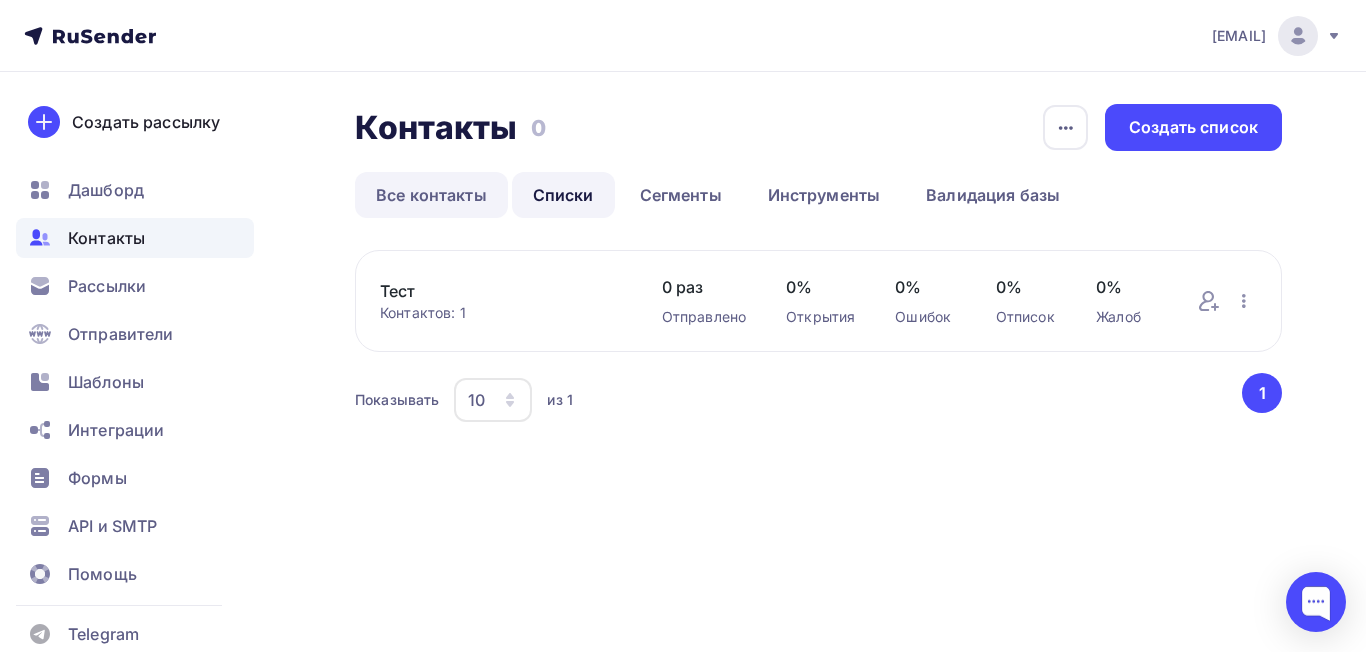 click on "Все контакты" at bounding box center (431, 195) 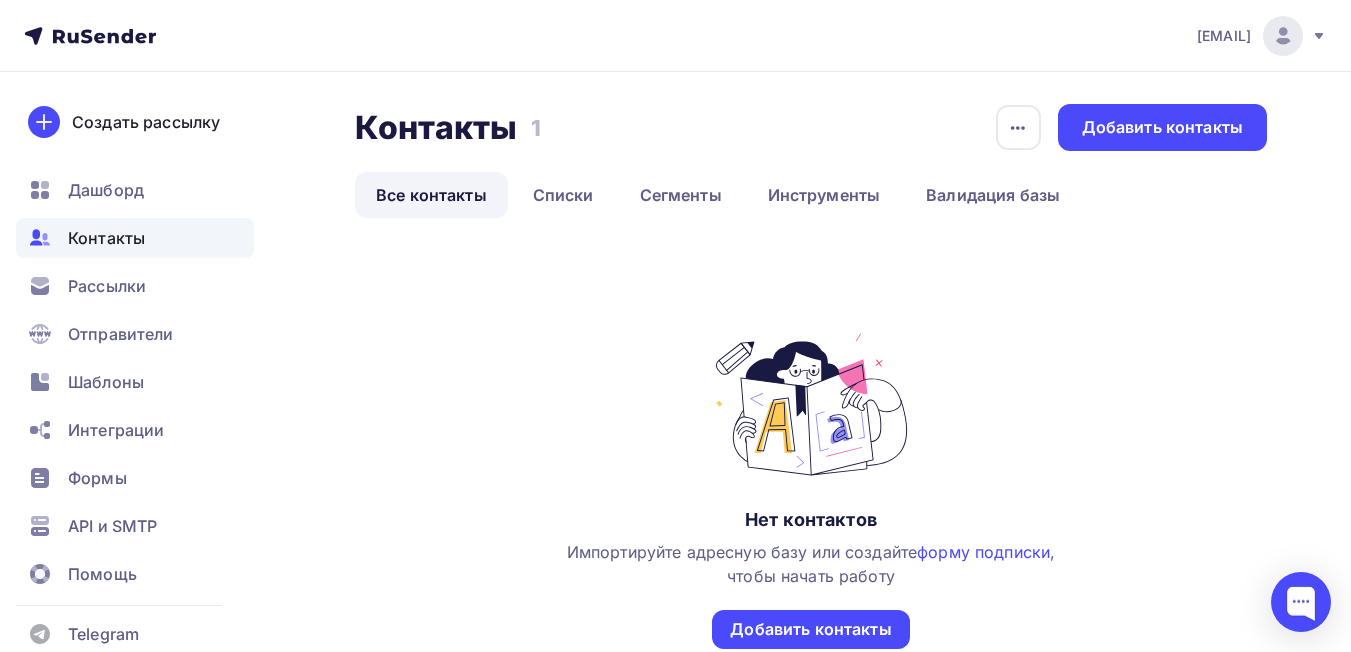 click on "Контакты" at bounding box center (106, 238) 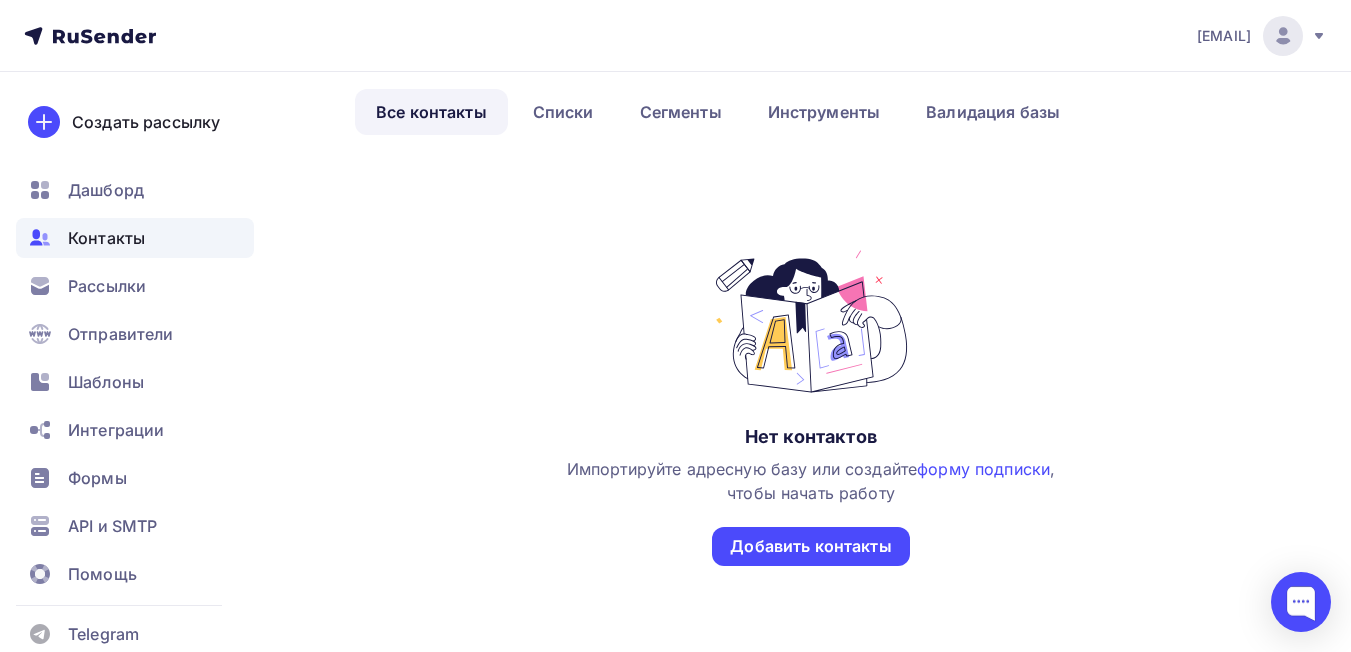 scroll, scrollTop: 166, scrollLeft: 0, axis: vertical 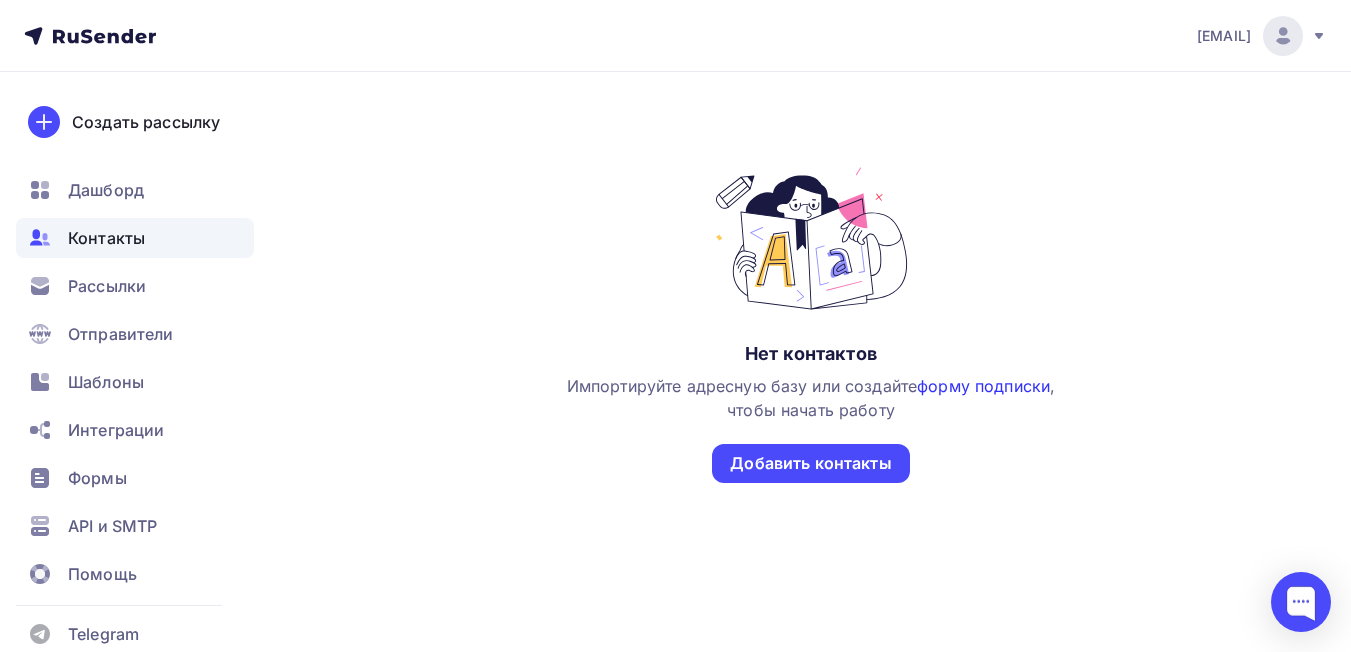 click on "форму подписки" at bounding box center (983, 386) 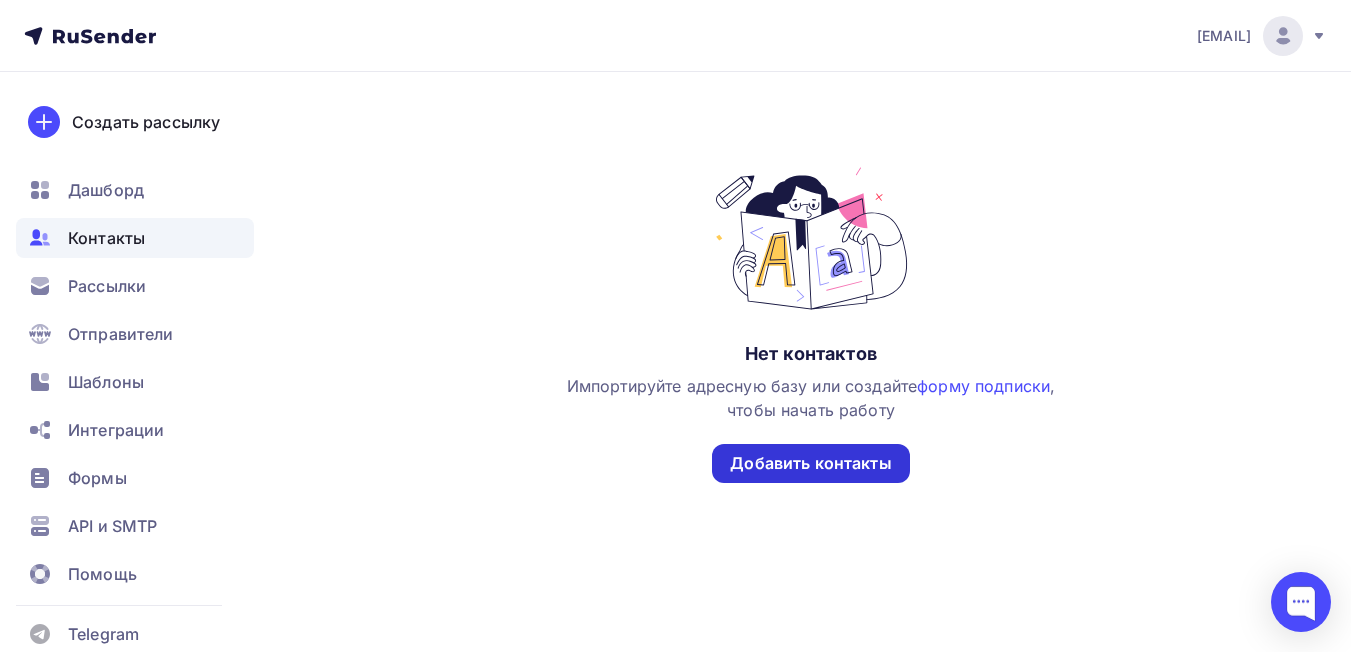 click on "Добавить контакты" at bounding box center (810, 463) 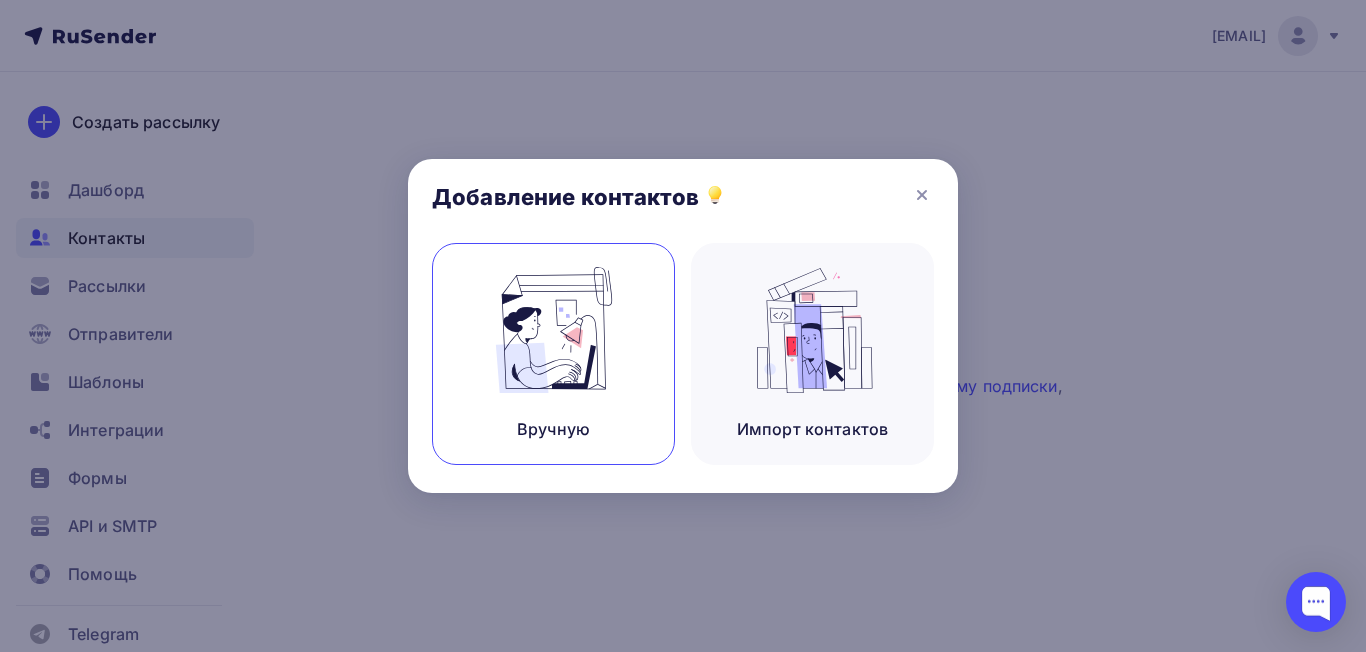 click at bounding box center (554, 330) 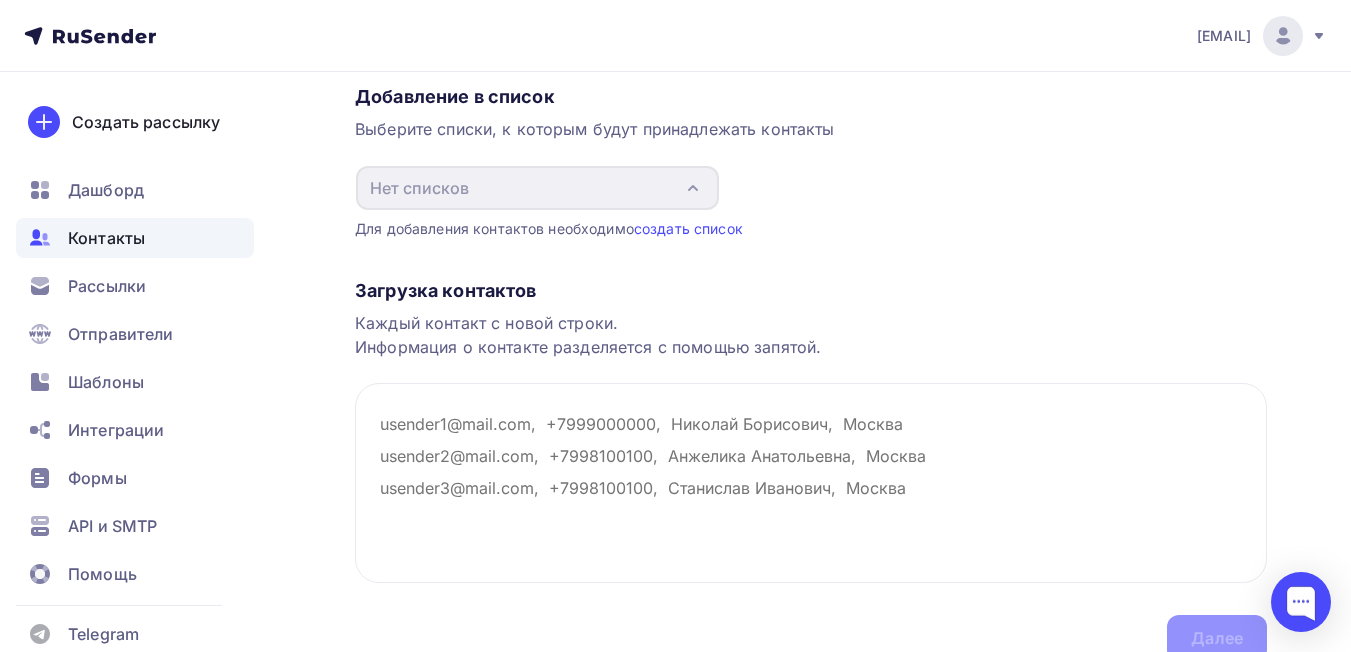 scroll, scrollTop: 0, scrollLeft: 0, axis: both 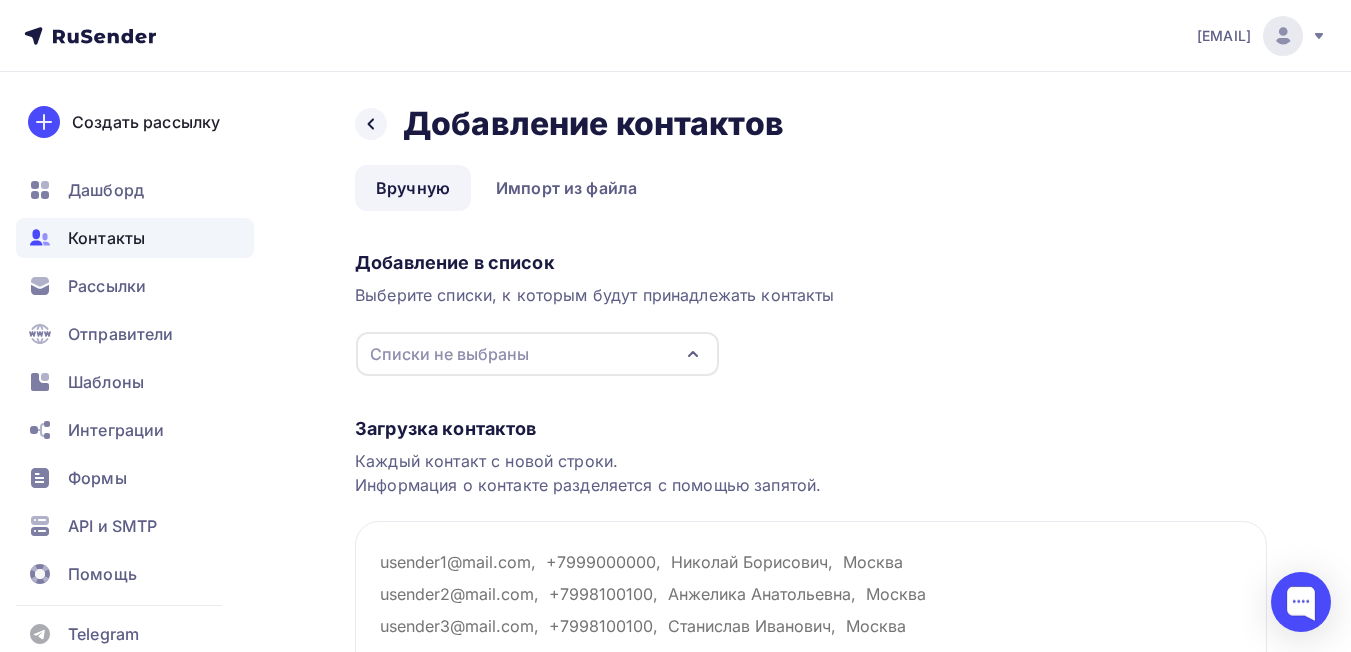 click 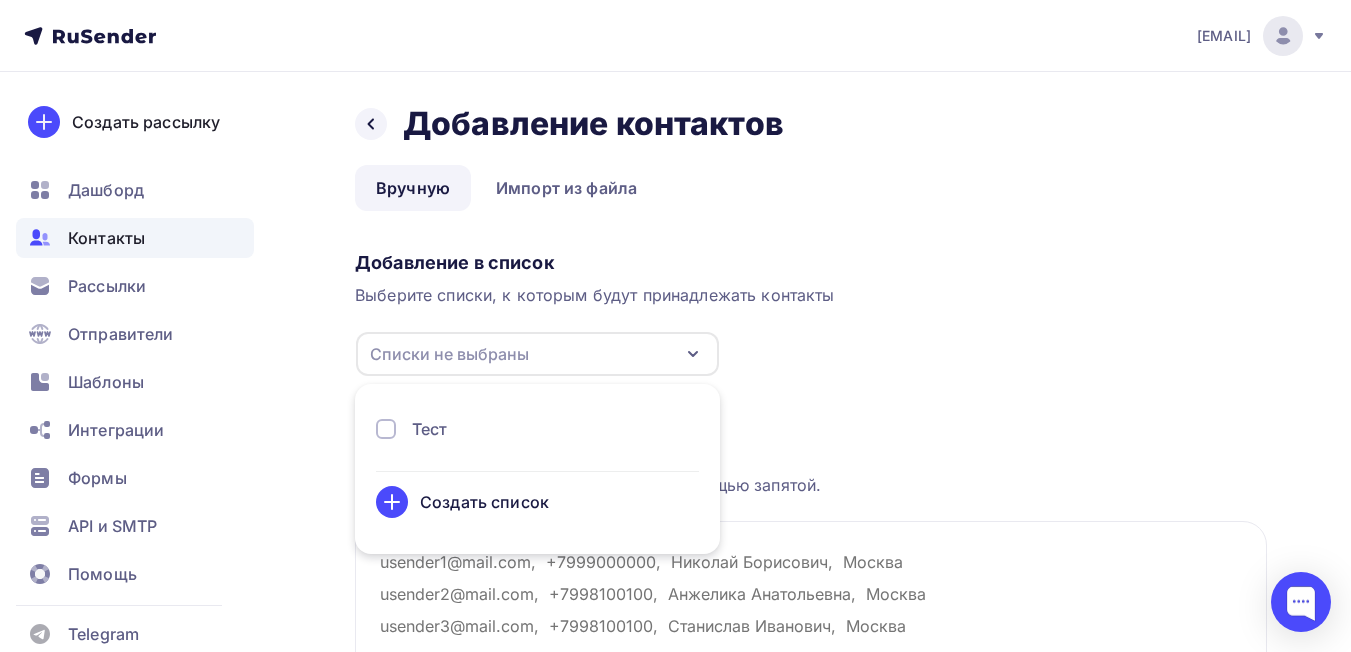 click on "Тест
Создать список" at bounding box center [537, 469] 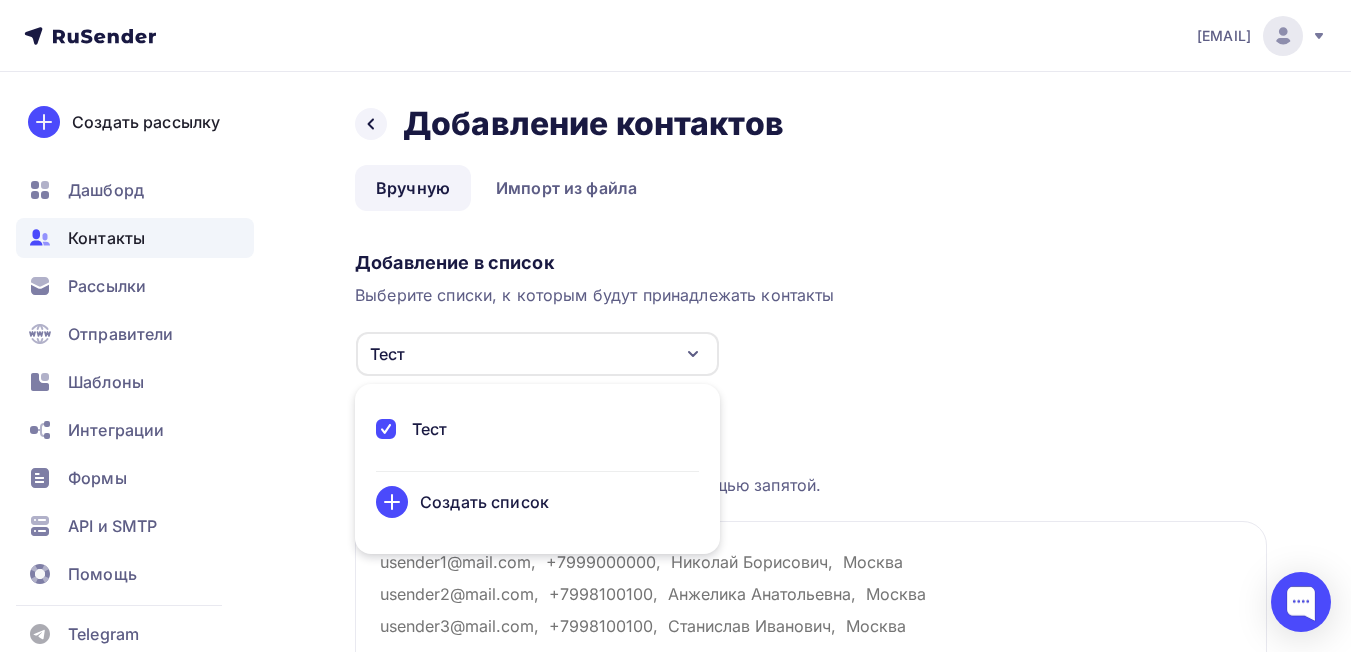 click on "Загрузка контактов" at bounding box center (811, 429) 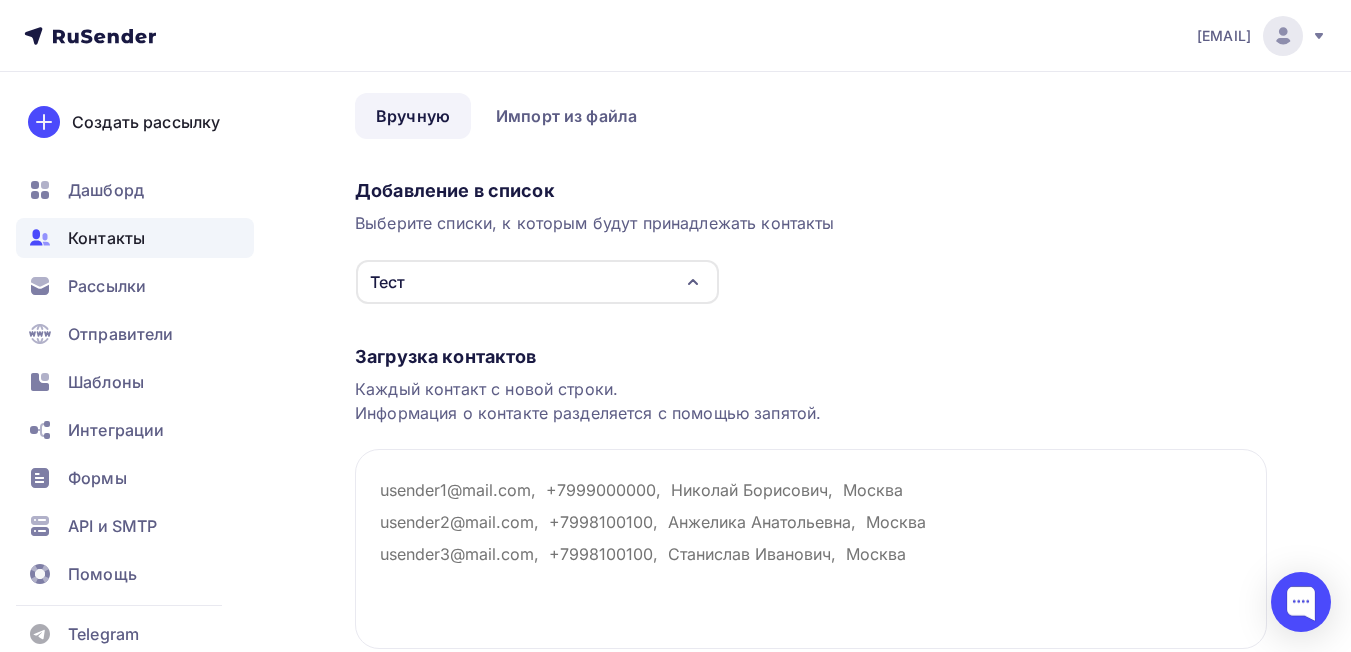 scroll, scrollTop: 228, scrollLeft: 0, axis: vertical 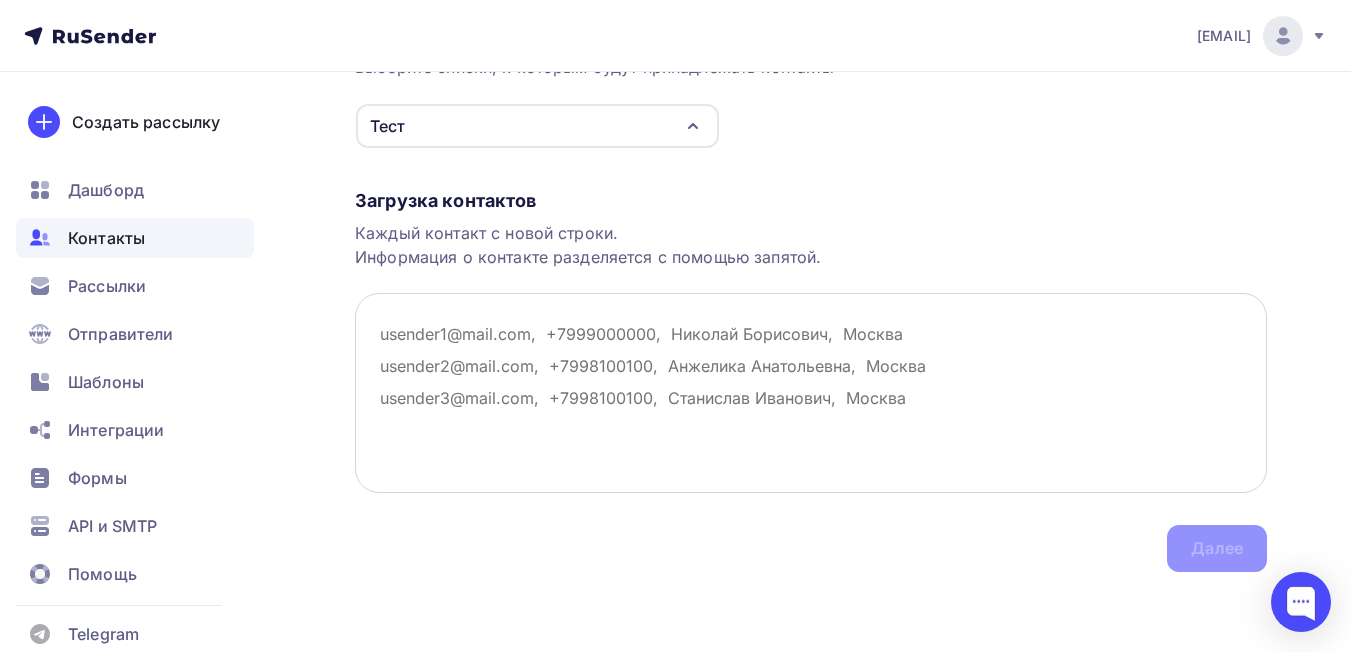 click at bounding box center (811, 393) 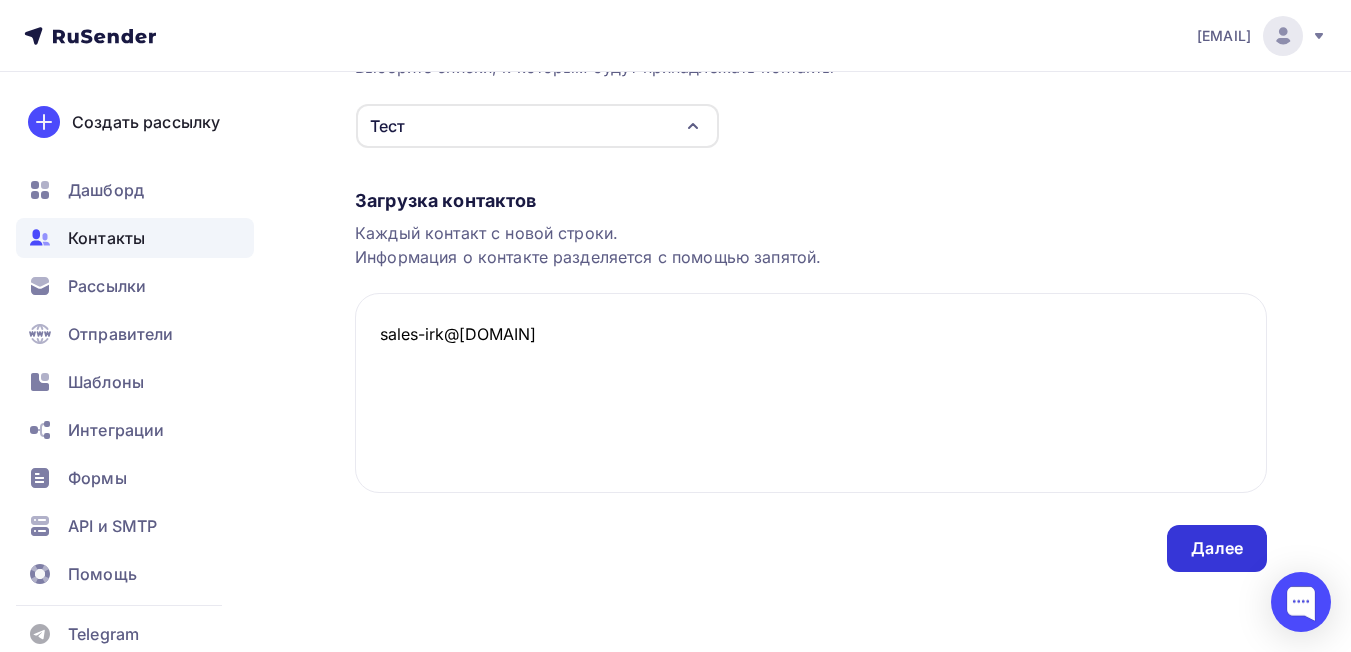 type on "sales-irk@dtrafo.com" 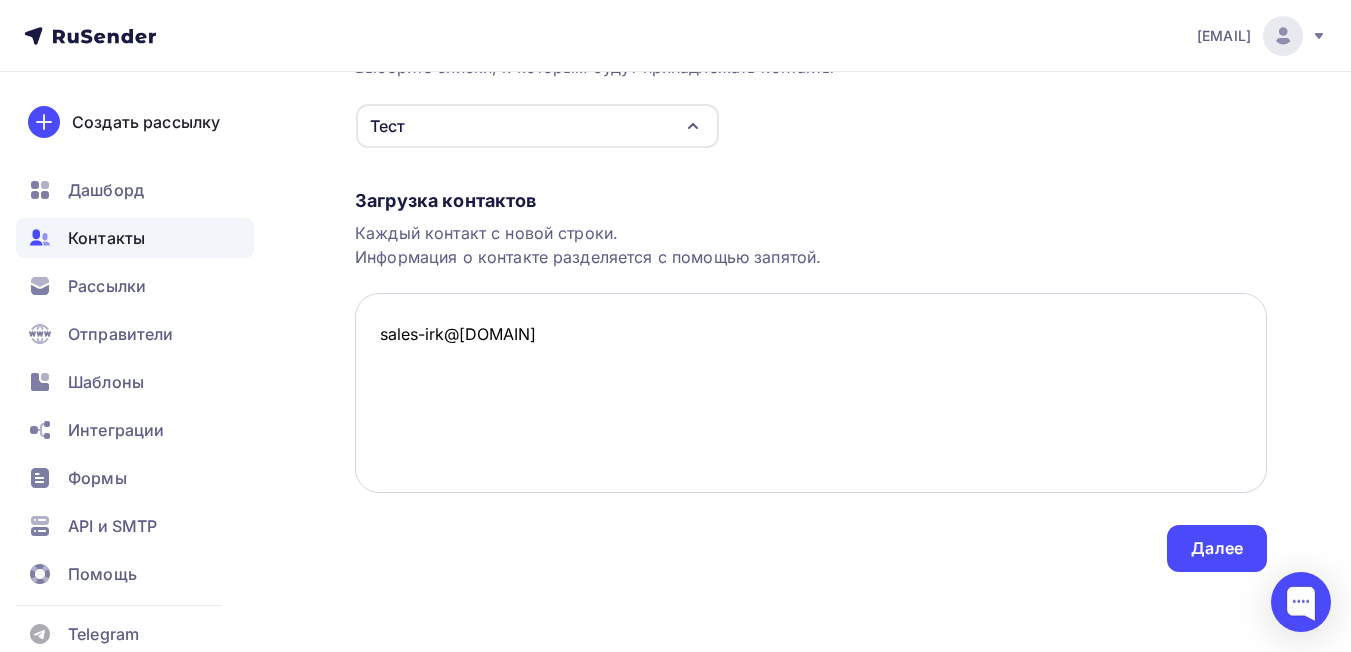 scroll, scrollTop: 0, scrollLeft: 0, axis: both 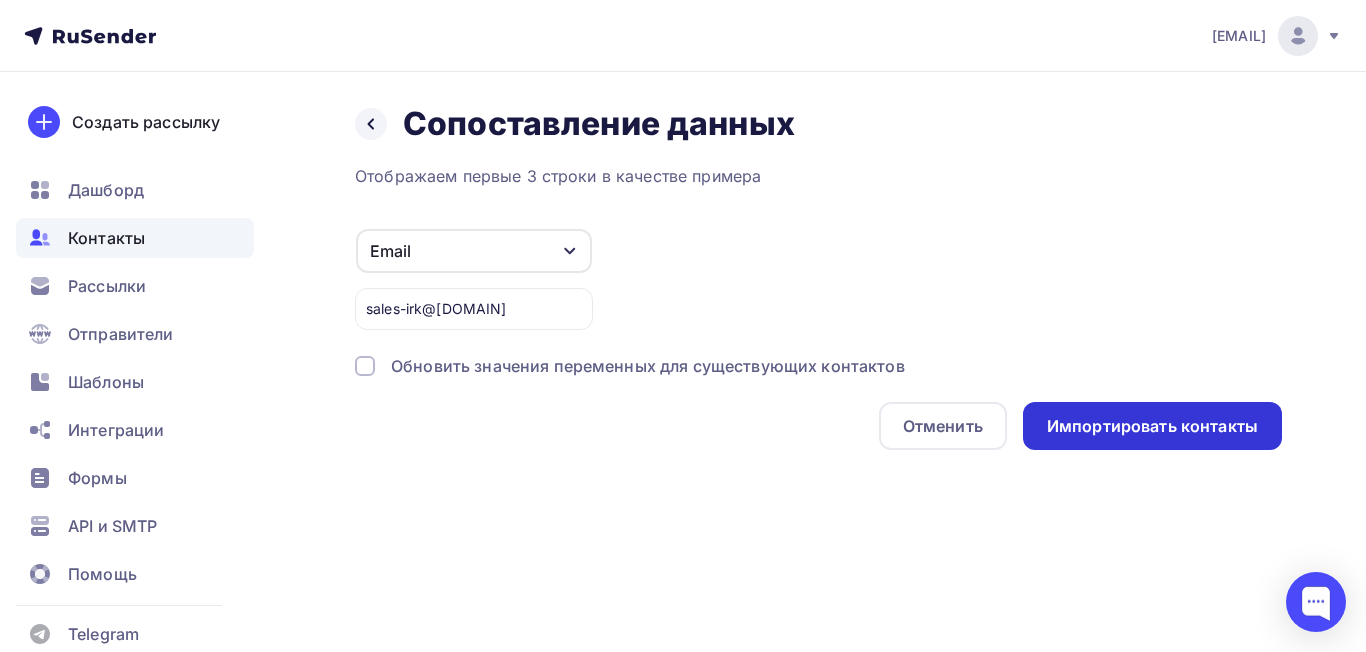 click on "Импортировать контакты" at bounding box center (1152, 426) 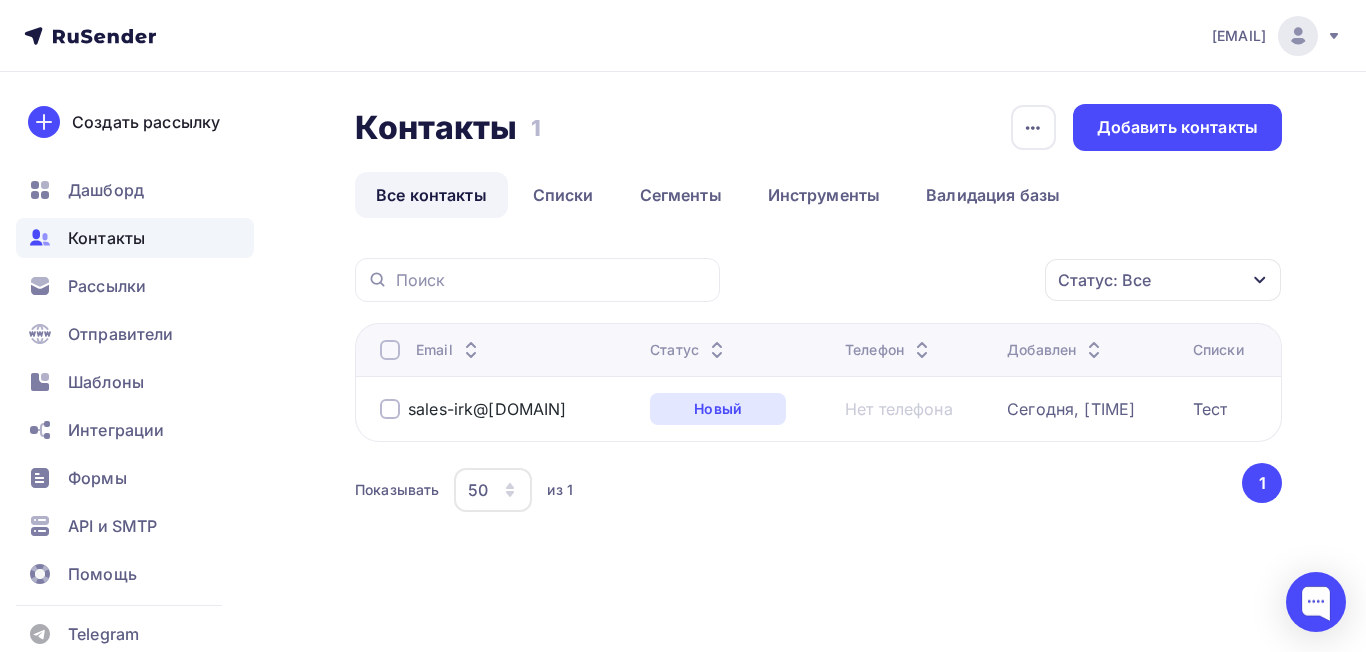 click at bounding box center [390, 409] 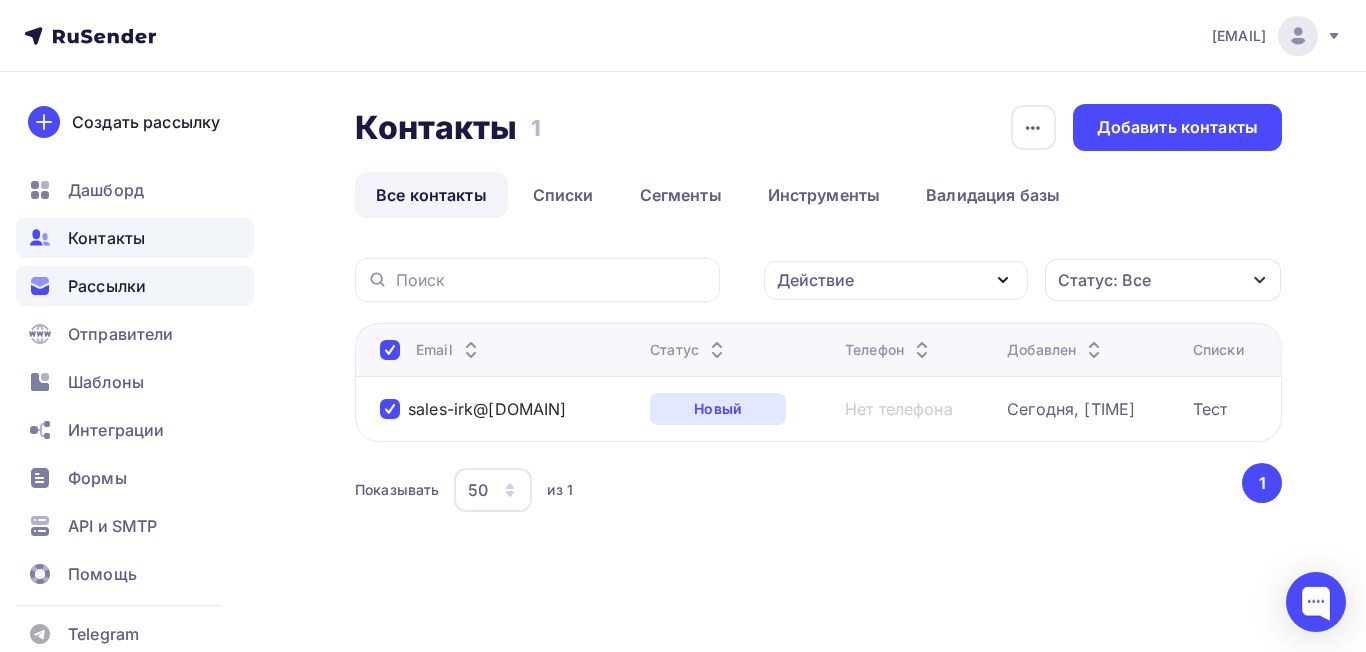 click on "Рассылки" at bounding box center (107, 286) 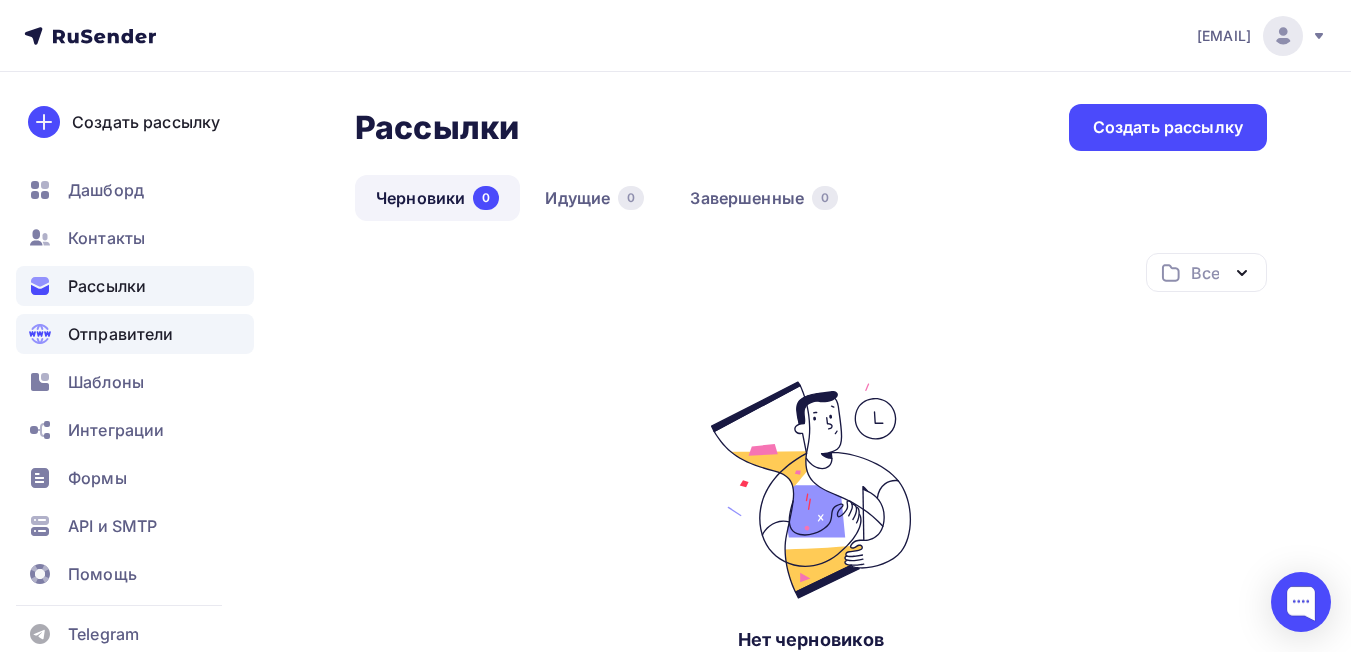 click on "Отправители" at bounding box center [121, 334] 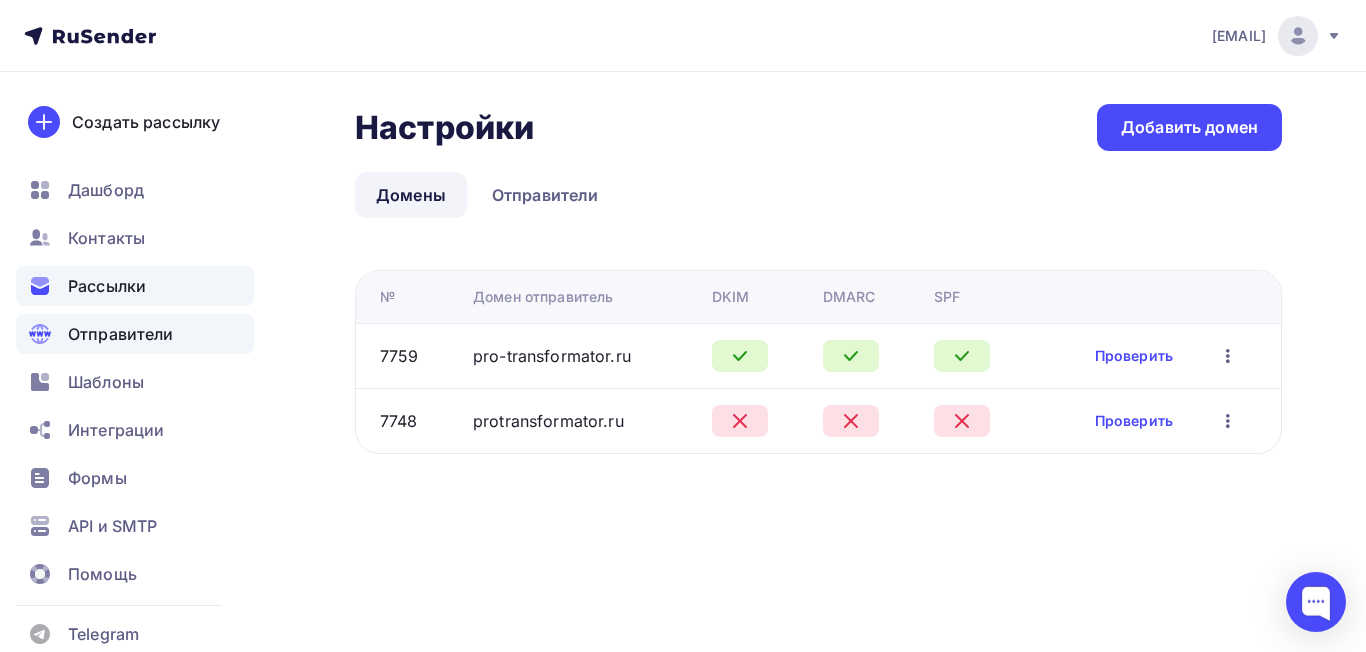 click on "Рассылки" at bounding box center [135, 286] 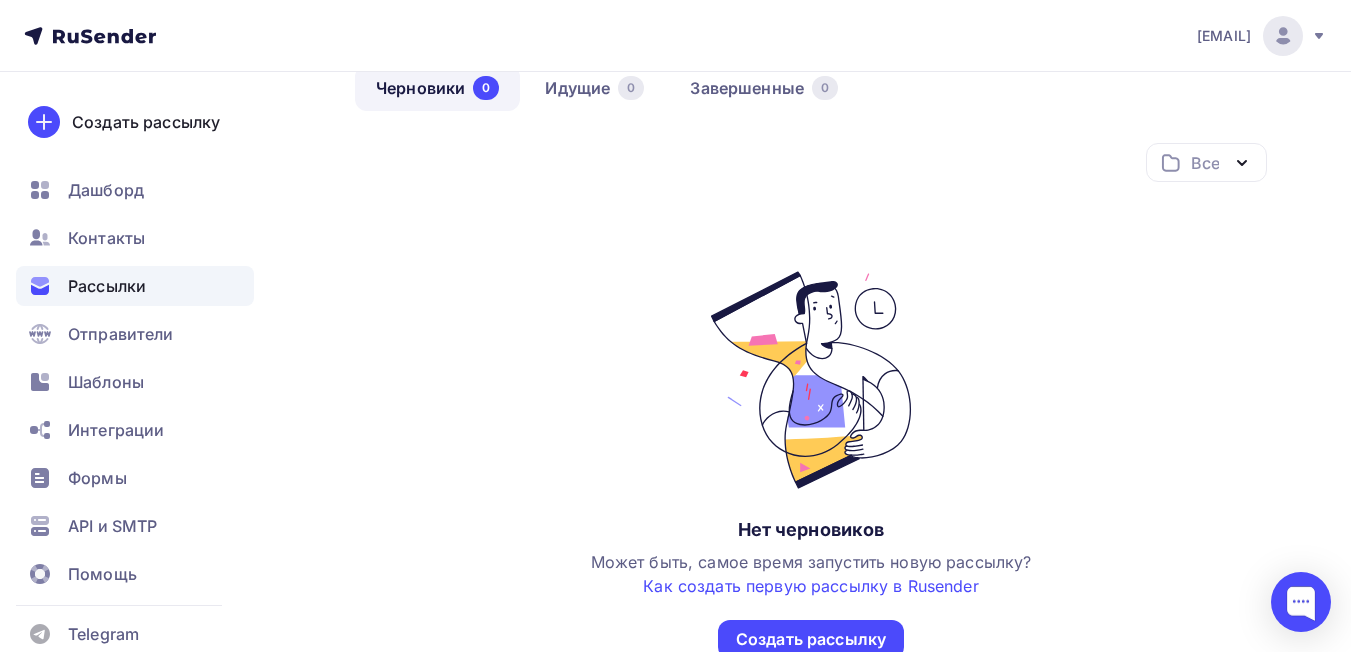 scroll, scrollTop: 0, scrollLeft: 0, axis: both 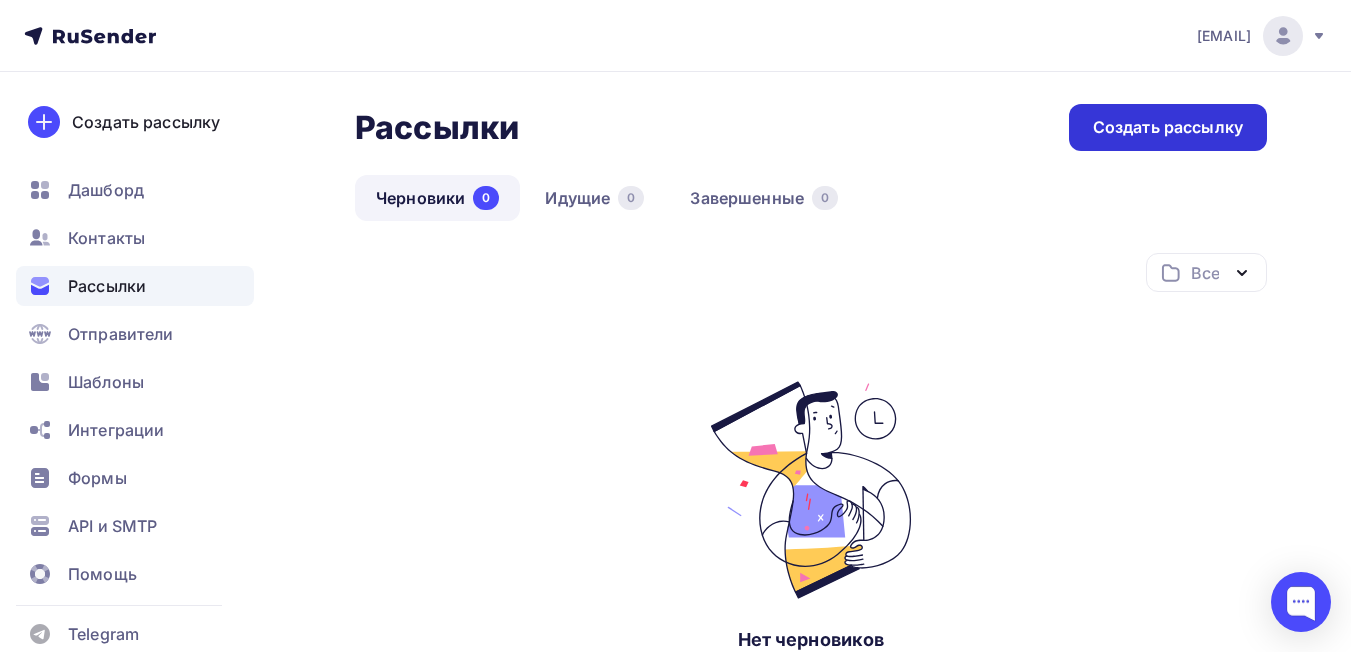 click on "Создать рассылку" at bounding box center (1168, 127) 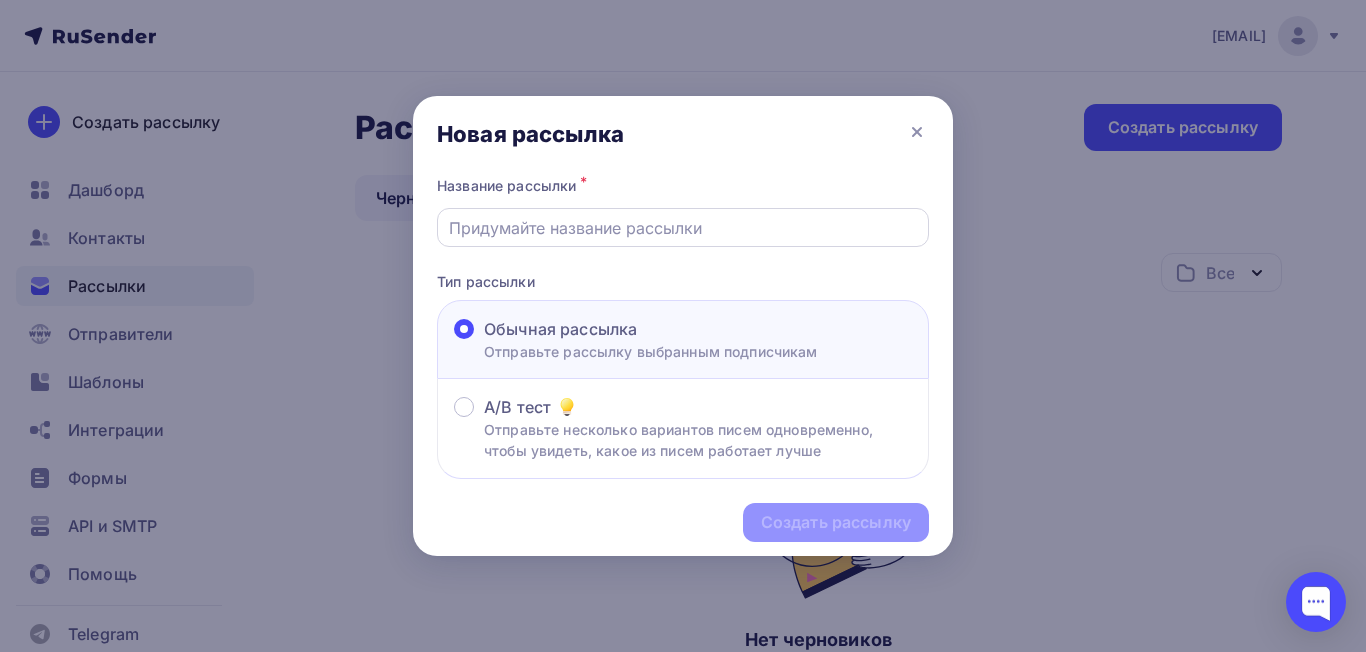 click at bounding box center [683, 228] 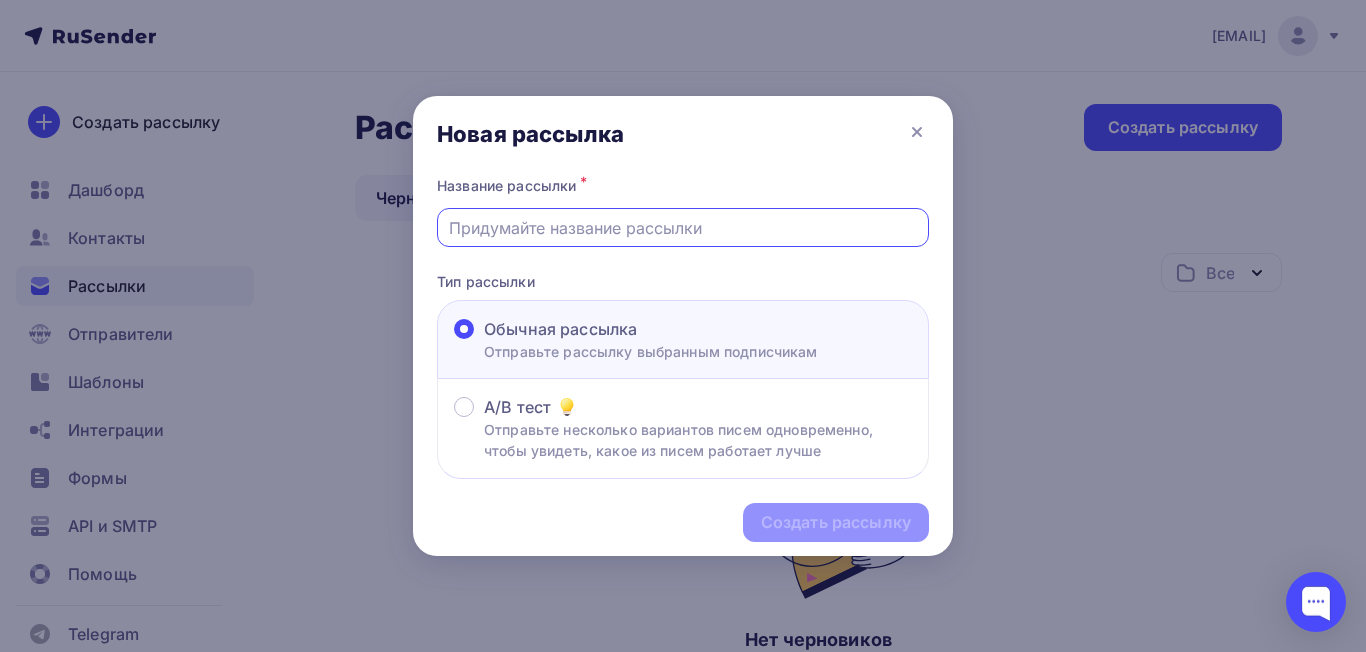 type on "Трансформатор ПРО" 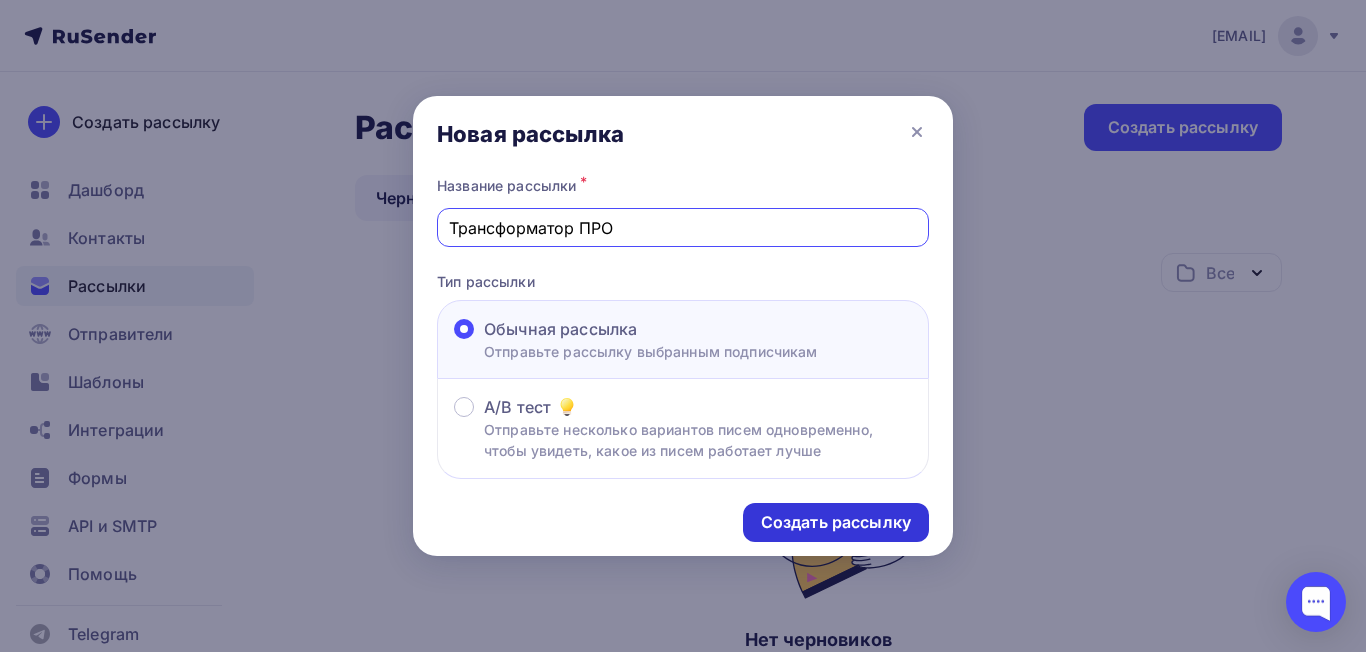 click on "Создать рассылку" at bounding box center (836, 522) 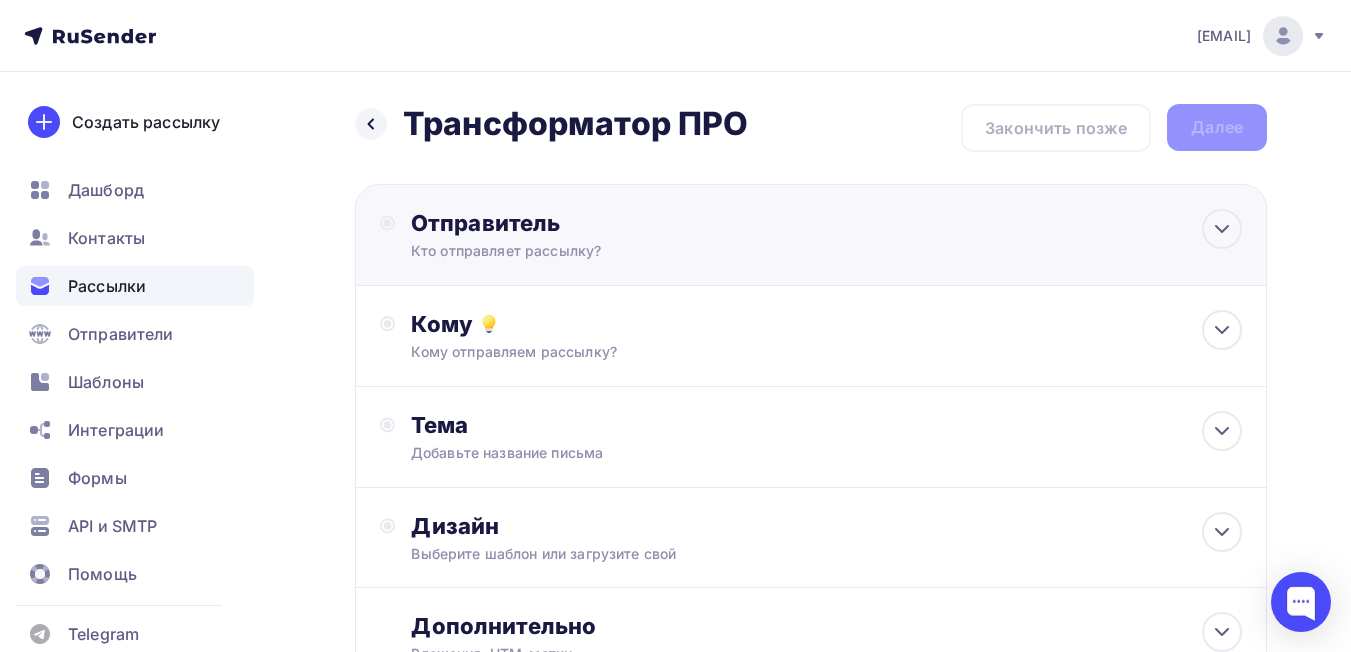 click on "Кто отправляет рассылку?" at bounding box center [606, 251] 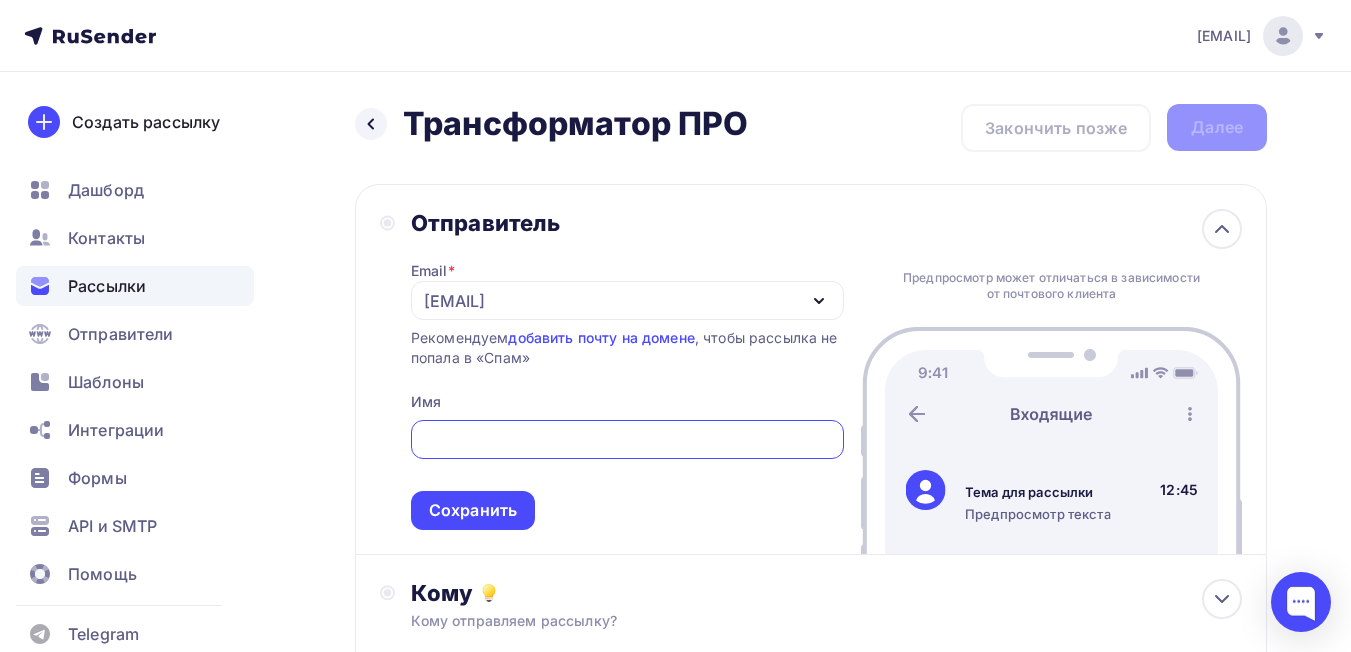 scroll, scrollTop: 0, scrollLeft: 0, axis: both 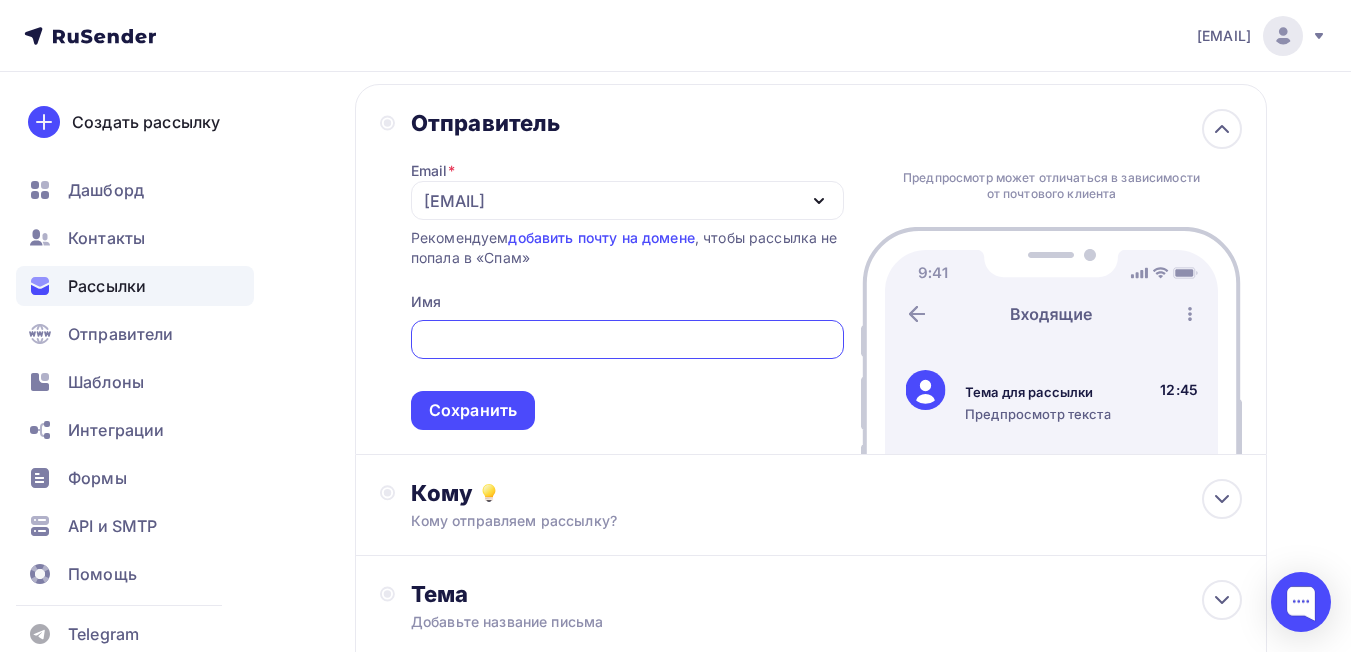 click at bounding box center (627, 340) 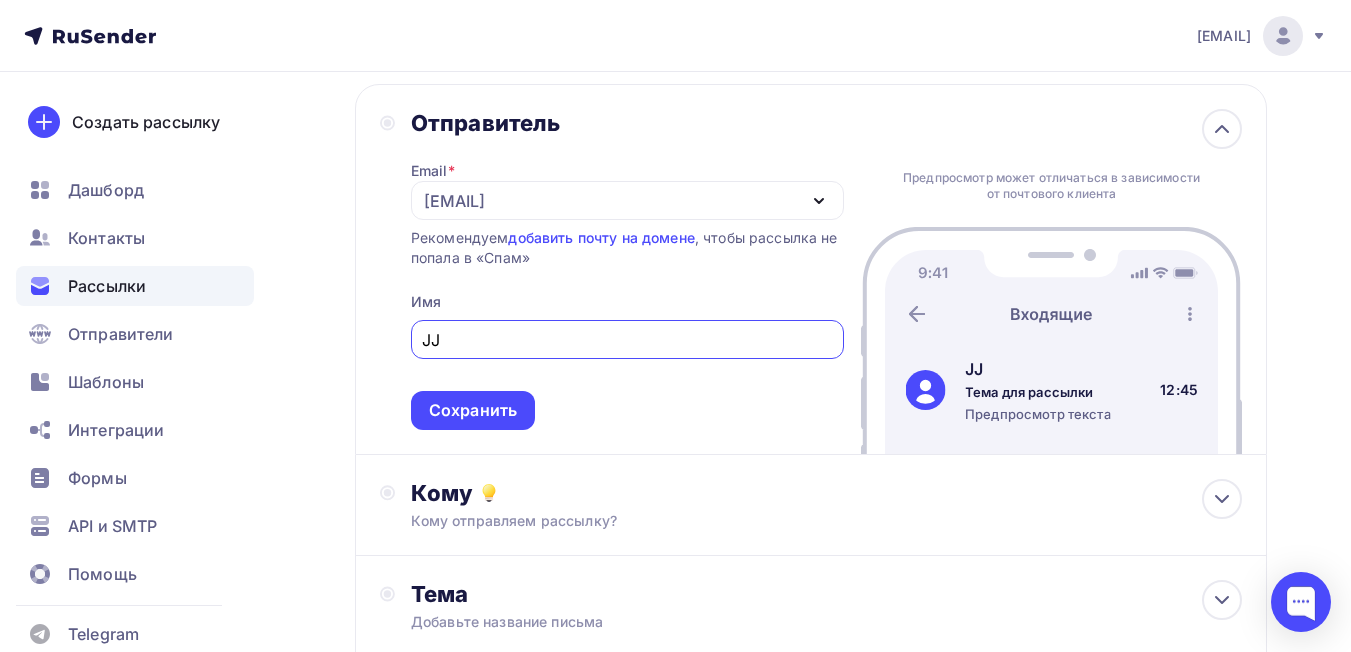 type on "J" 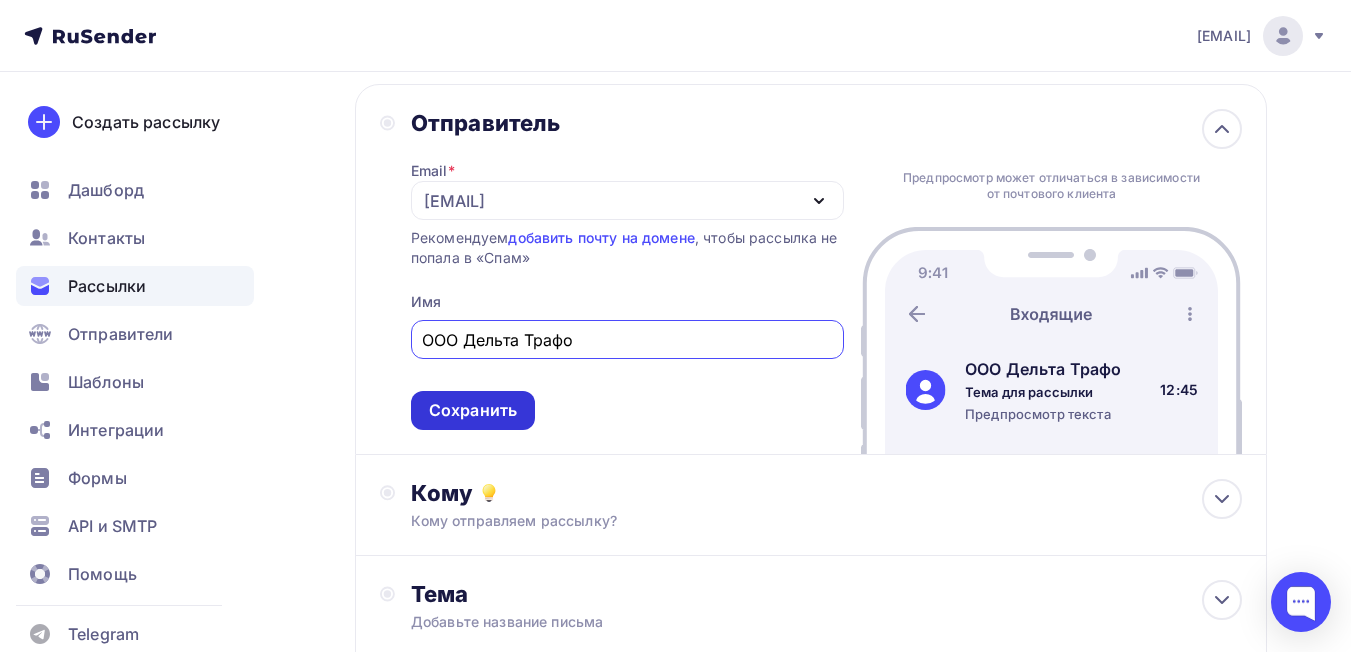 type on "ООО Дельта Трафо" 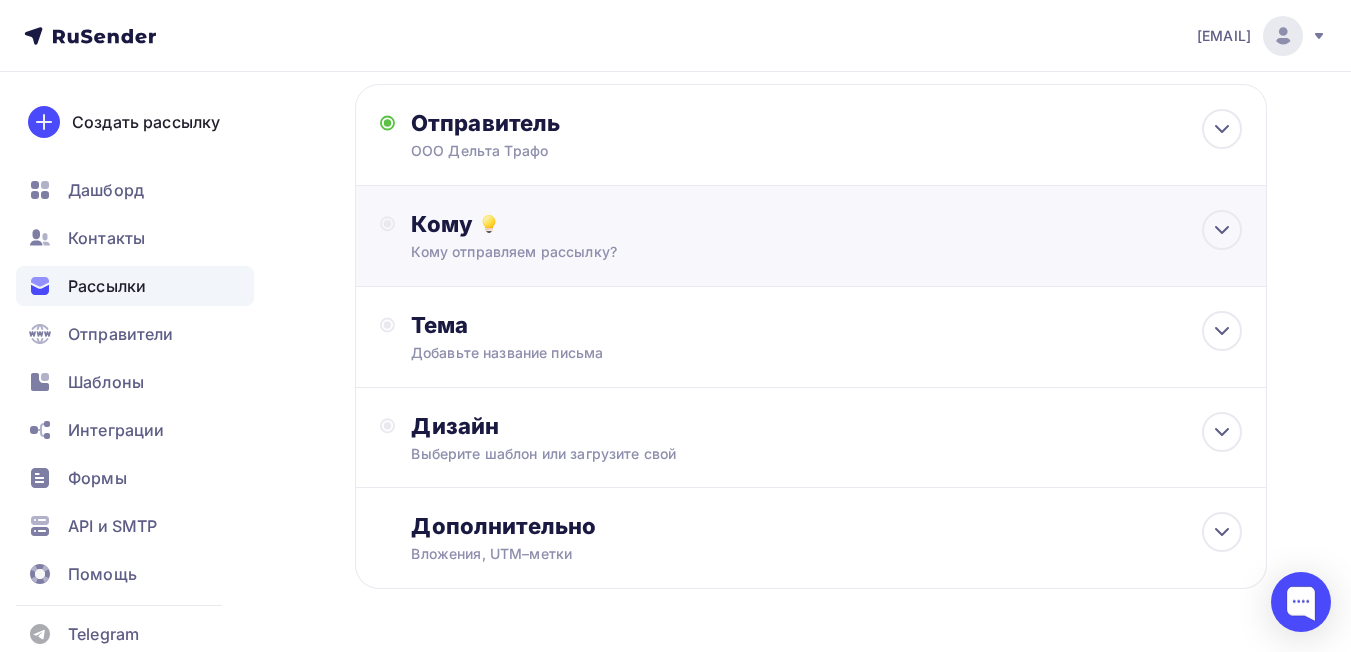 click on "Кому отправляем рассылку?" at bounding box center (785, 252) 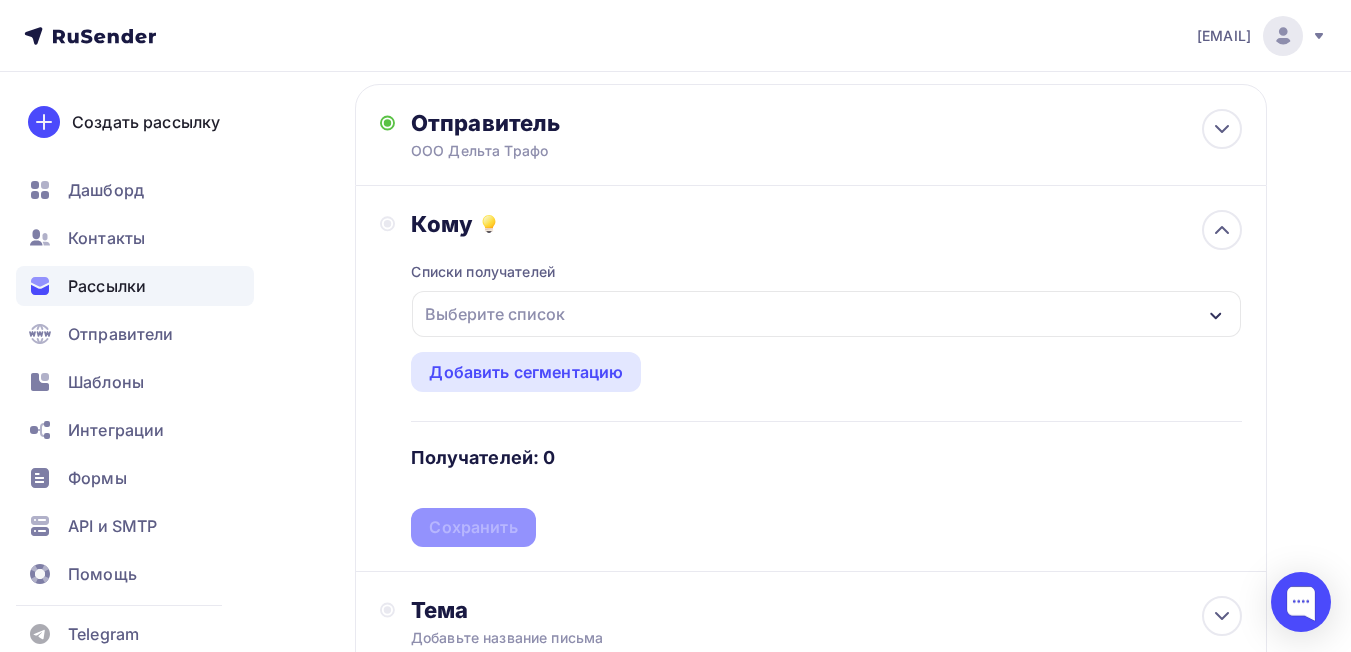 click on "Выберите список" at bounding box center (826, 314) 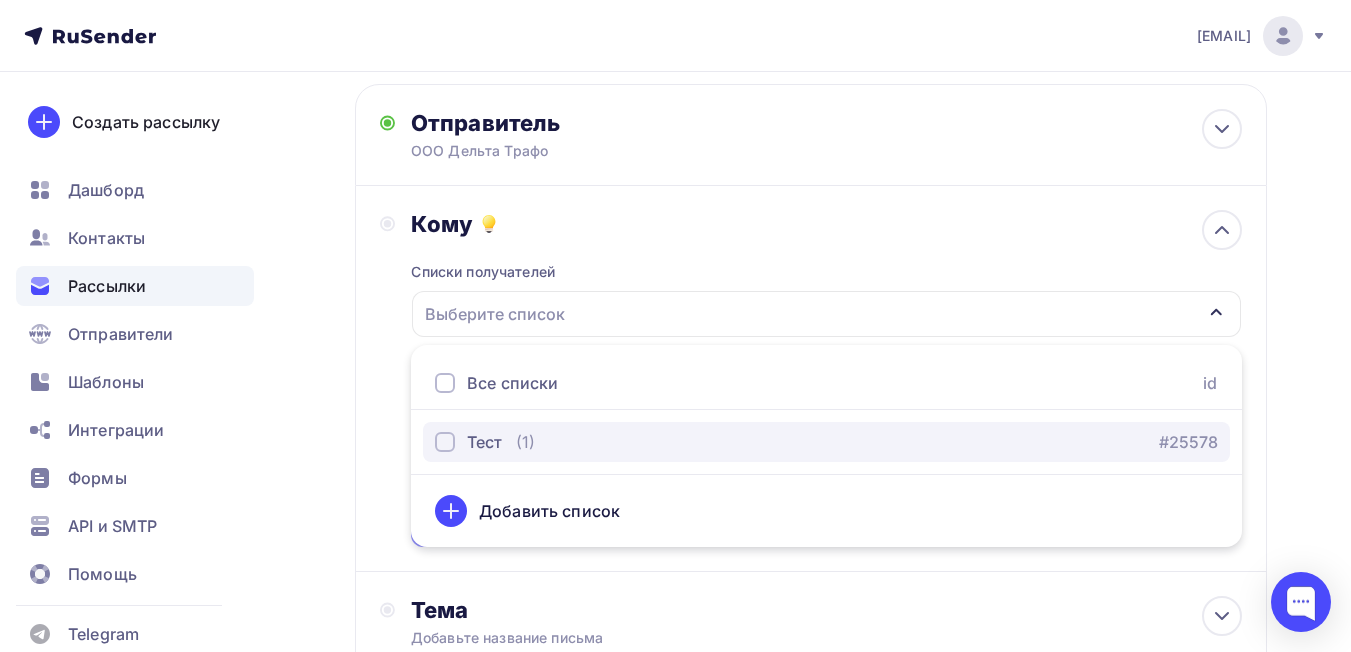 click at bounding box center (445, 442) 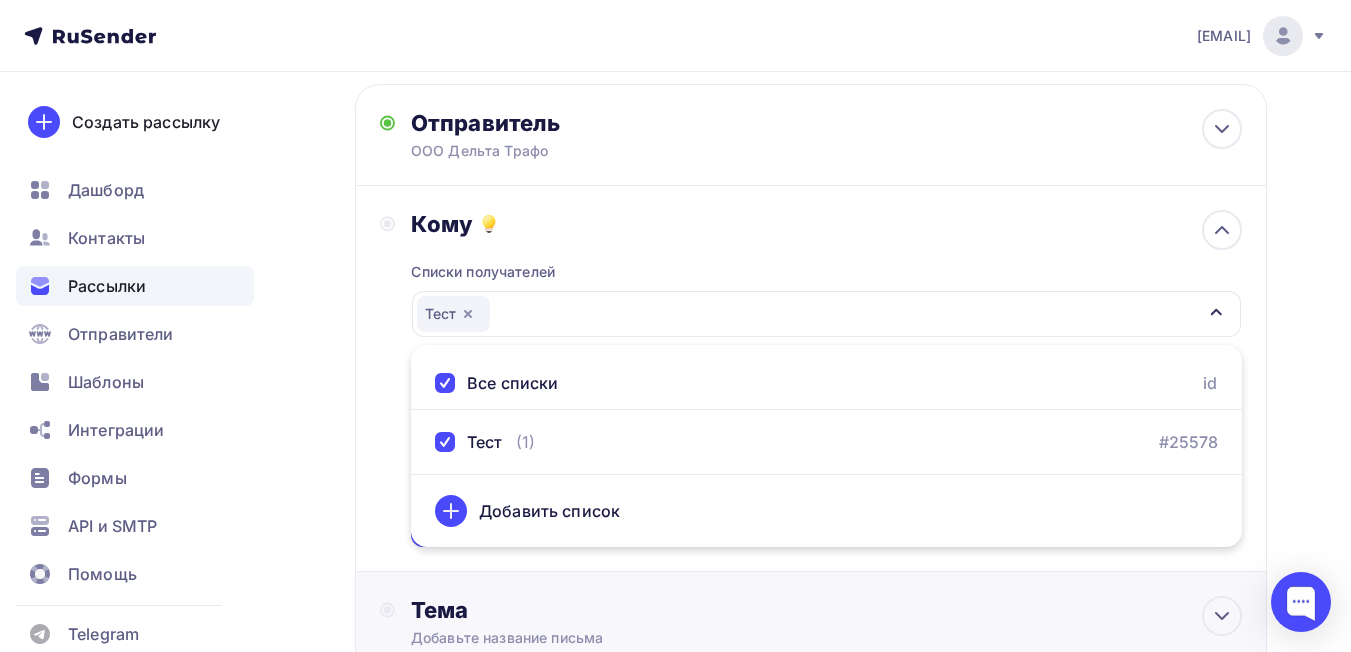 click on "Тема" at bounding box center [608, 610] 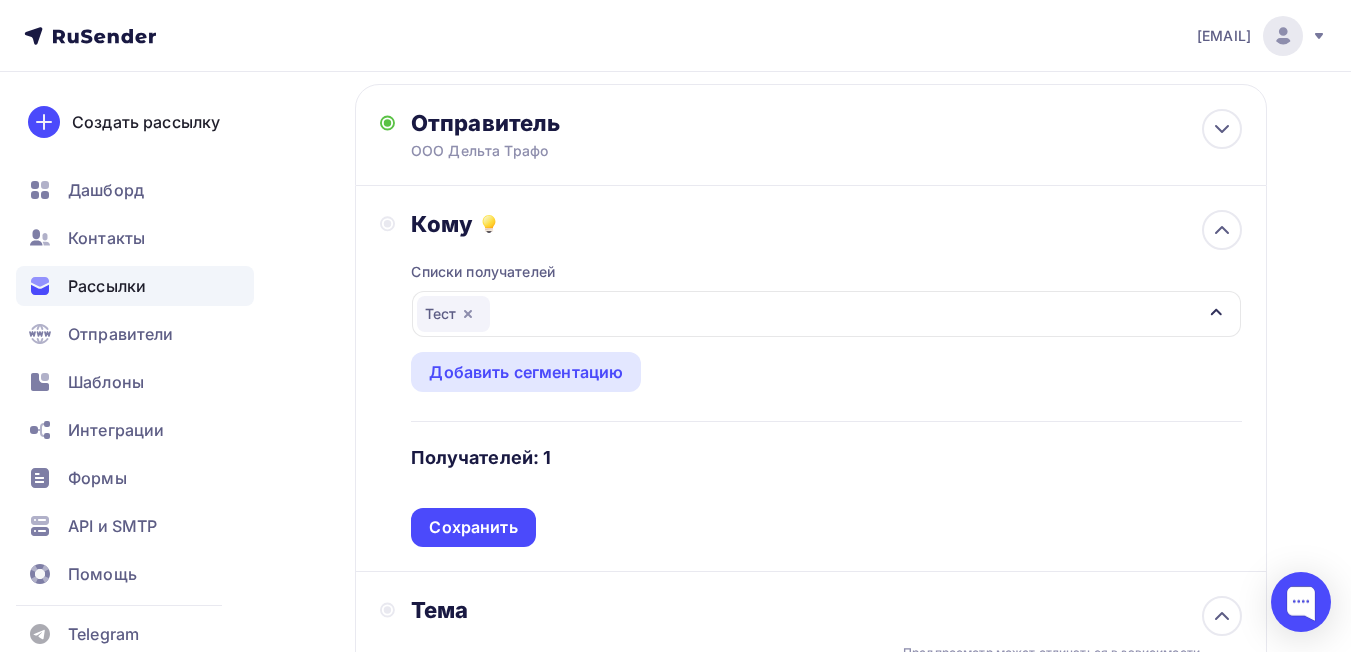 scroll, scrollTop: 0, scrollLeft: 0, axis: both 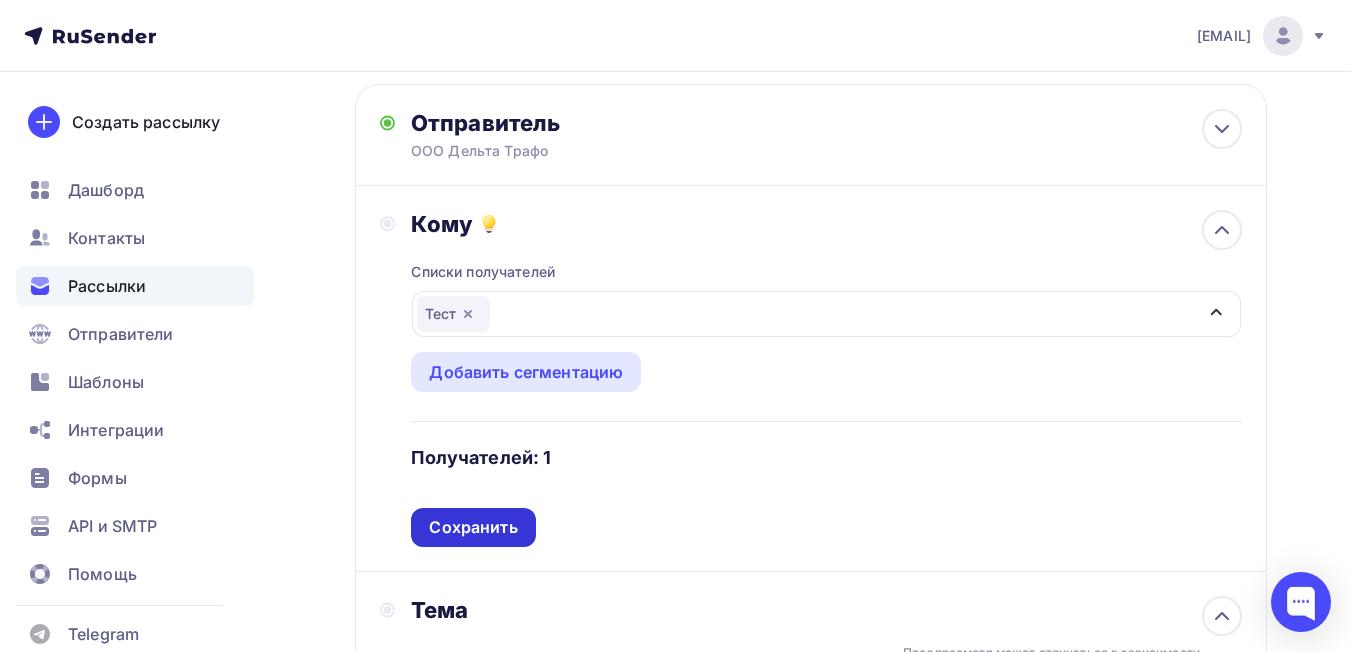 click on "Сохранить" at bounding box center [473, 527] 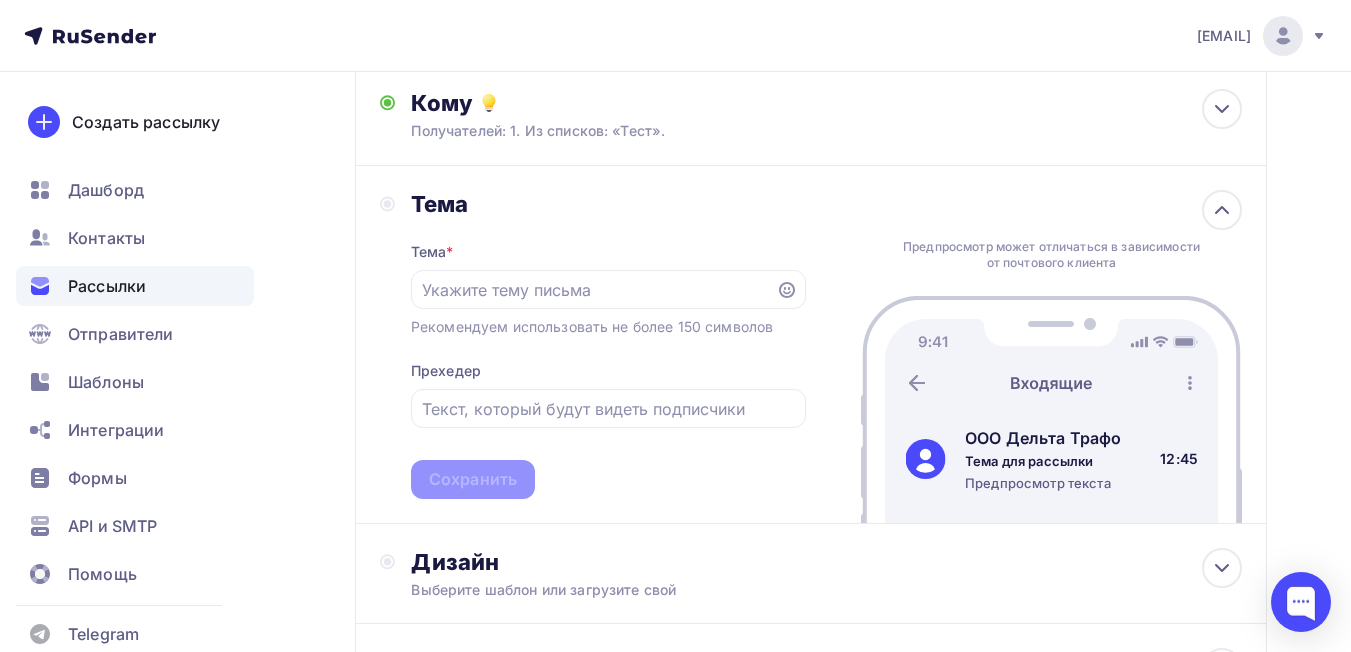 scroll, scrollTop: 400, scrollLeft: 0, axis: vertical 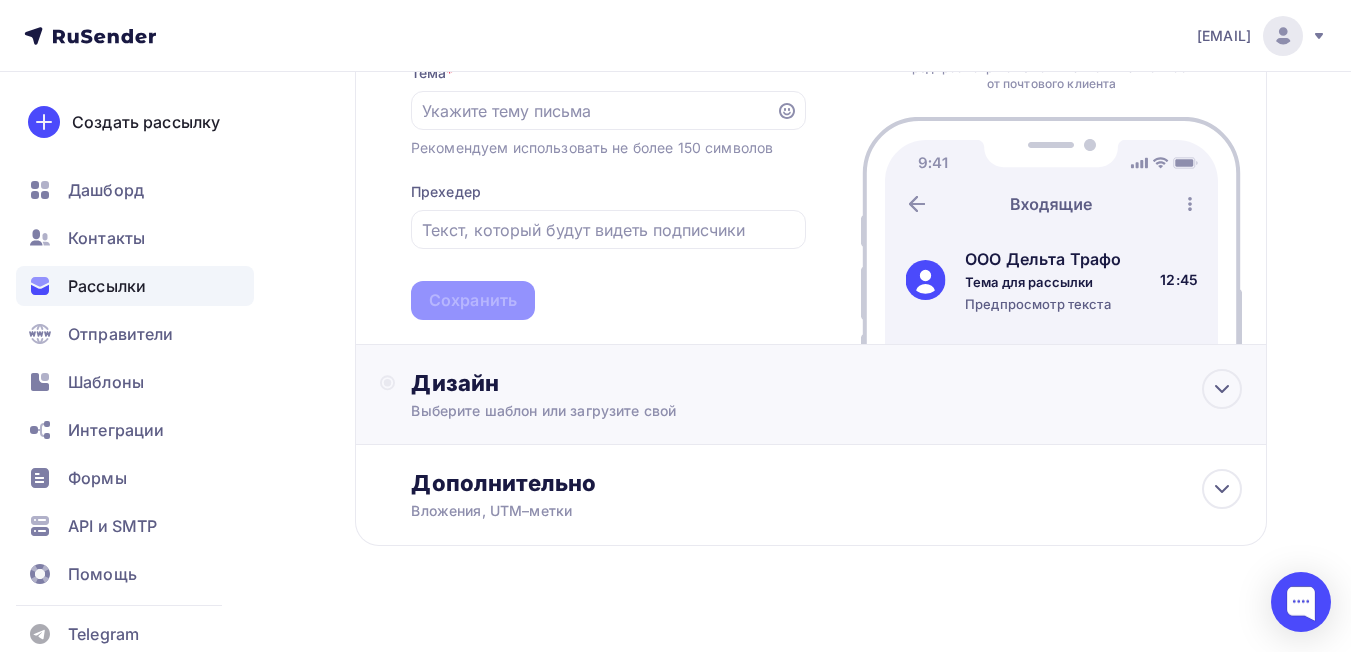 click on "Выберите шаблон или загрузите свой" at bounding box center [785, 411] 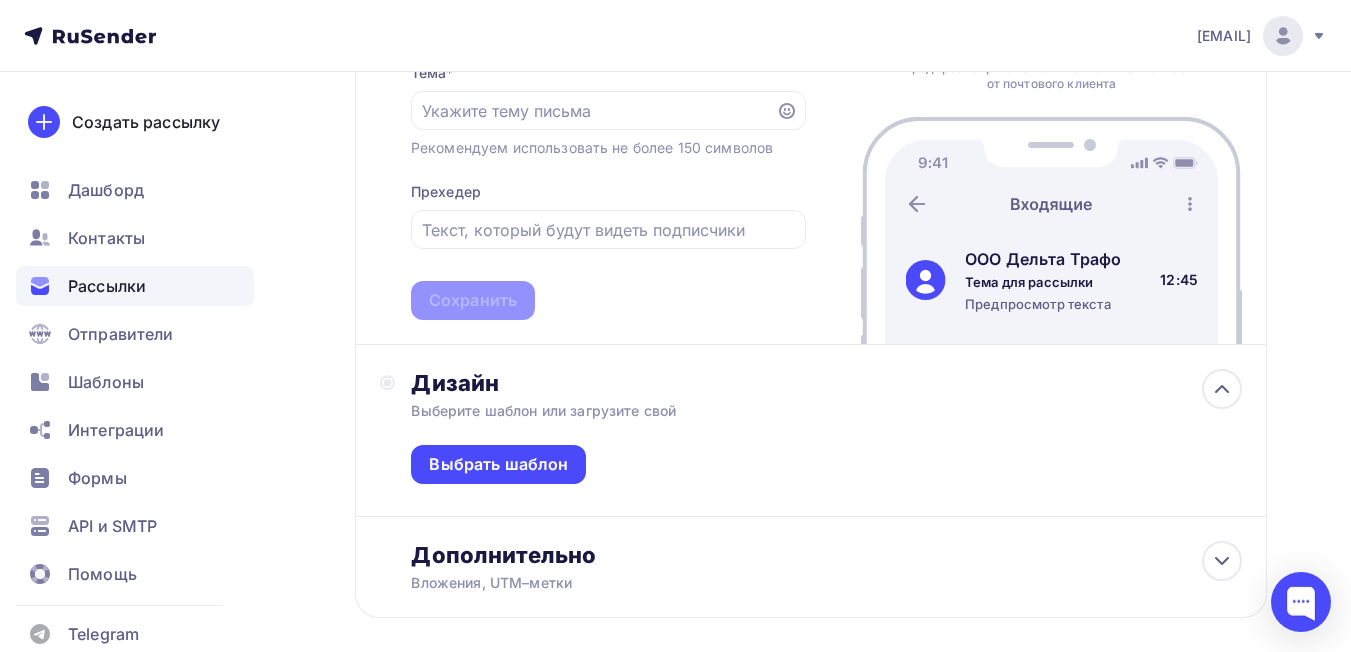 scroll, scrollTop: 495, scrollLeft: 0, axis: vertical 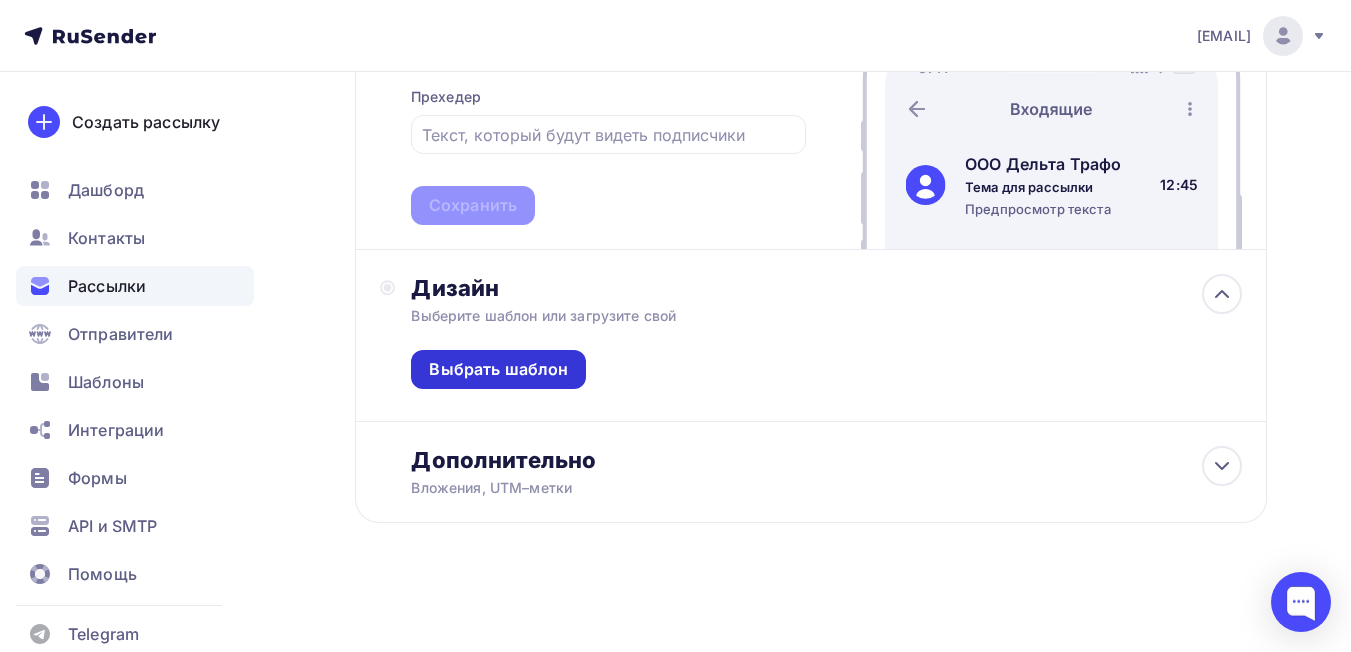 click on "Выбрать шаблон" at bounding box center [498, 369] 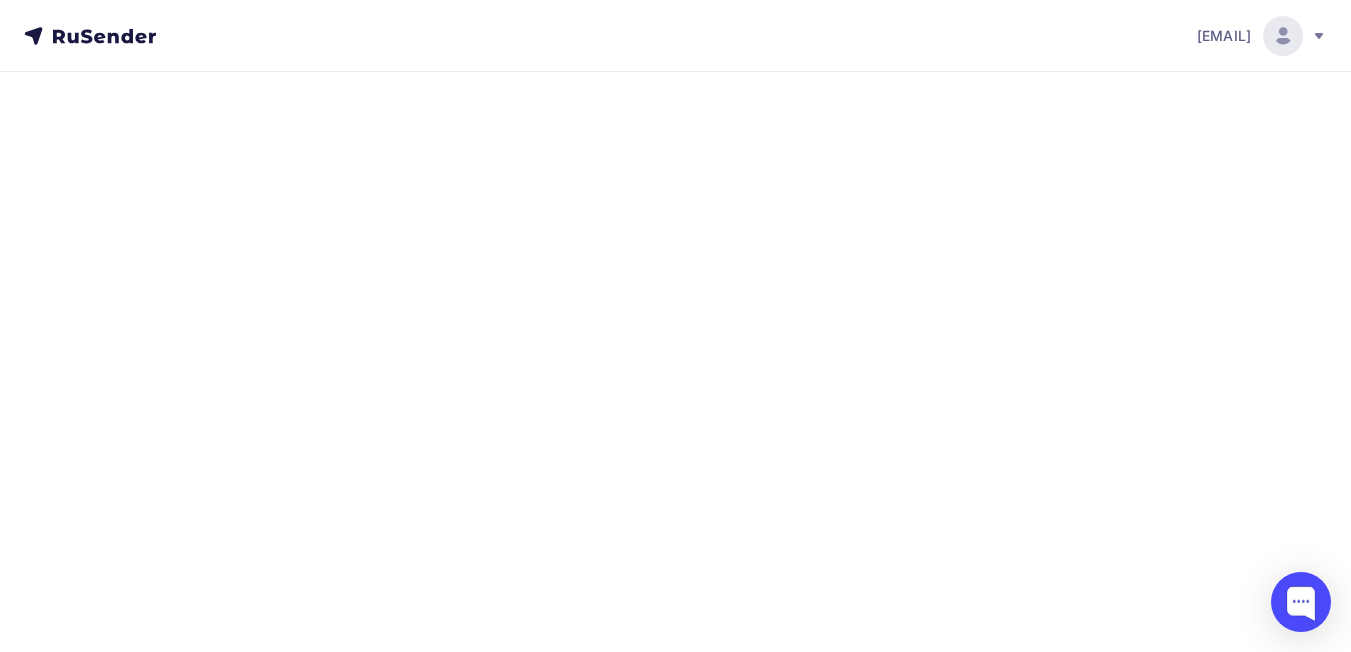 scroll, scrollTop: 0, scrollLeft: 0, axis: both 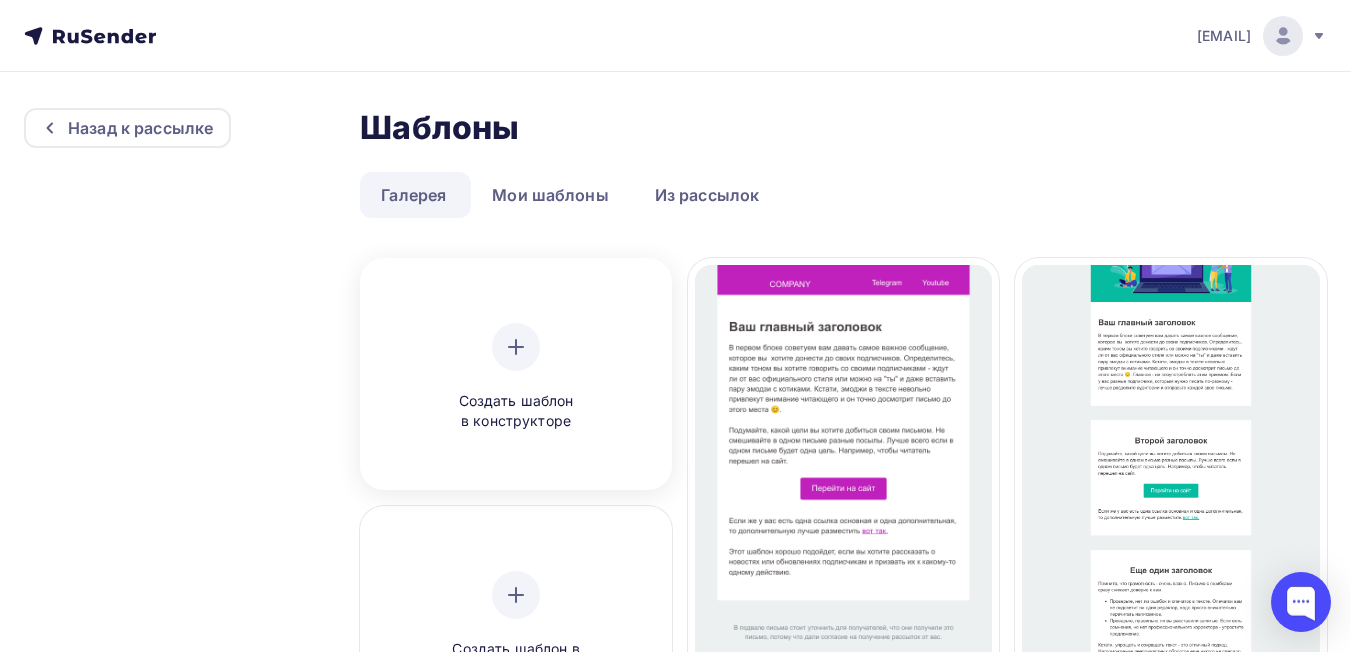 click 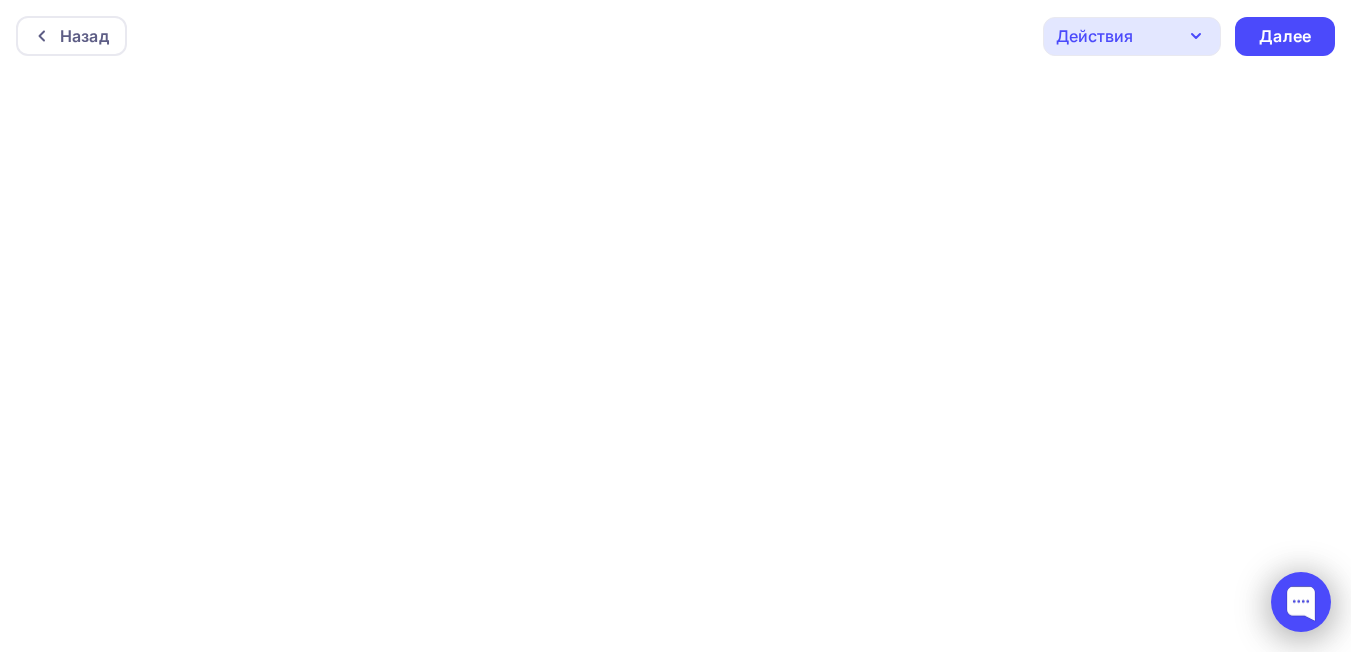 click at bounding box center (1301, 602) 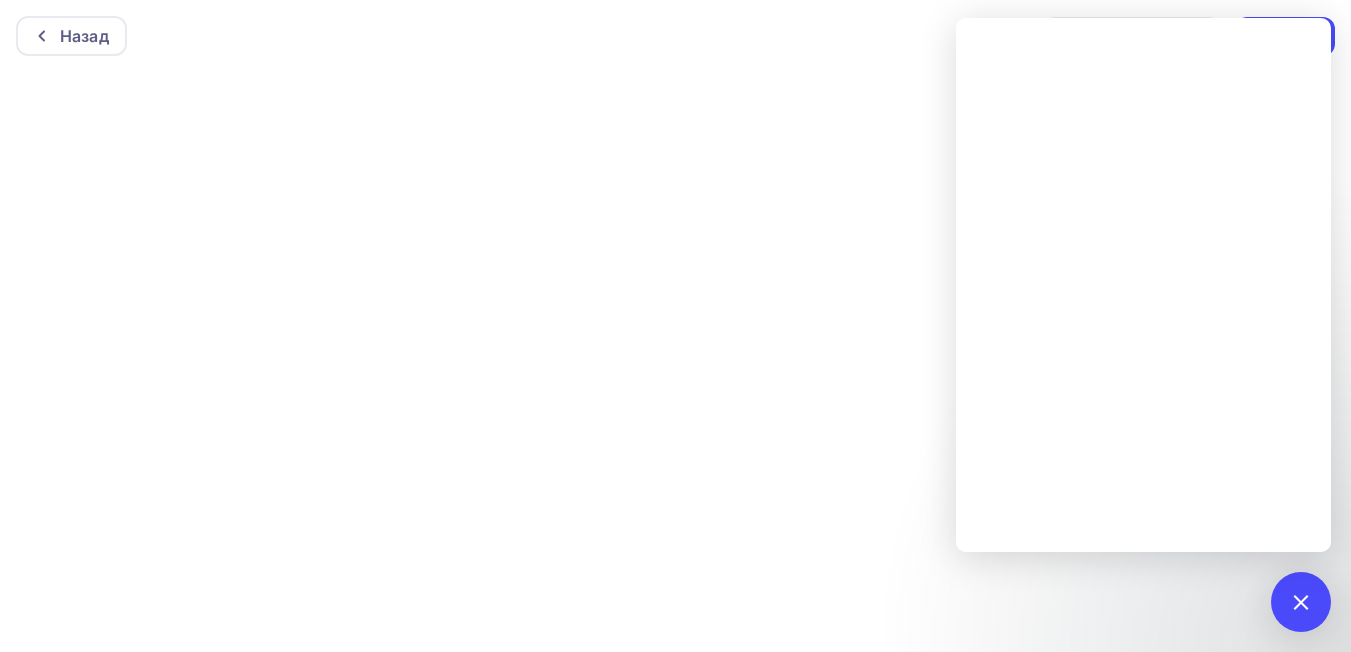 scroll, scrollTop: 5, scrollLeft: 0, axis: vertical 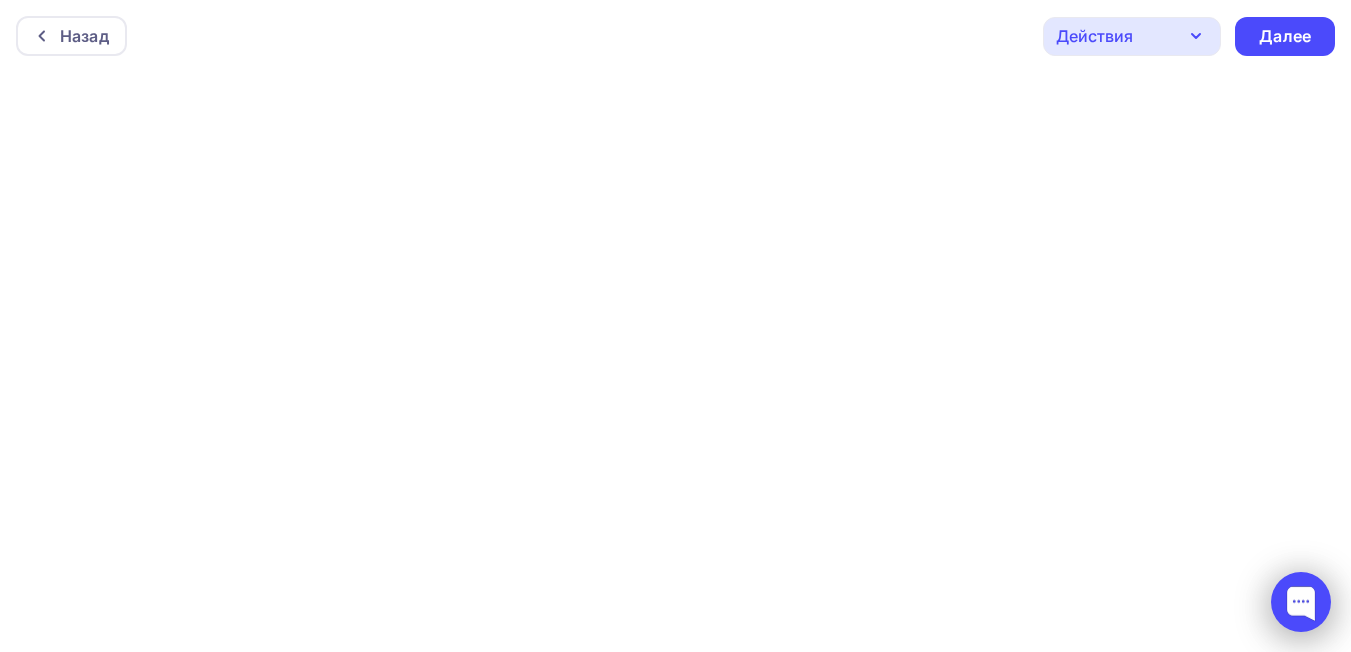 click at bounding box center [1301, 602] 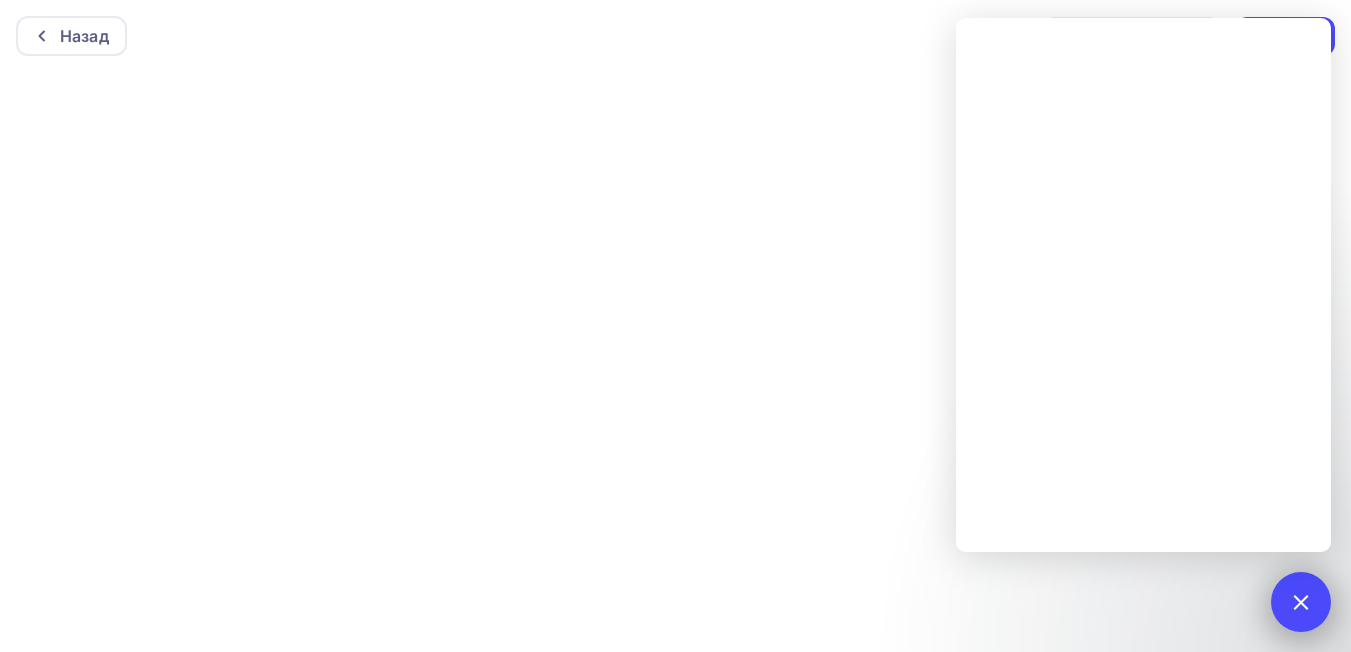 click at bounding box center (1300, 601) 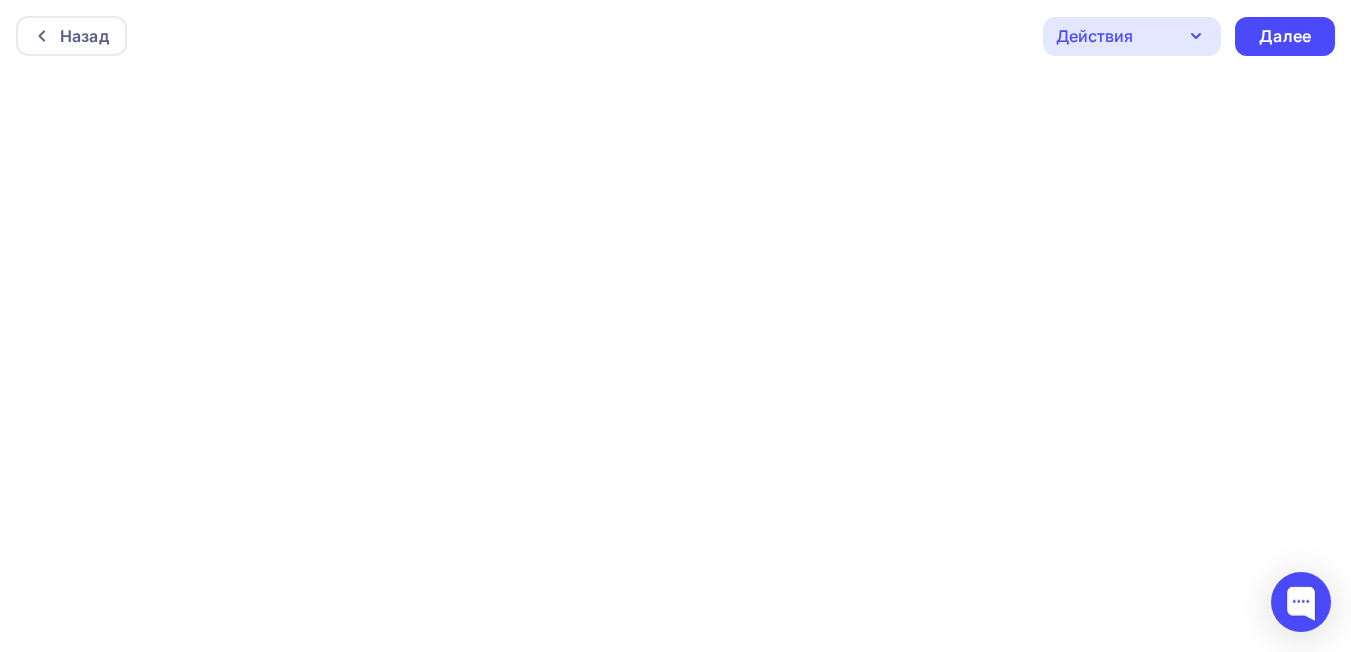 scroll, scrollTop: 5, scrollLeft: 0, axis: vertical 